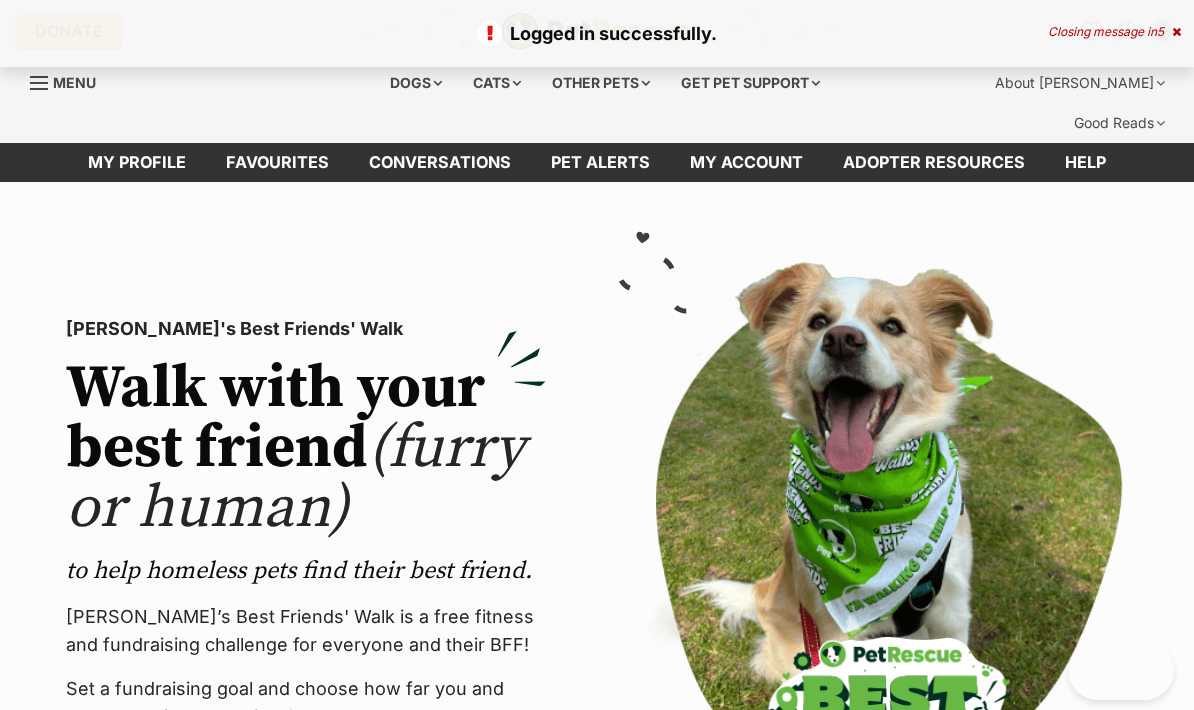 scroll, scrollTop: 0, scrollLeft: 0, axis: both 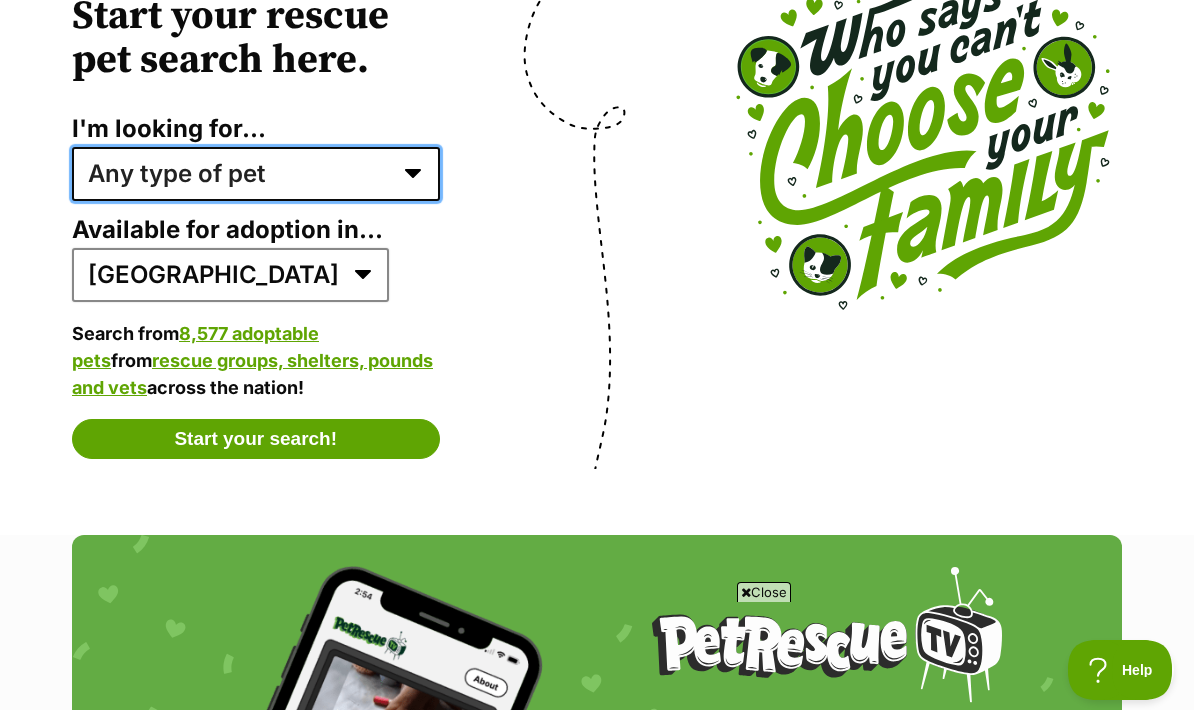 click on "Any type of pet
Dogs
Cats
Other pets
Pets looking for a home together
Pets needing foster care
Senior cats
Senior dogs" at bounding box center (256, 174) 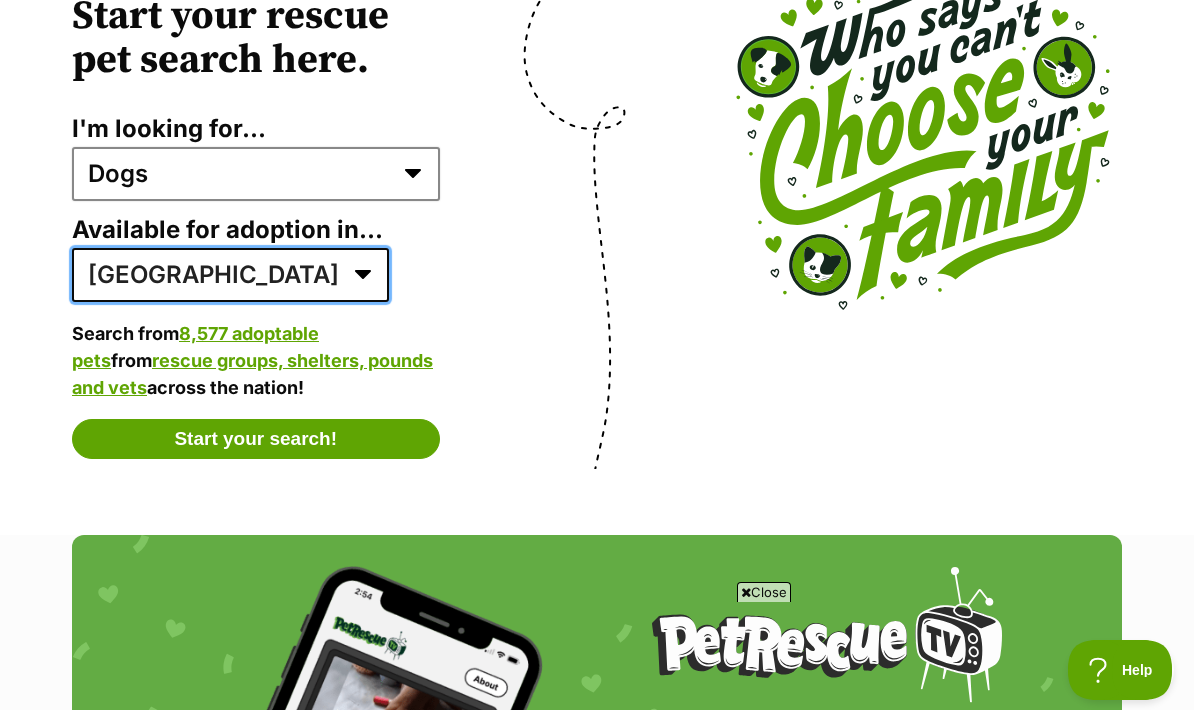 click on "Australia
ACT
NSW
NT
QLD
SA
TAS
VIC
WA" at bounding box center (230, 275) 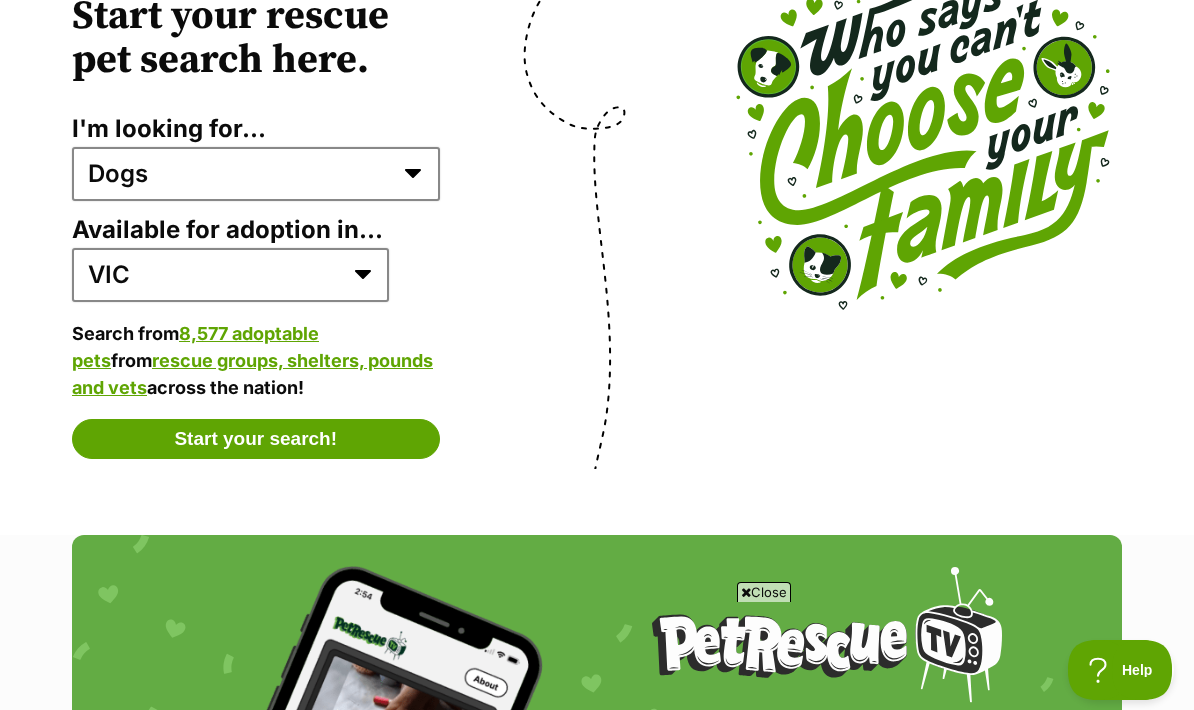 click on "Start your search!" at bounding box center [256, 439] 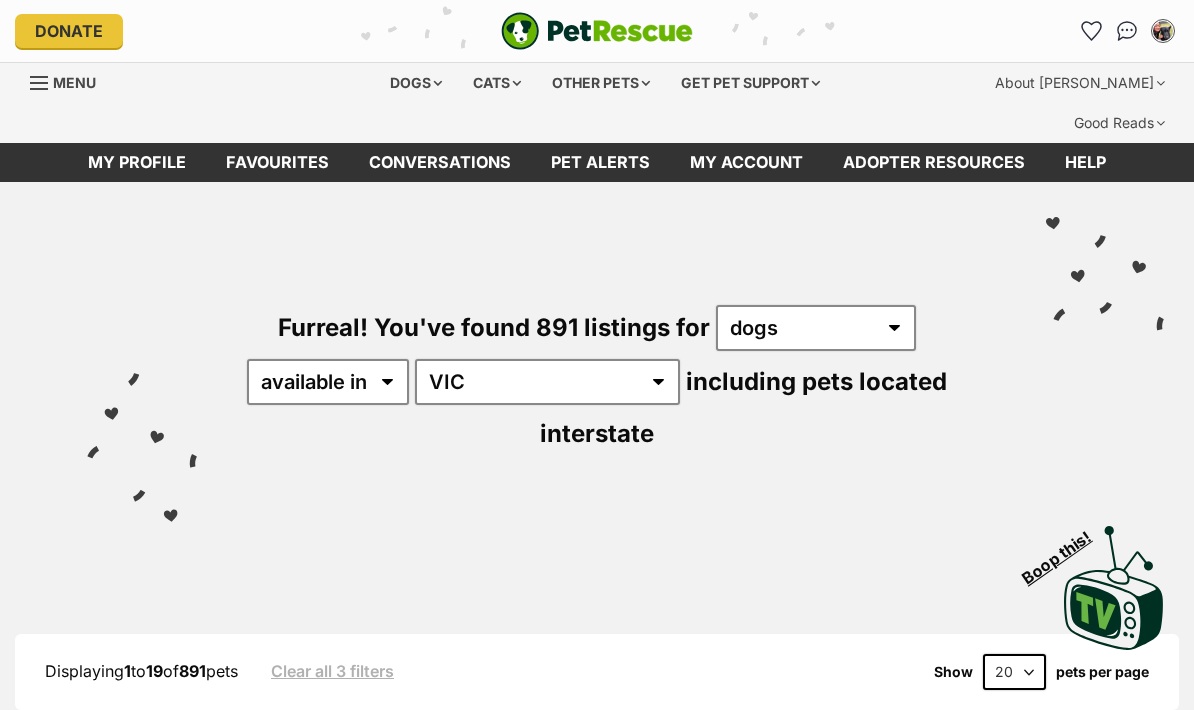 scroll, scrollTop: 0, scrollLeft: 0, axis: both 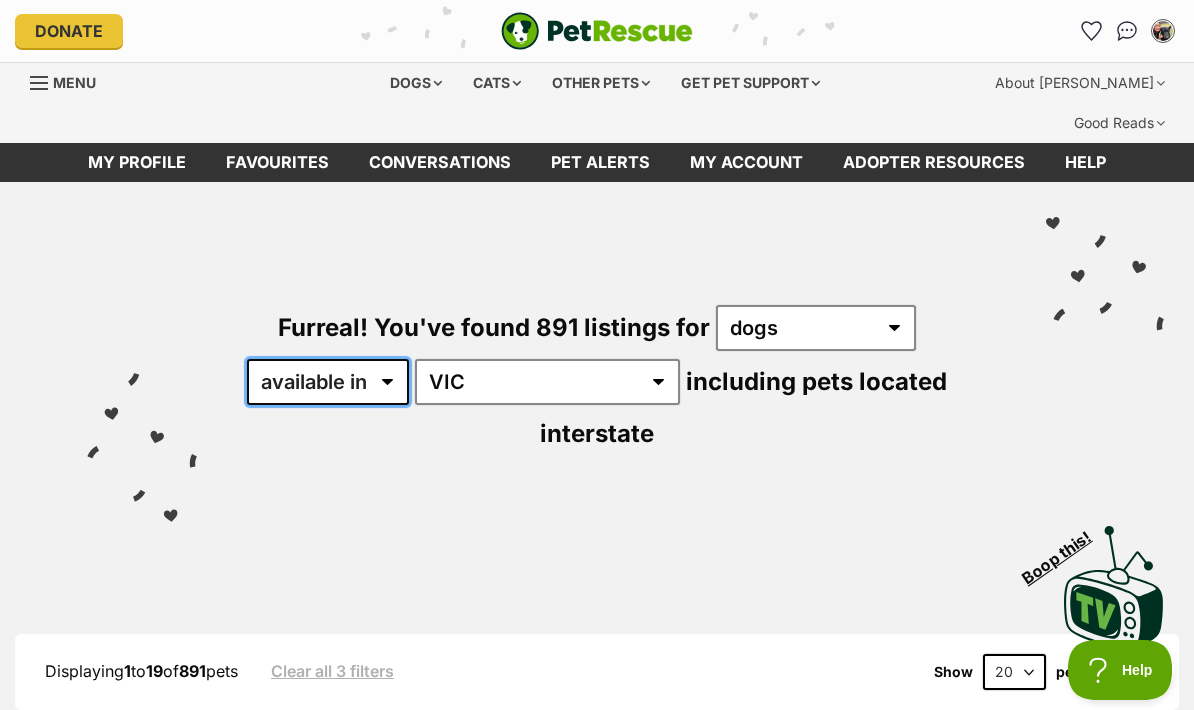 click on "available in
located in" at bounding box center [328, 382] 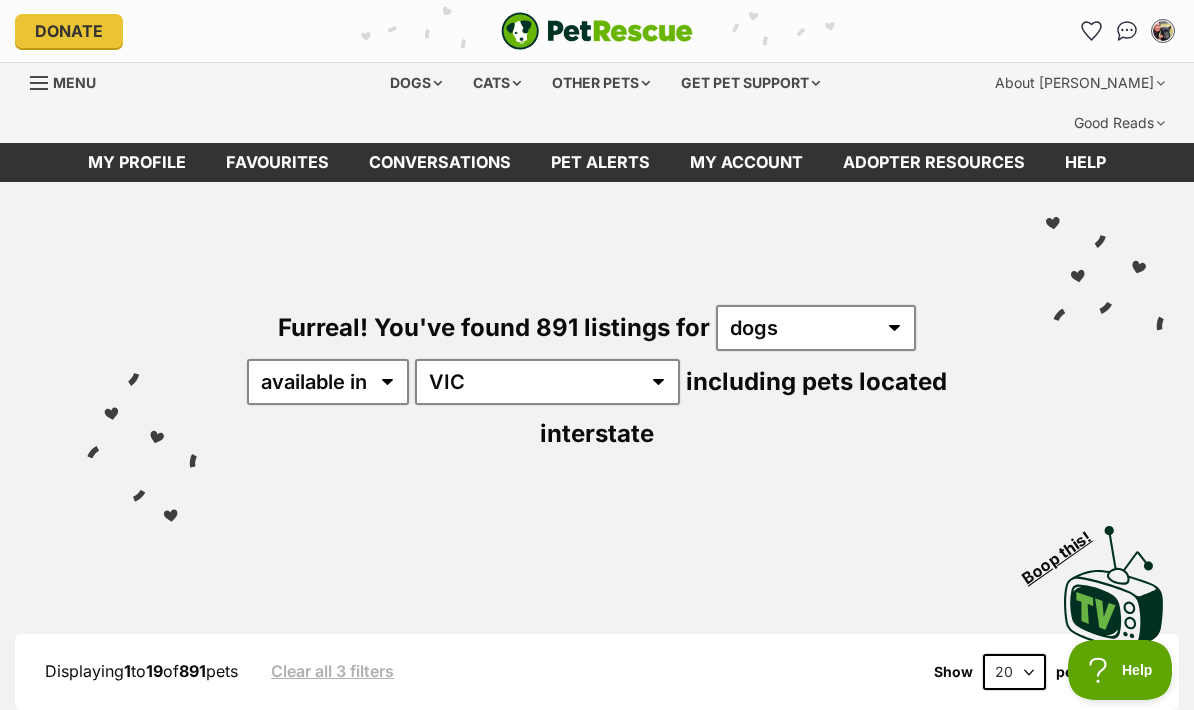 click on "20 40 60" at bounding box center [1014, 672] 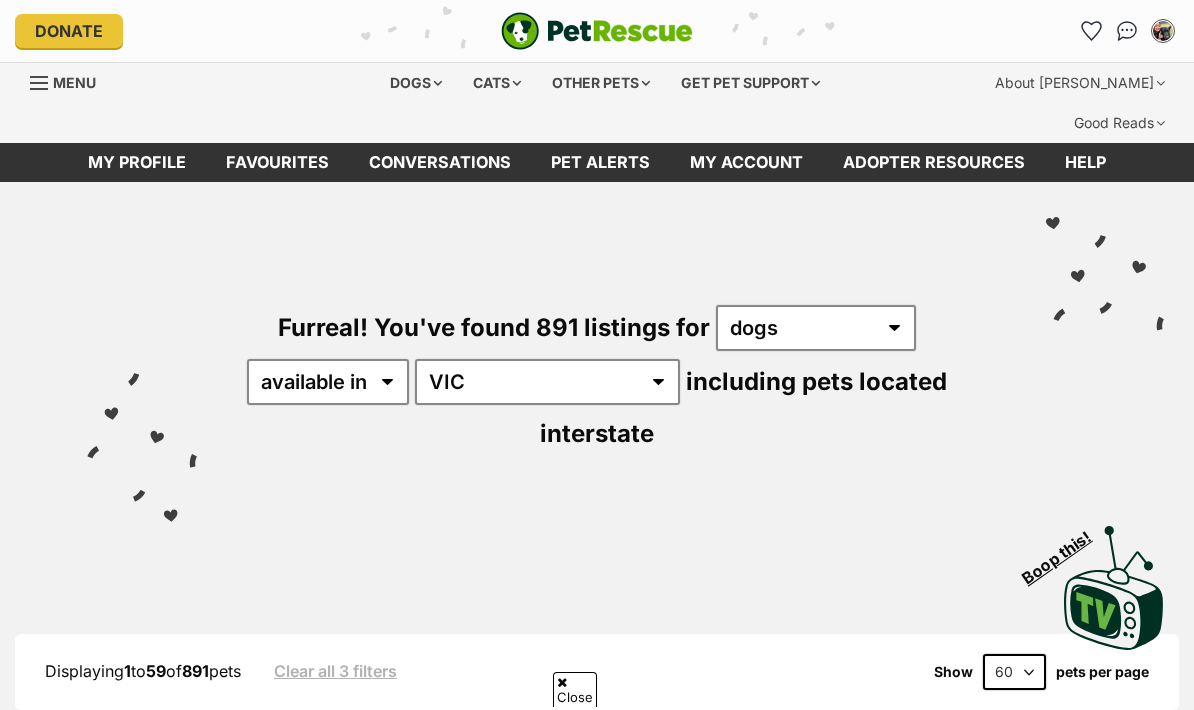 scroll, scrollTop: 496, scrollLeft: 0, axis: vertical 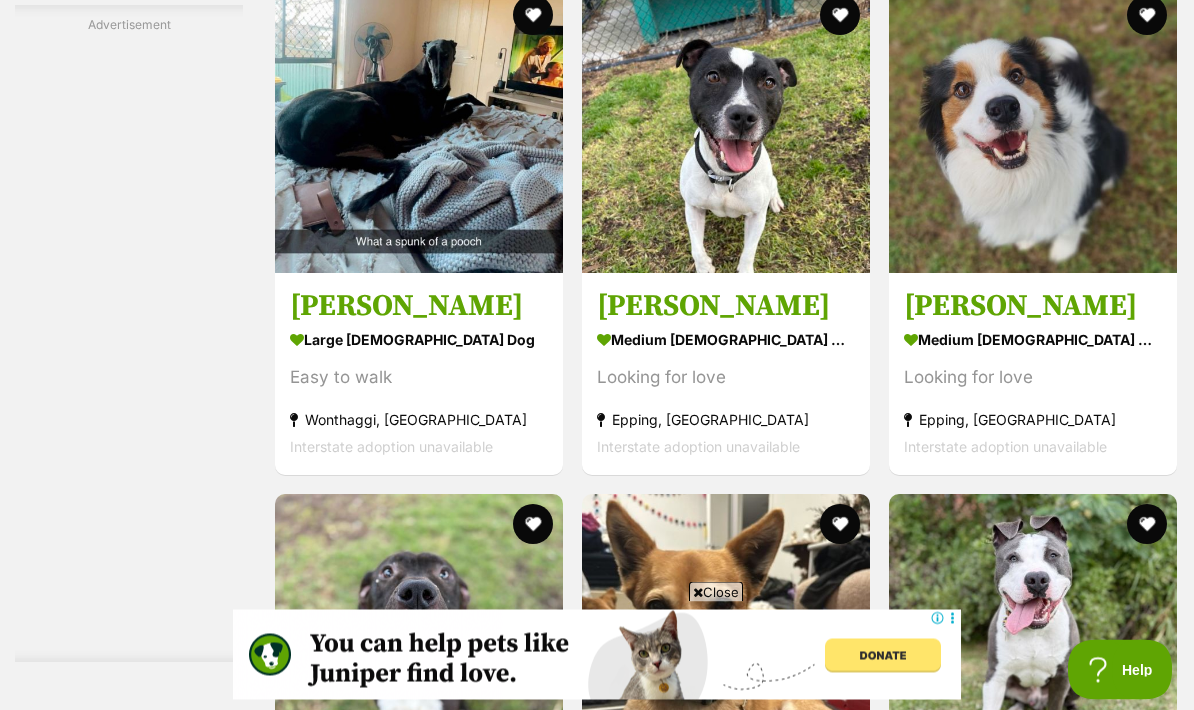 click on "medium male Dog
Looking for love
Epping, VIC
Interstate adoption unavailable" at bounding box center [1033, 393] 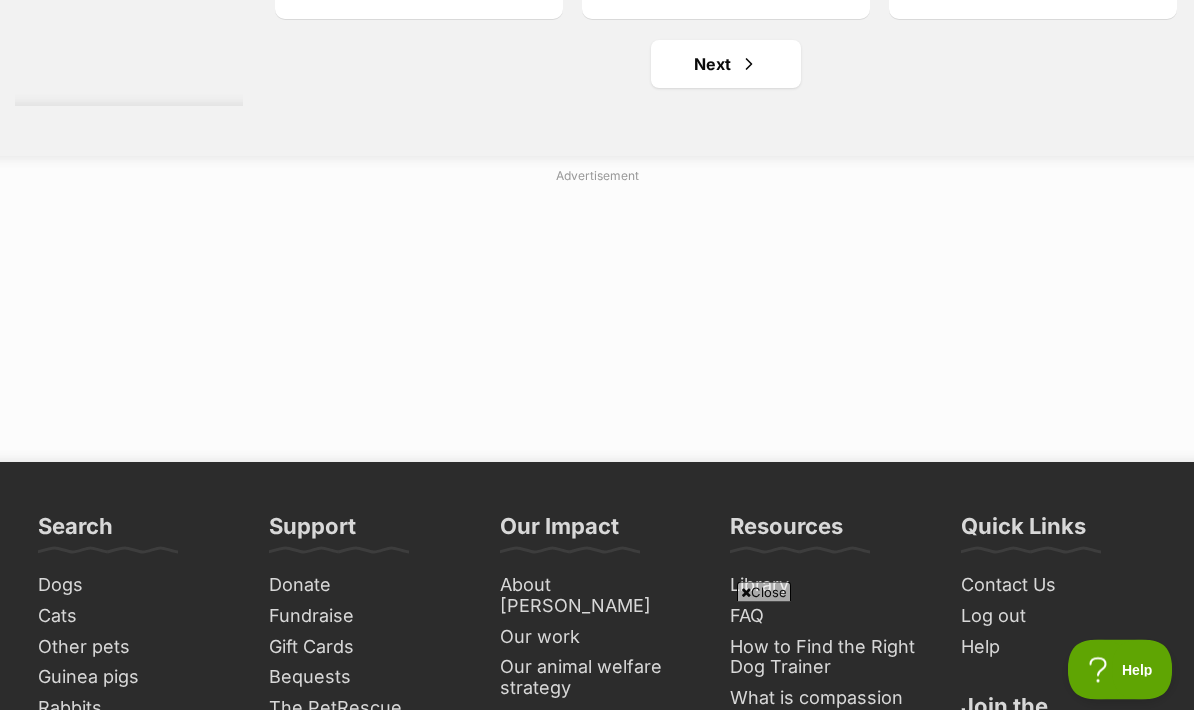 scroll, scrollTop: 11076, scrollLeft: 0, axis: vertical 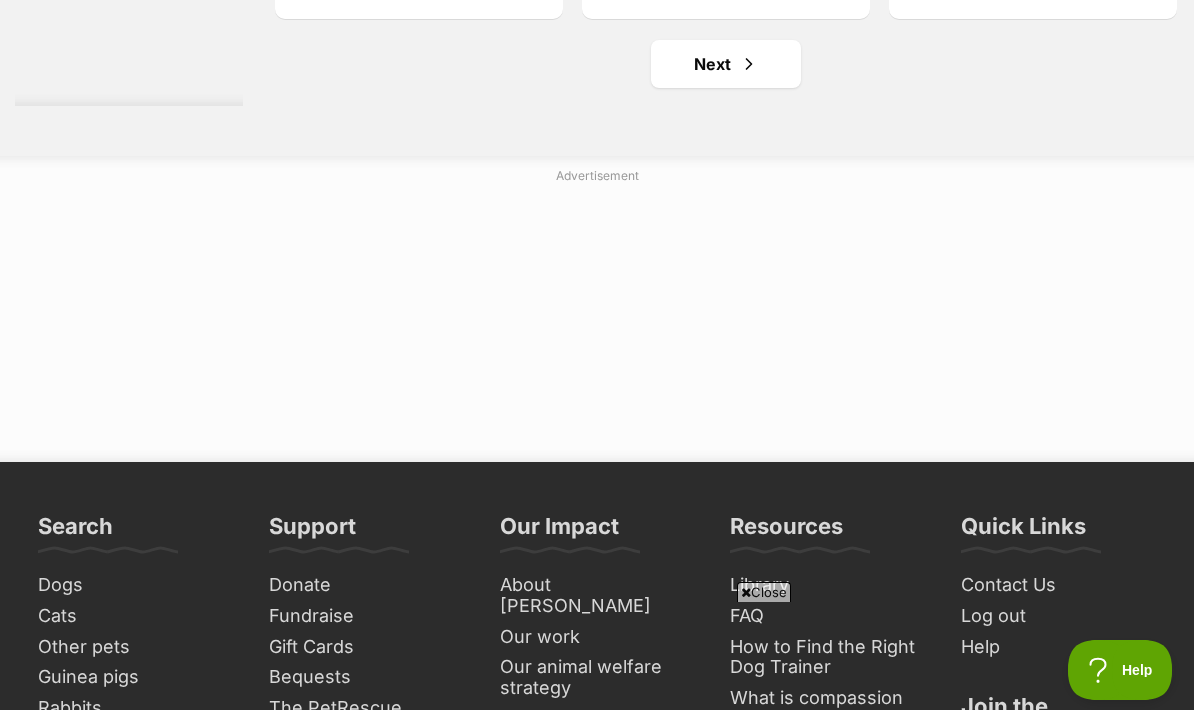 click on "Next" at bounding box center (726, 64) 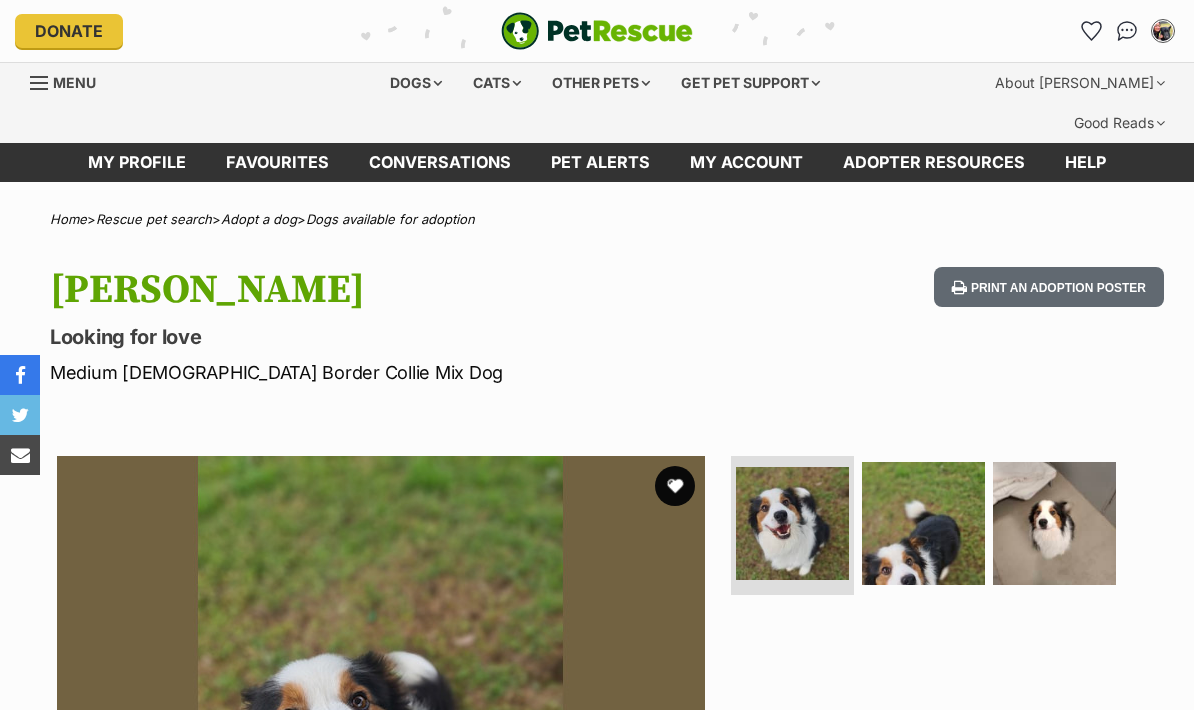 scroll, scrollTop: 0, scrollLeft: 0, axis: both 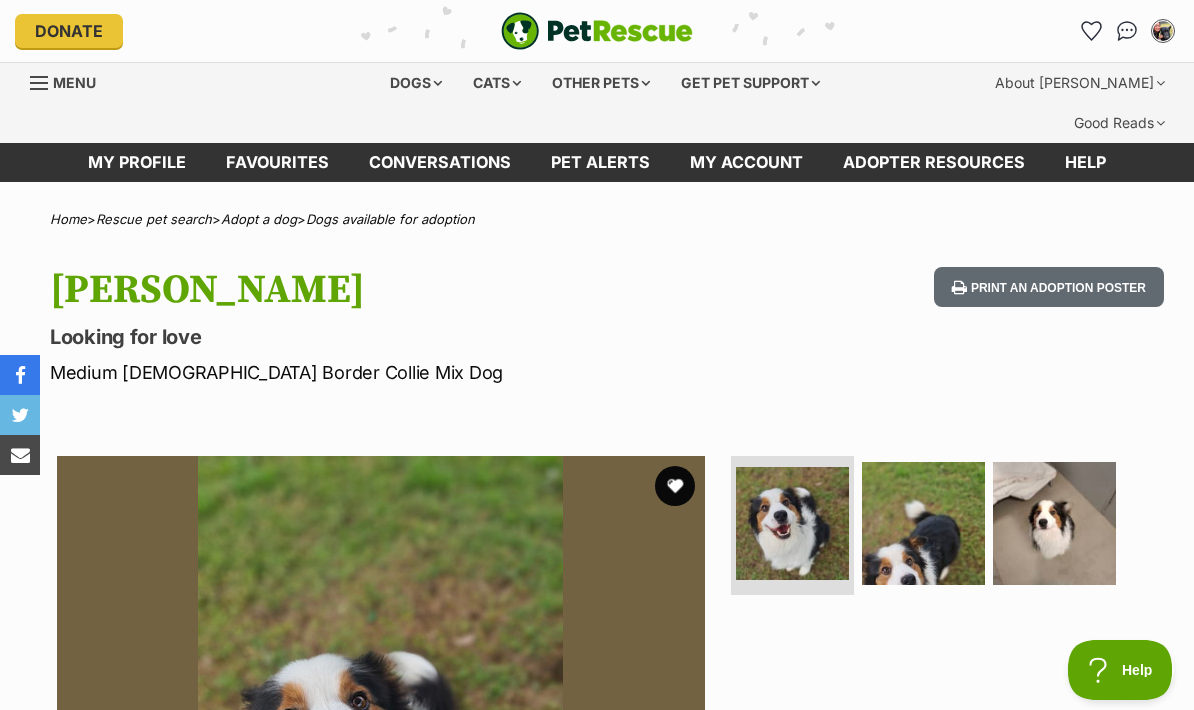 click at bounding box center [1054, 523] 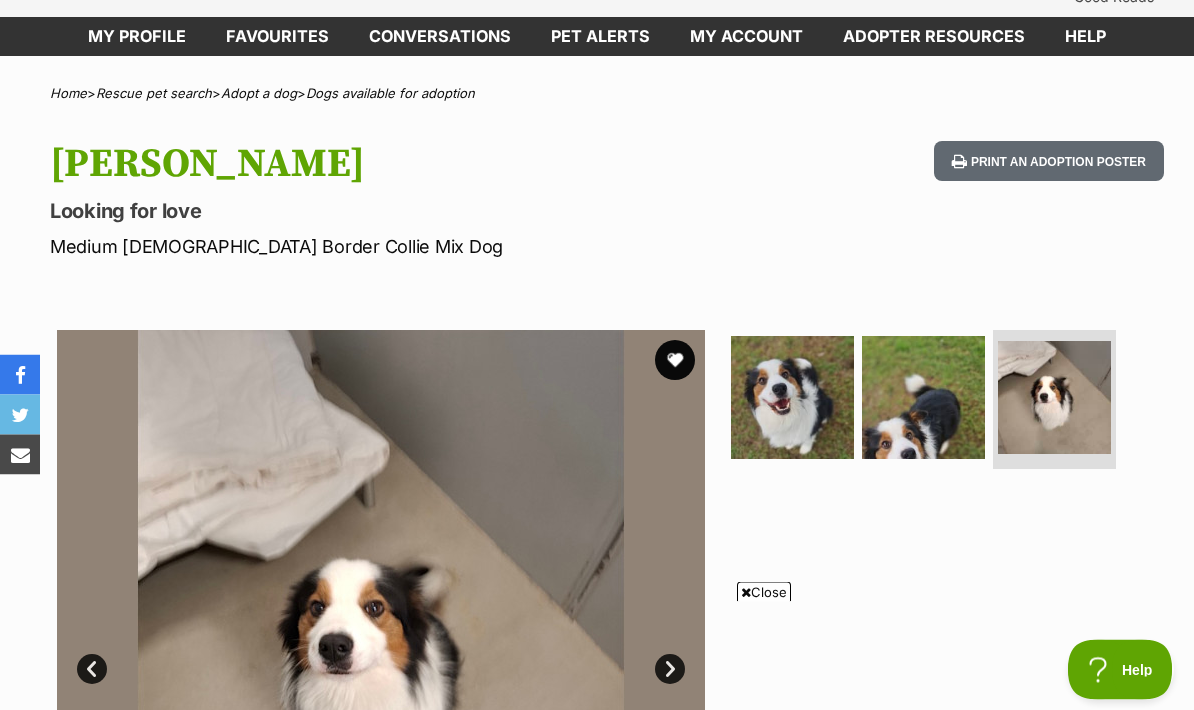 scroll, scrollTop: 129, scrollLeft: 0, axis: vertical 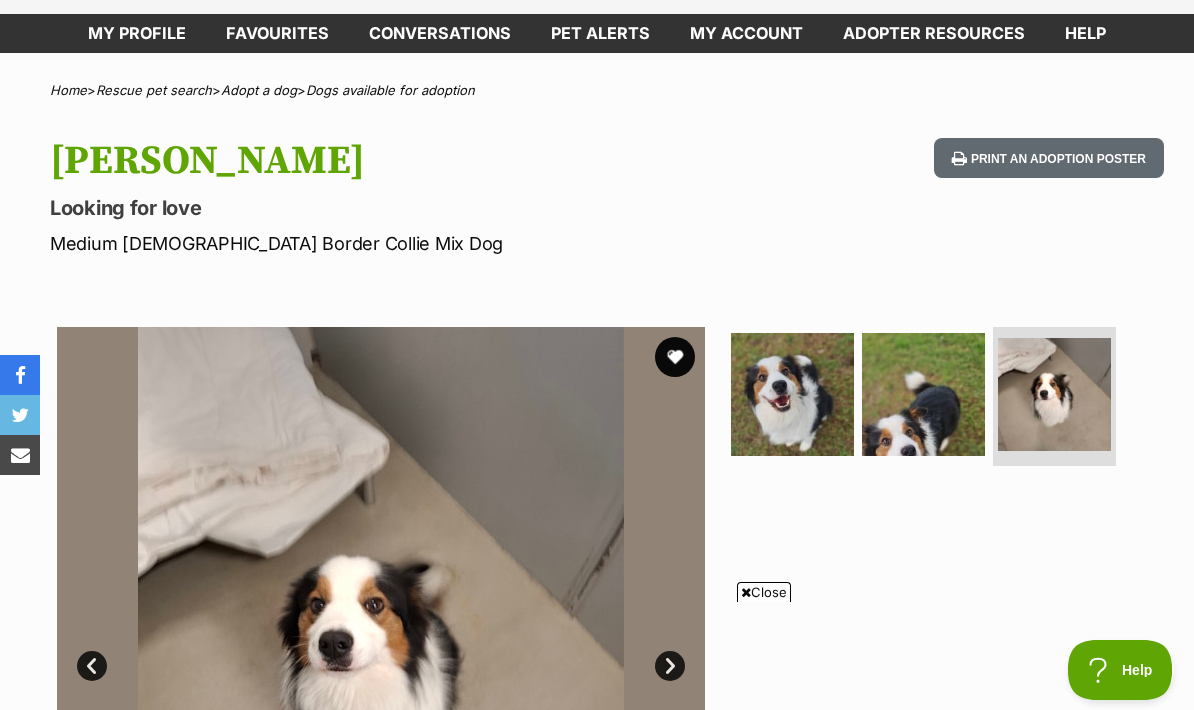 click at bounding box center (923, 394) 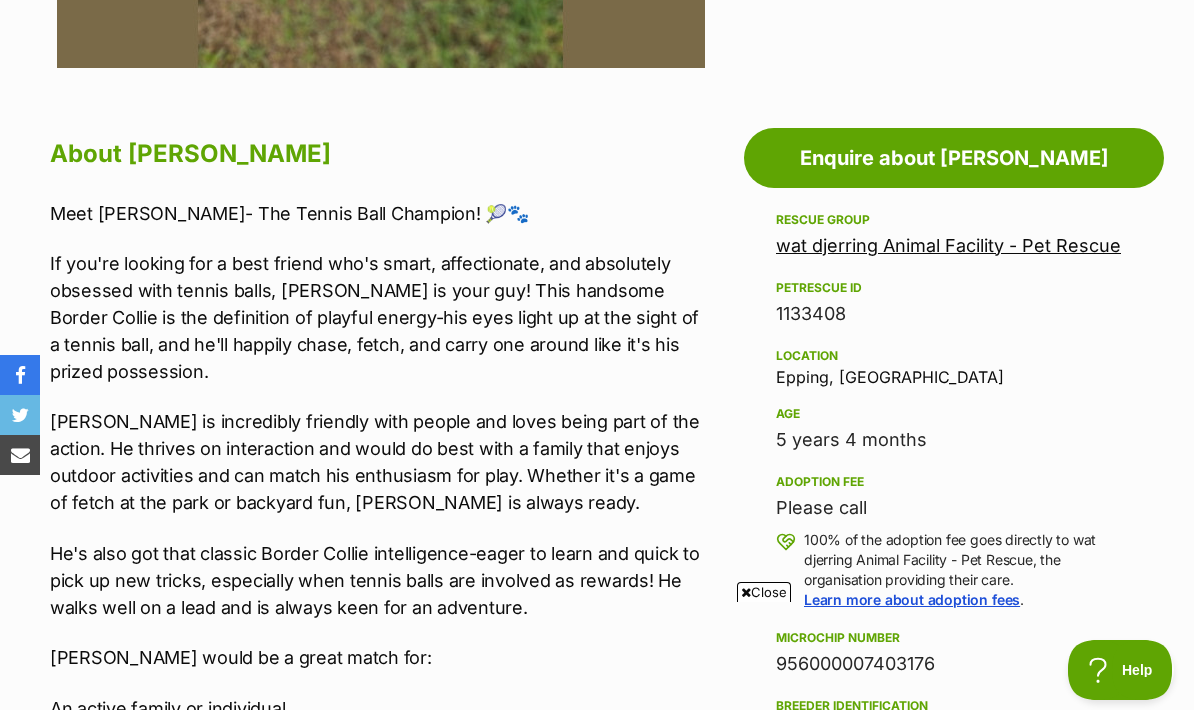 scroll, scrollTop: 706, scrollLeft: 0, axis: vertical 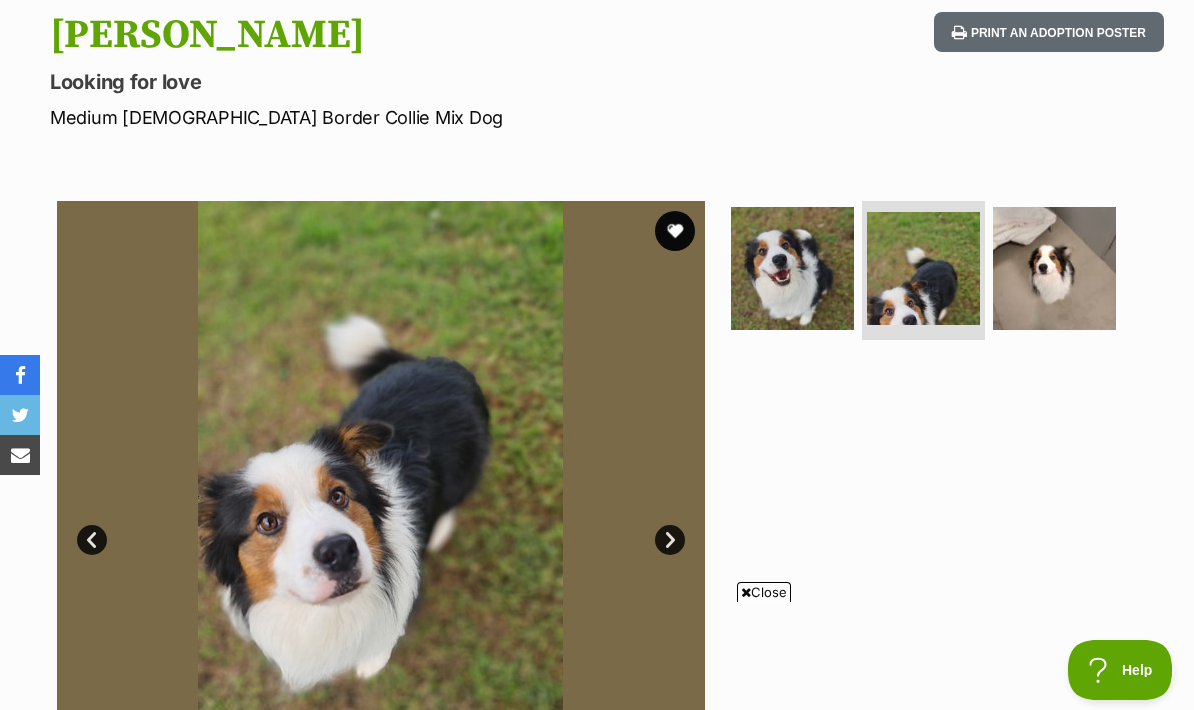 click at bounding box center [923, 268] 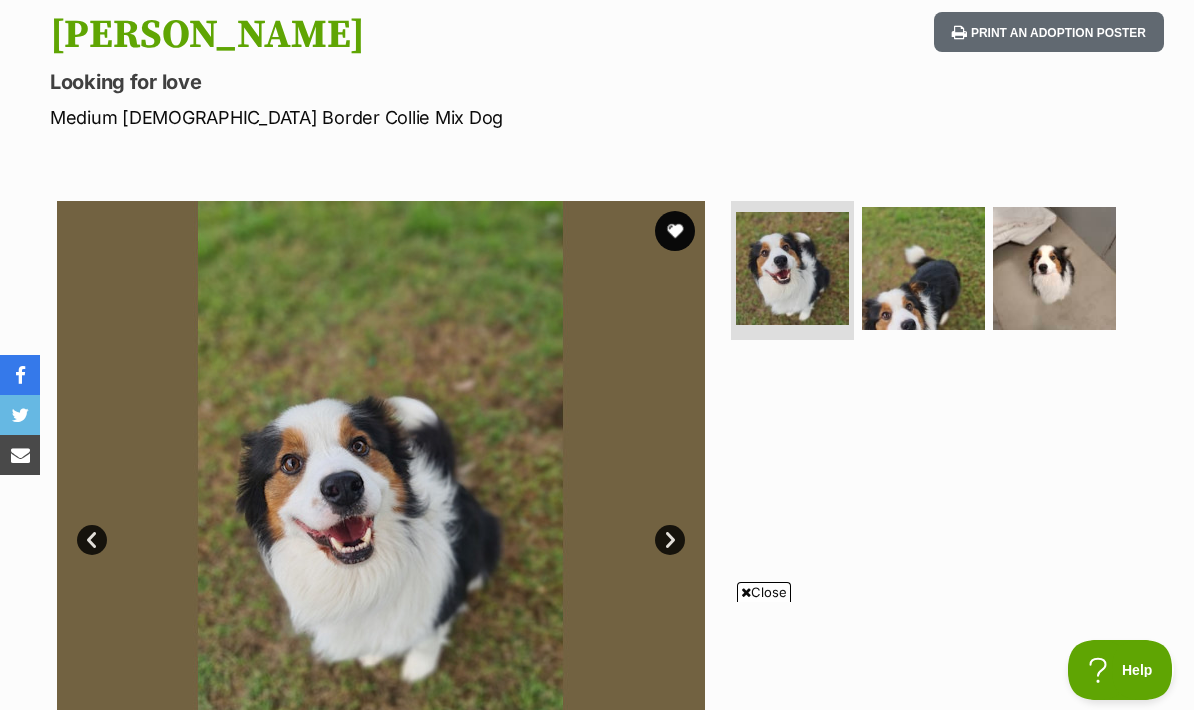 click at bounding box center (1054, 268) 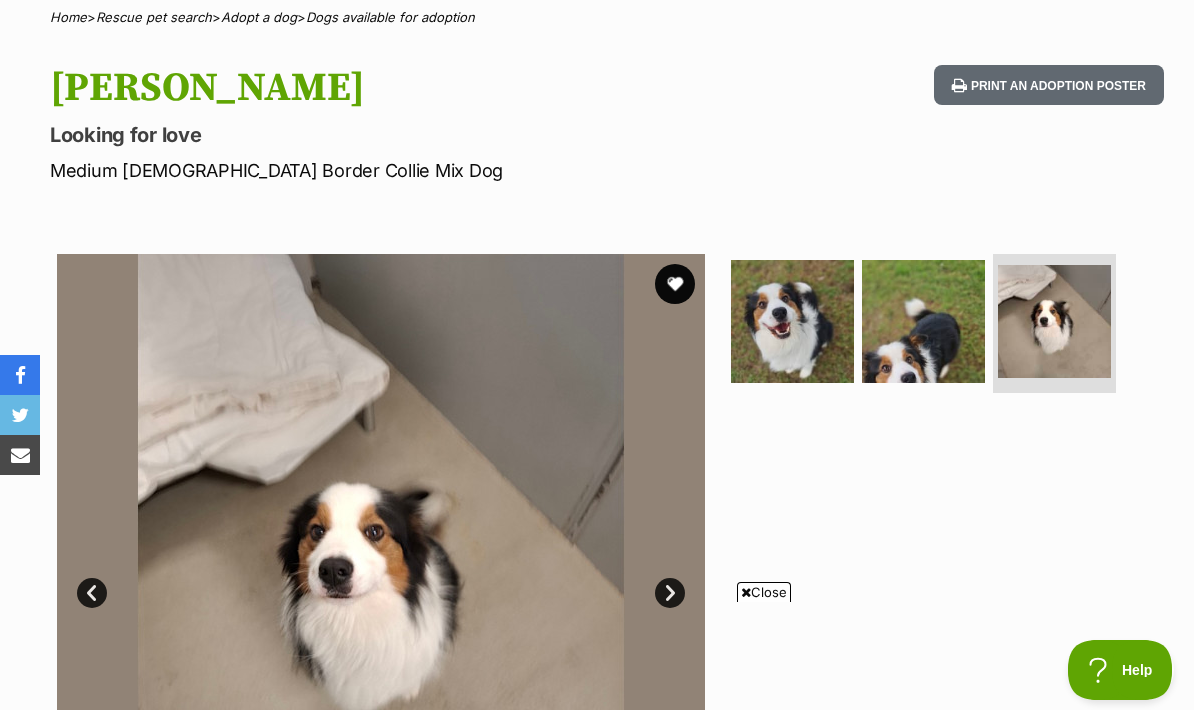 scroll, scrollTop: 197, scrollLeft: 0, axis: vertical 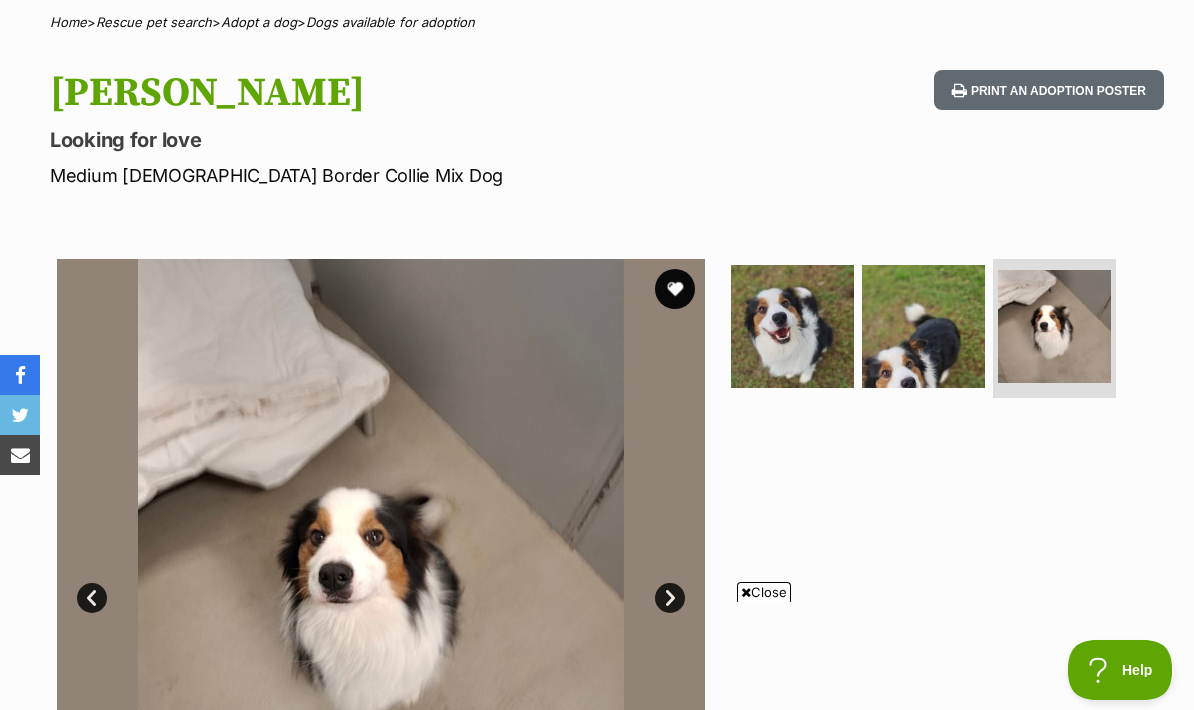 click at bounding box center [923, 326] 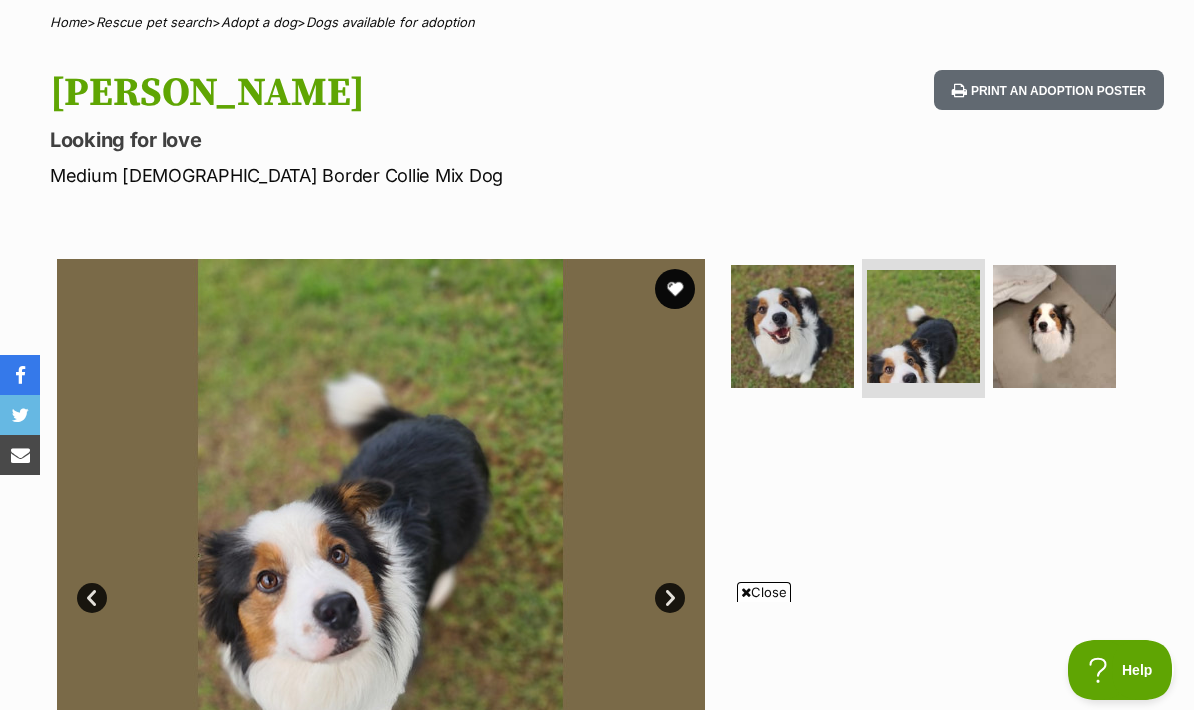 click at bounding box center (792, 326) 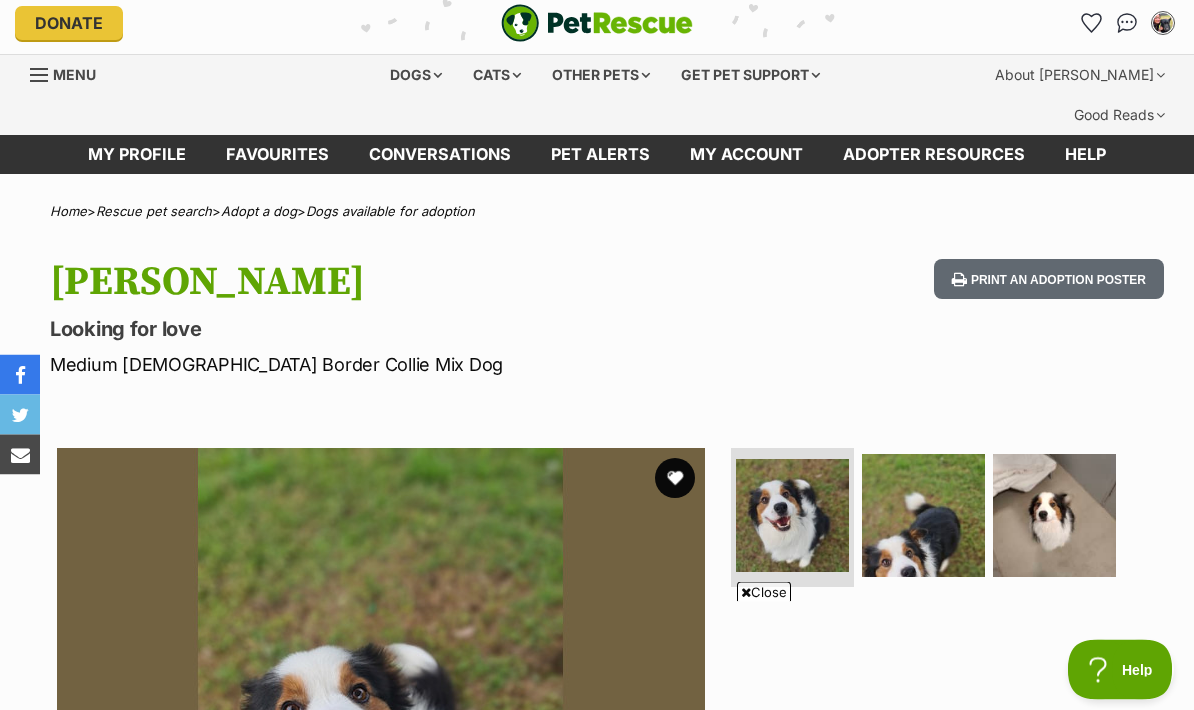 scroll, scrollTop: 0, scrollLeft: 0, axis: both 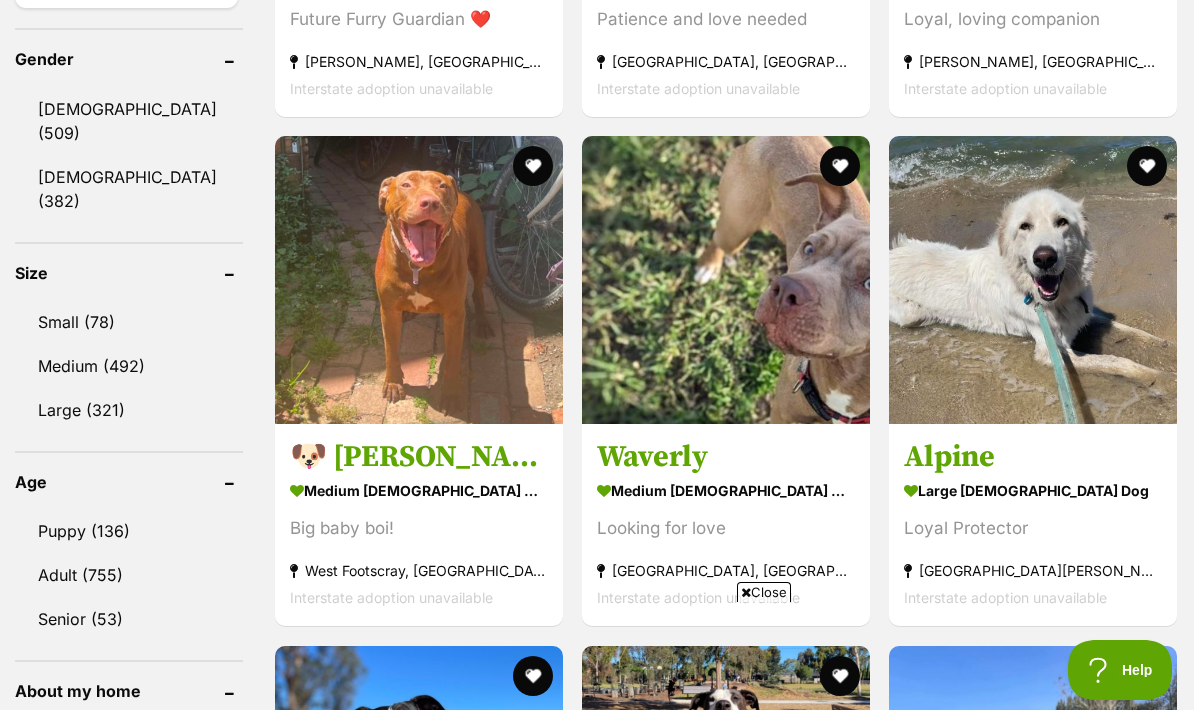 click on "Loyal Protector" at bounding box center (1033, 529) 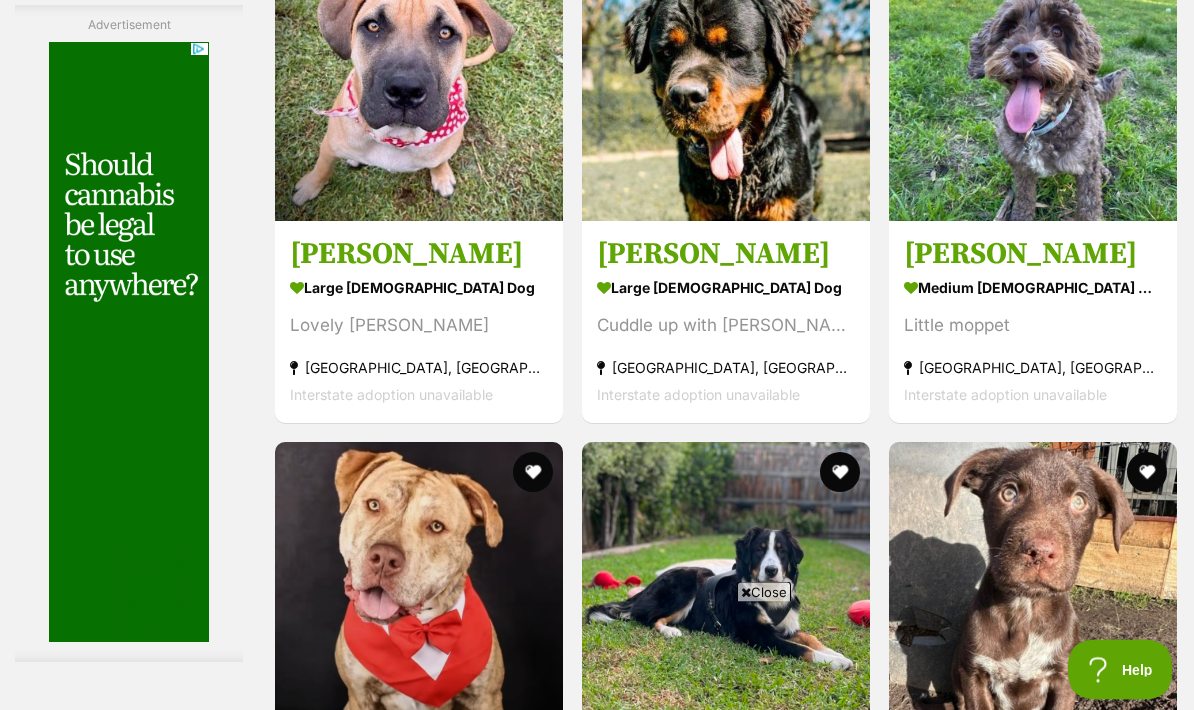 scroll, scrollTop: 9645, scrollLeft: 0, axis: vertical 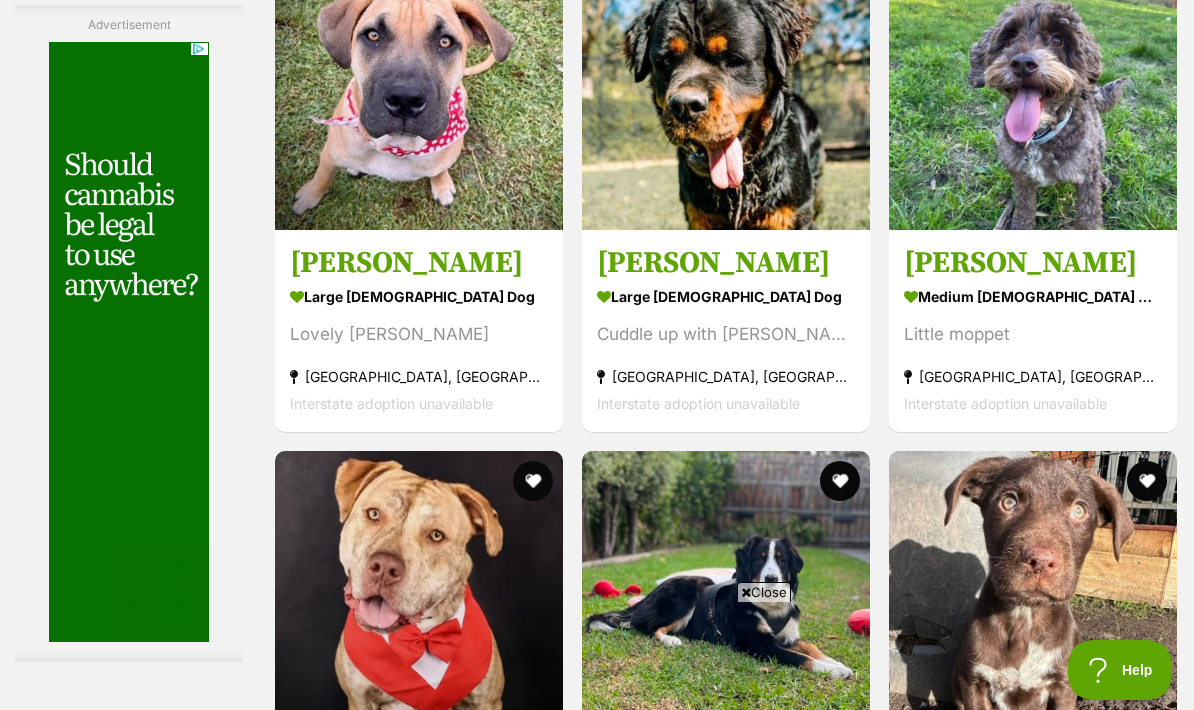 click on "medium male Dog" at bounding box center (1033, 296) 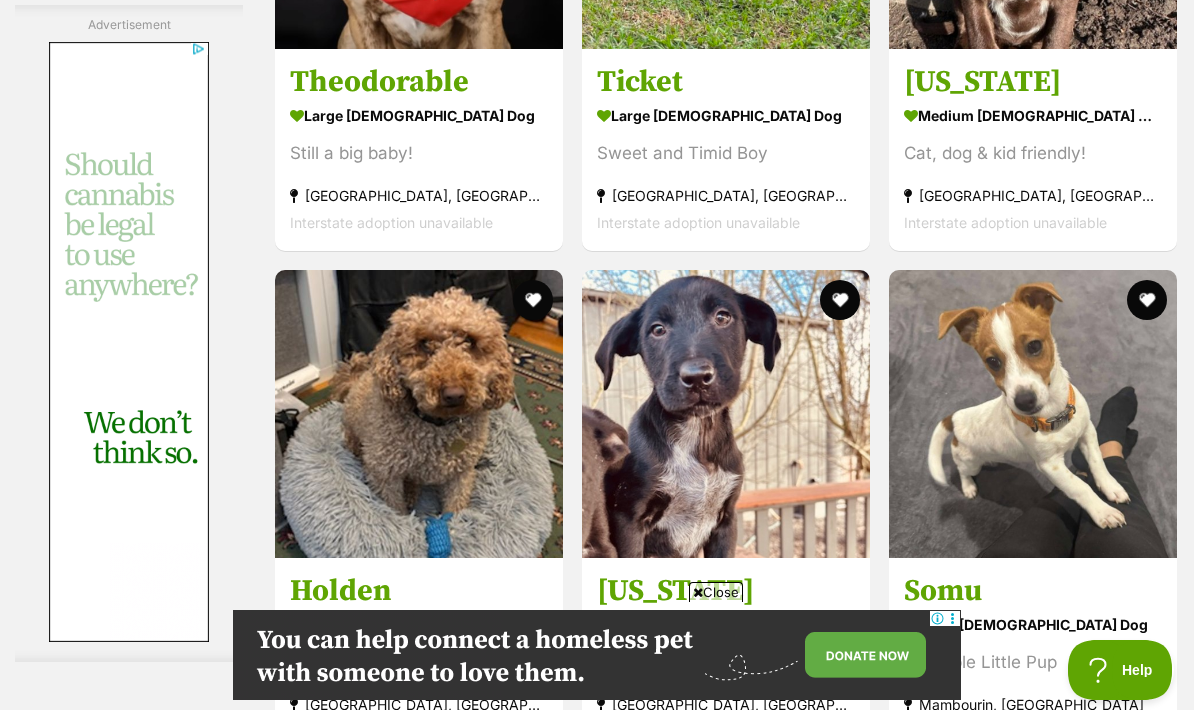 scroll, scrollTop: 10674, scrollLeft: 0, axis: vertical 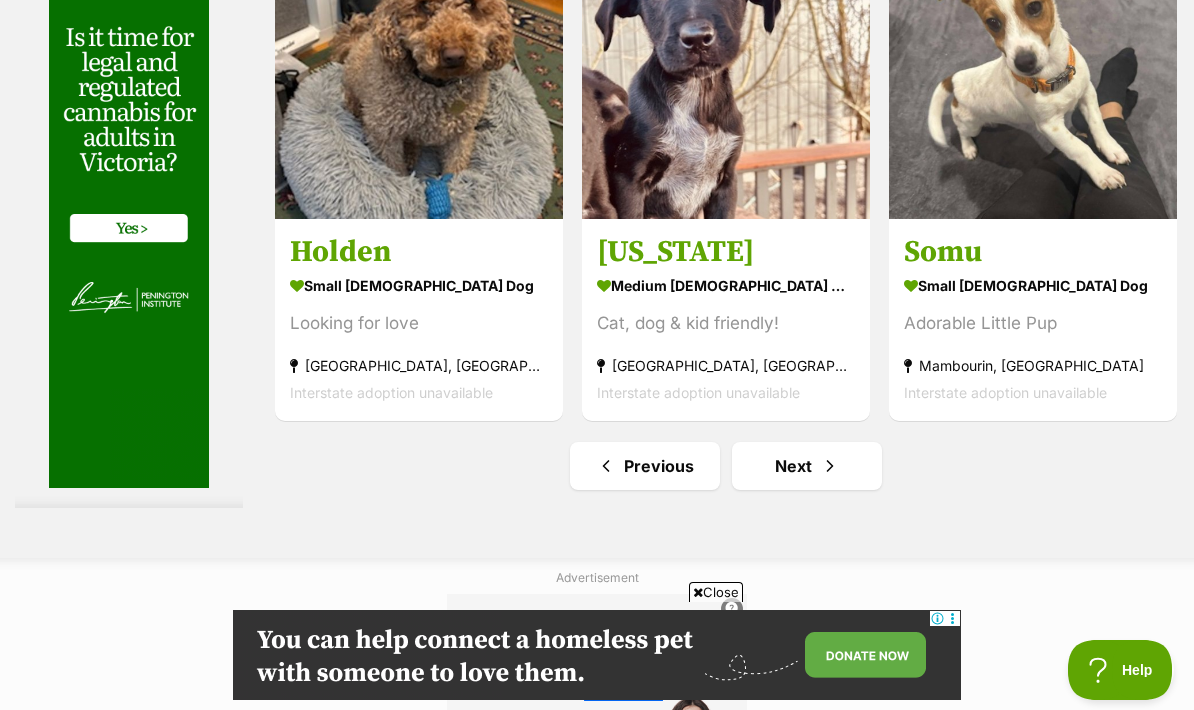 click at bounding box center [419, 75] 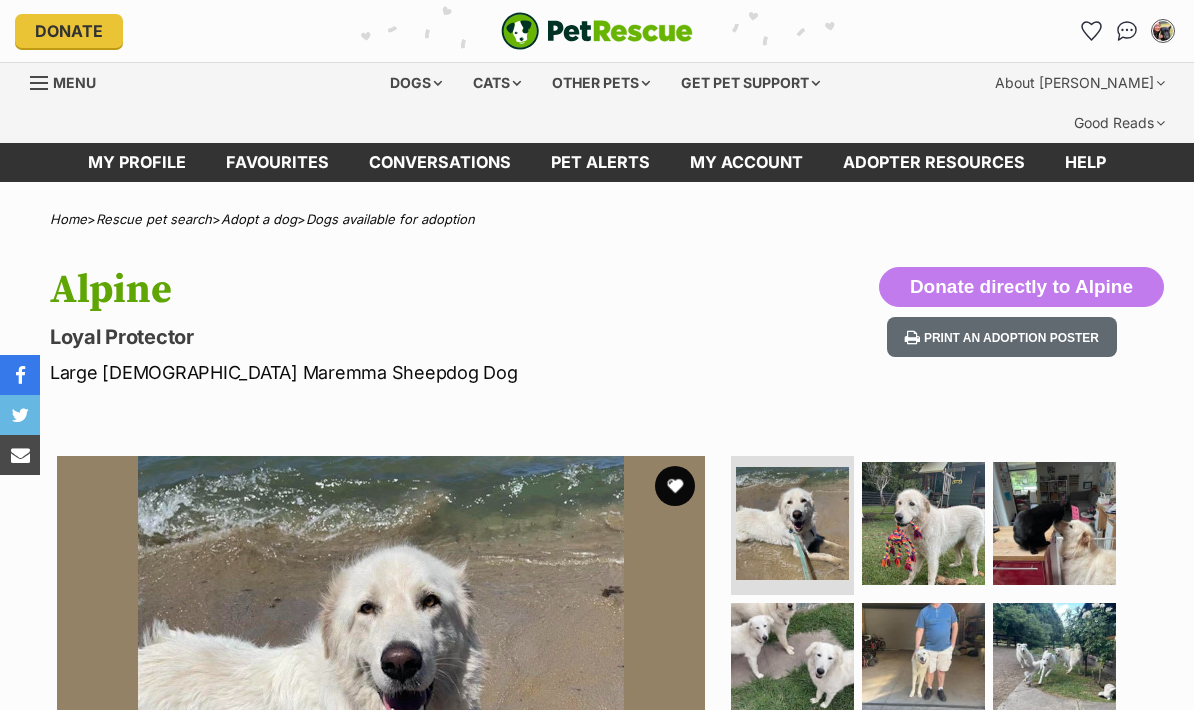 scroll, scrollTop: 0, scrollLeft: 0, axis: both 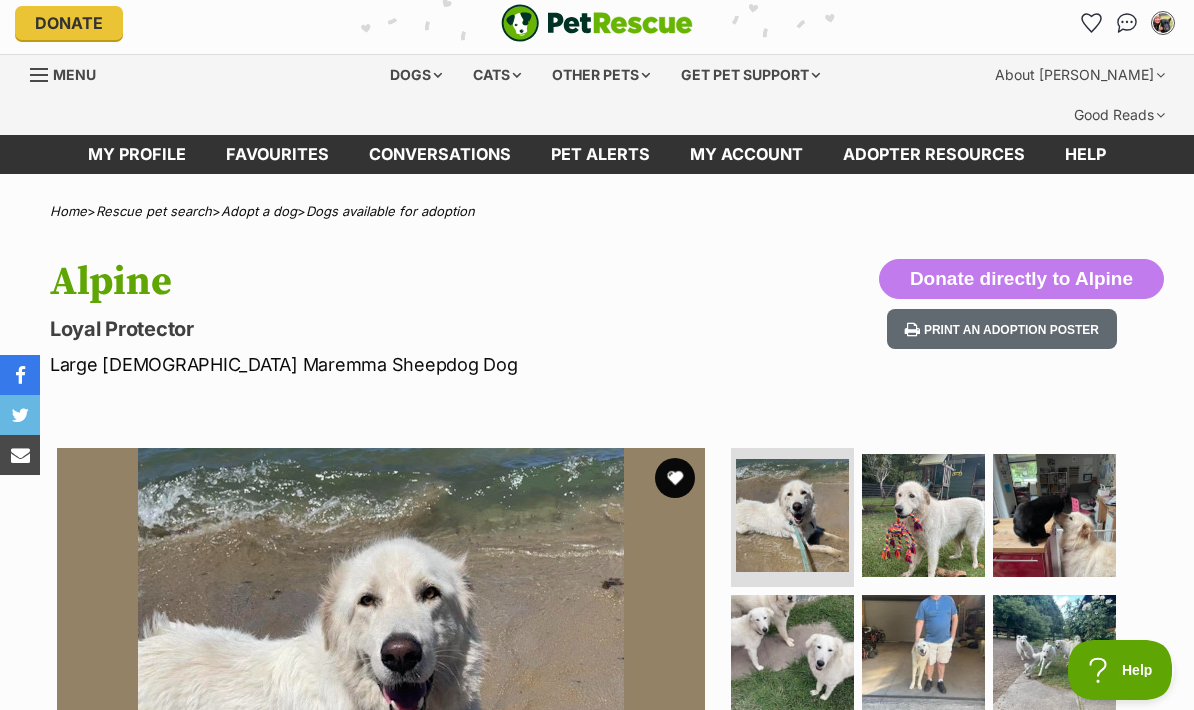click at bounding box center [923, 656] 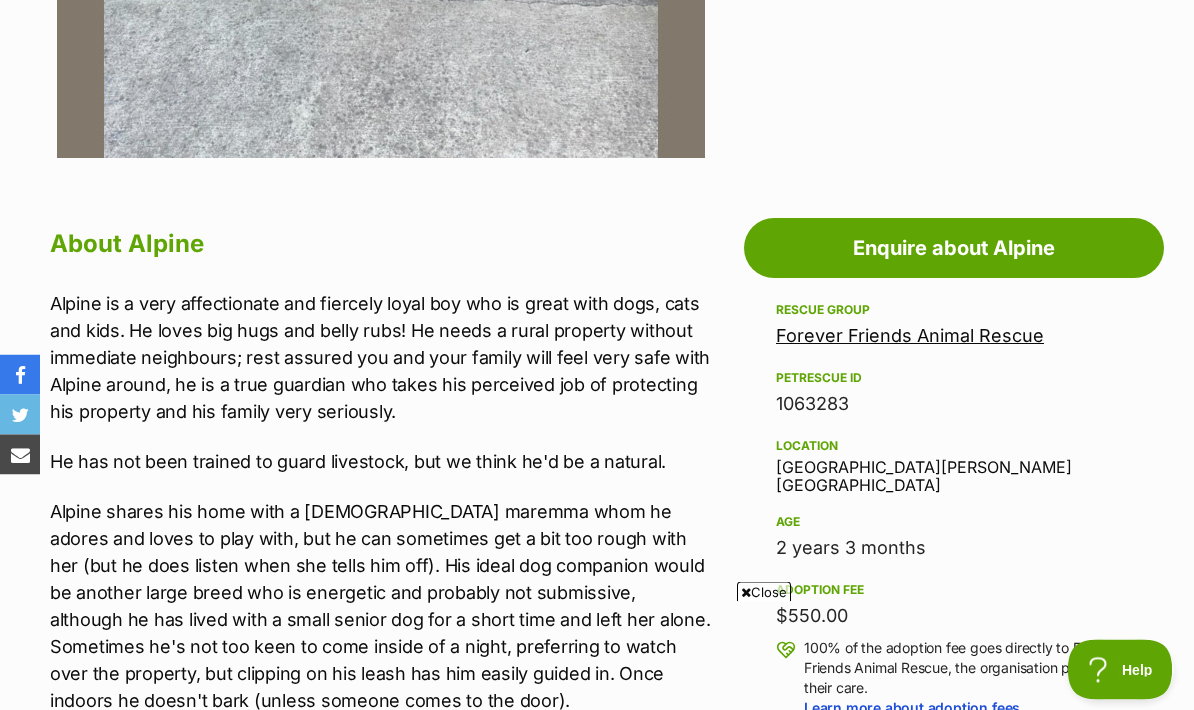 scroll, scrollTop: 0, scrollLeft: 0, axis: both 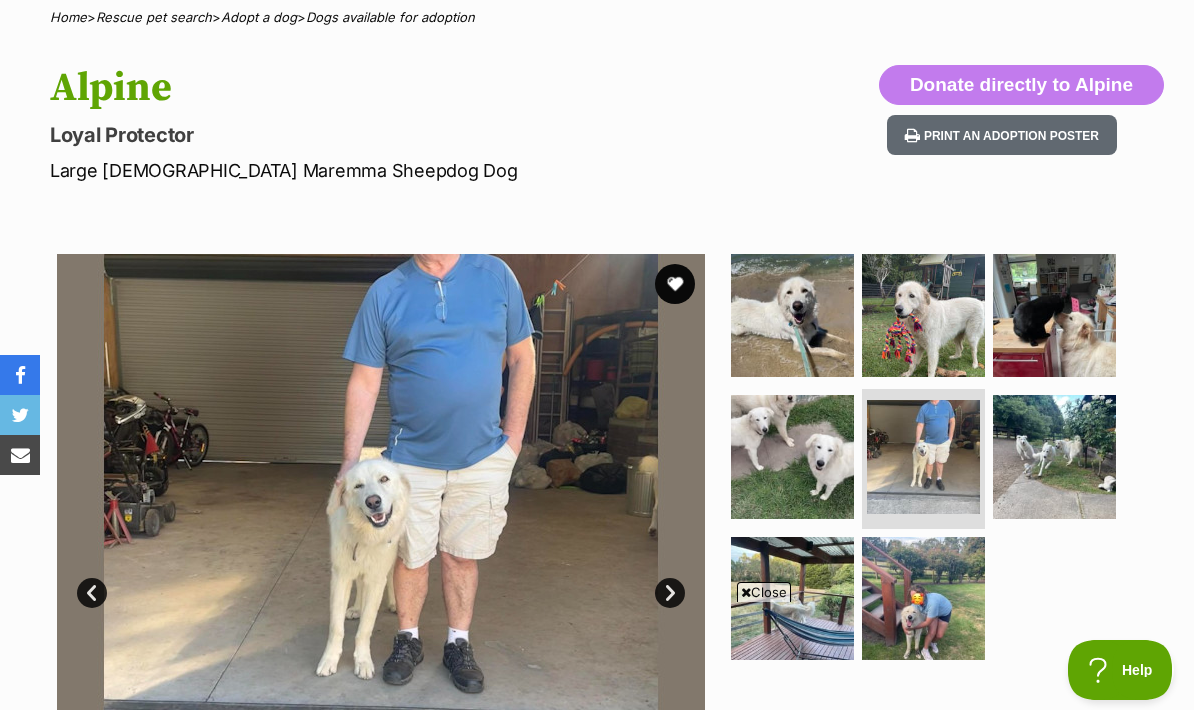 click on "Next" at bounding box center (670, 593) 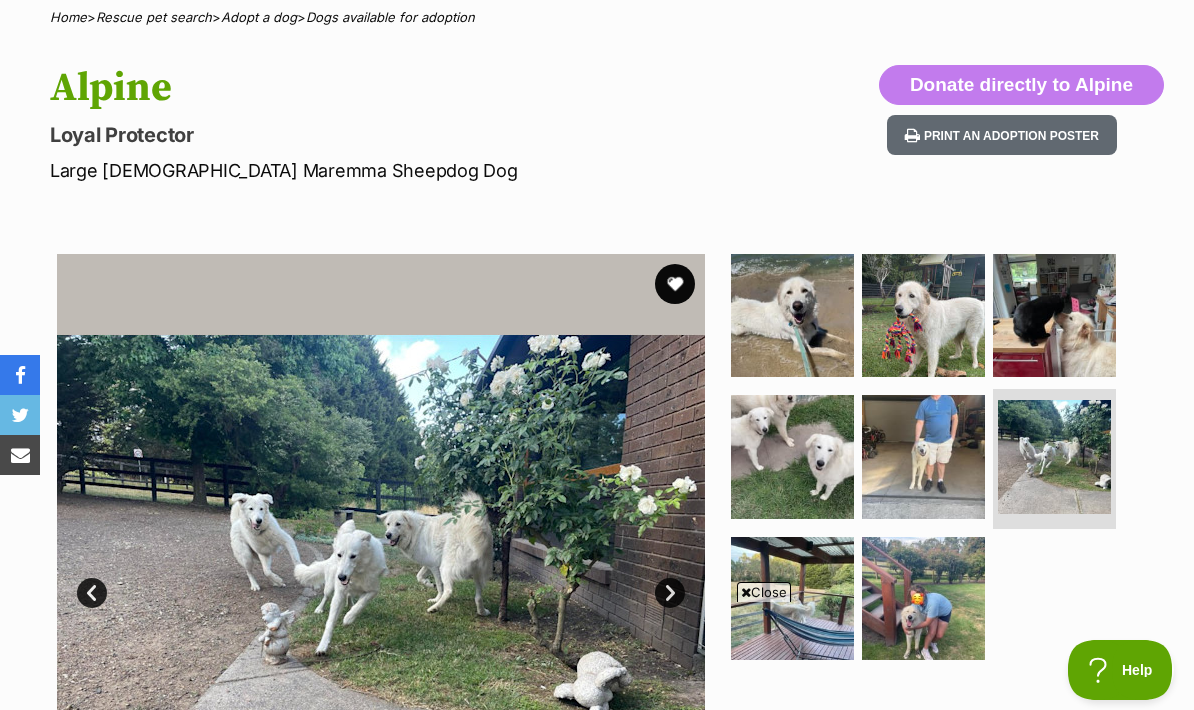 click on "Next" at bounding box center [670, 593] 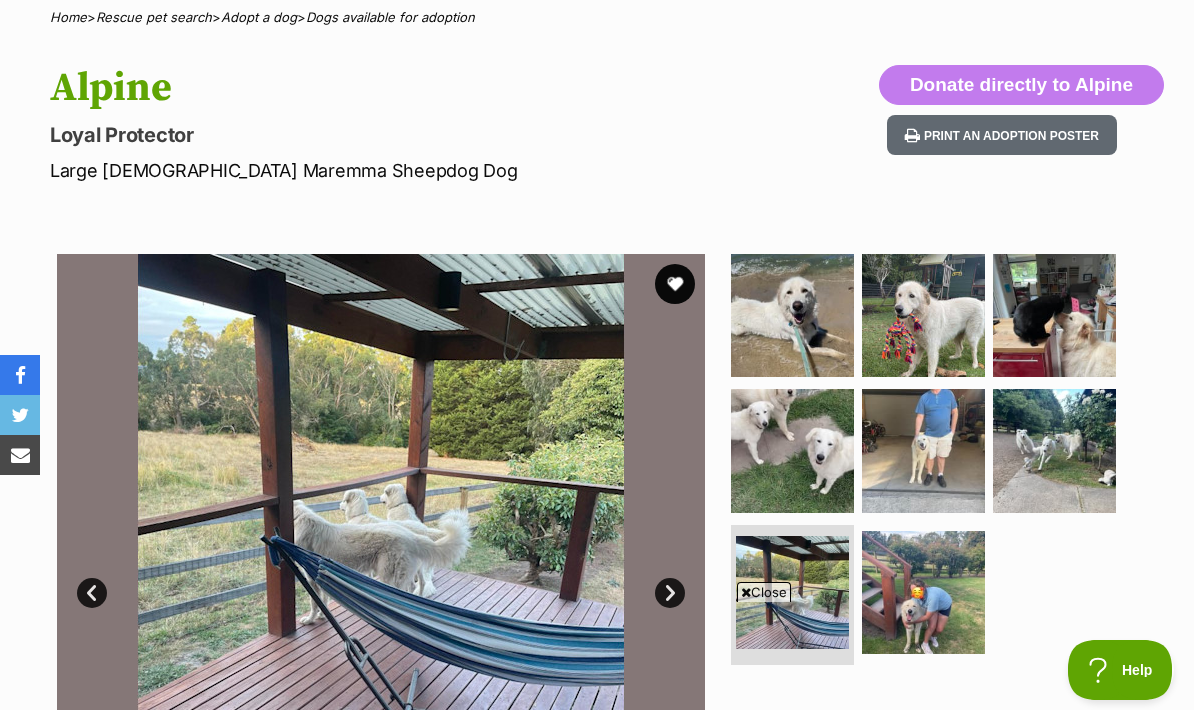 click on "Next" at bounding box center [670, 593] 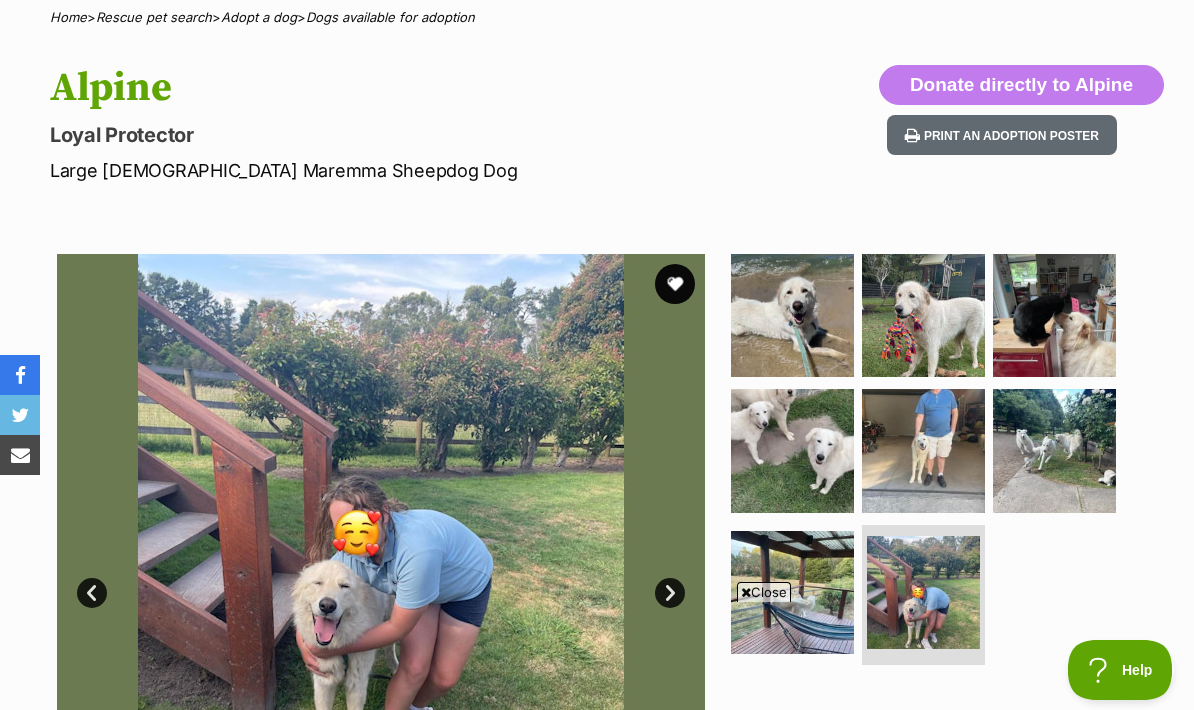 click on "Next" at bounding box center [670, 593] 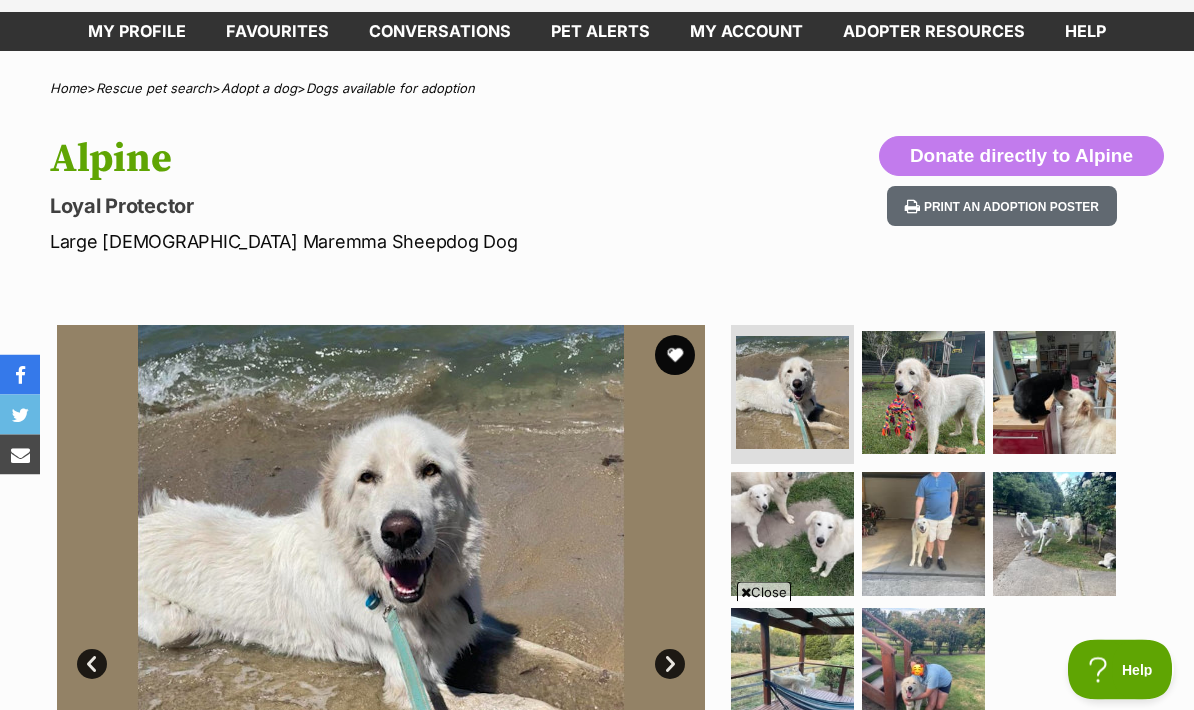 scroll, scrollTop: 0, scrollLeft: 0, axis: both 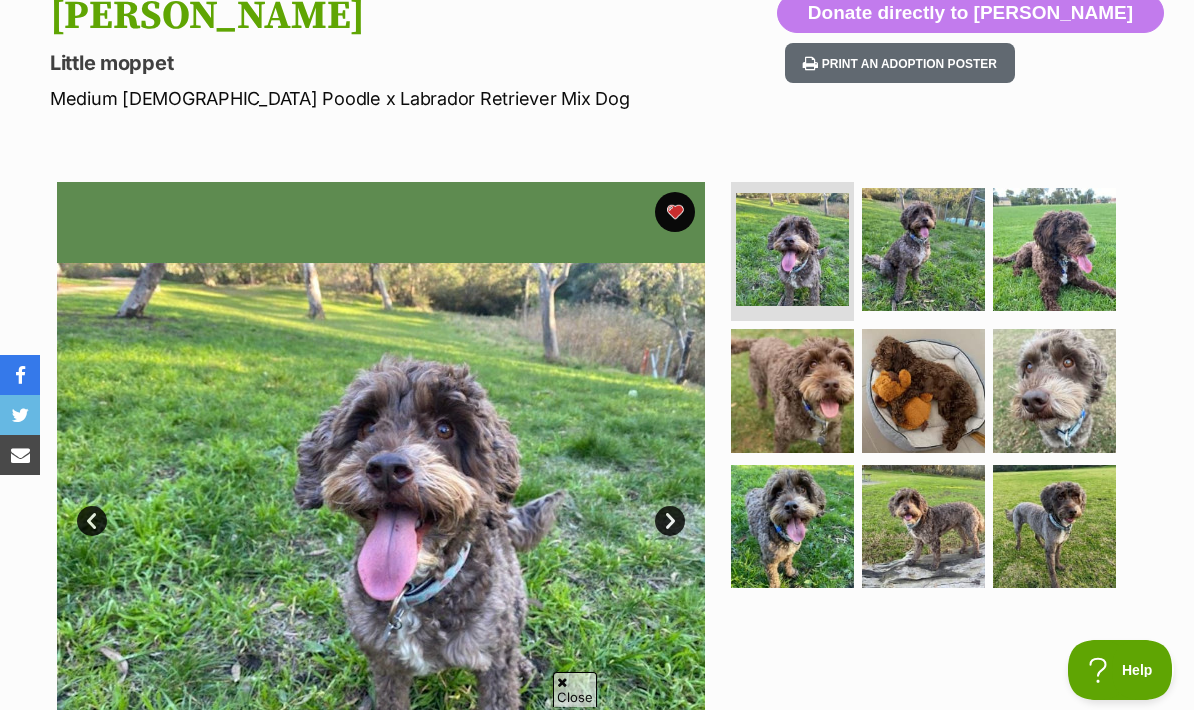 click at bounding box center [1054, 526] 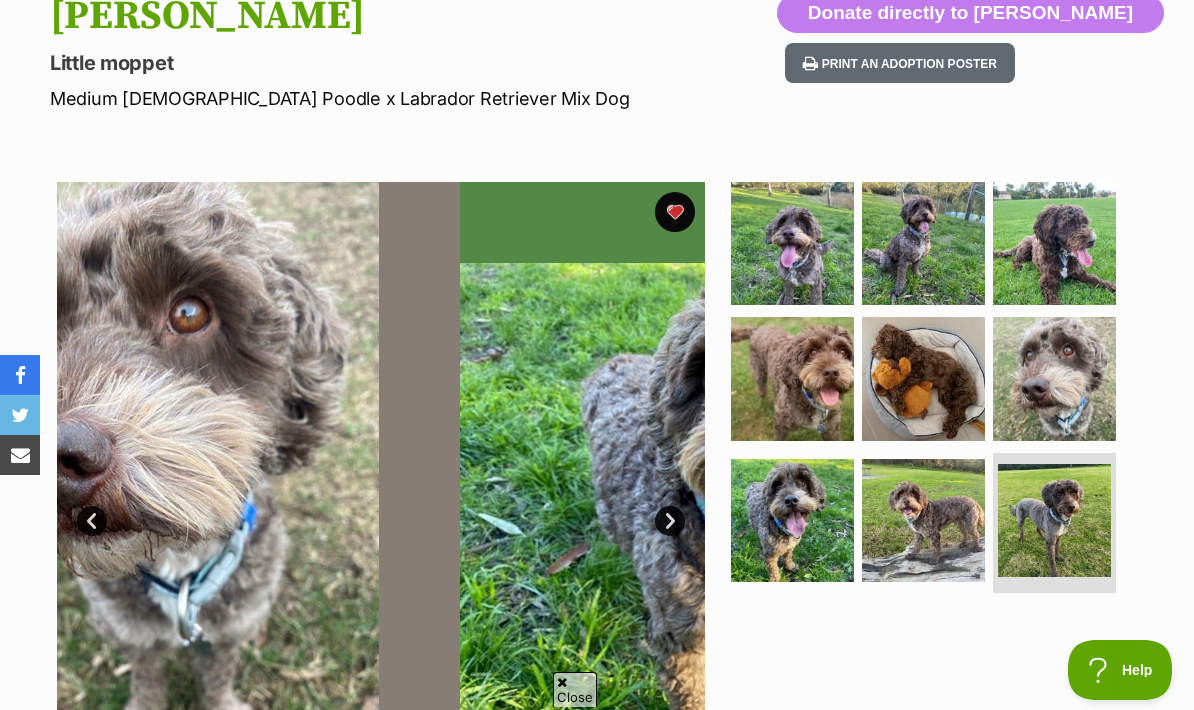 scroll, scrollTop: 0, scrollLeft: 0, axis: both 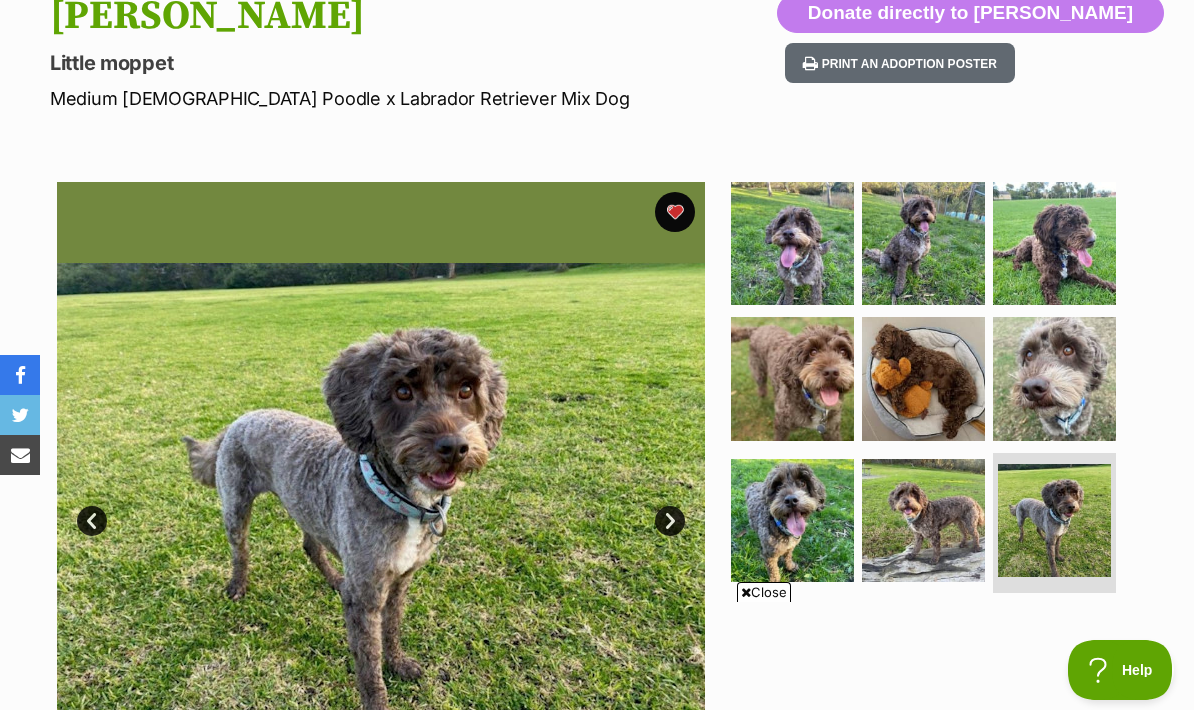 click at bounding box center (1054, 520) 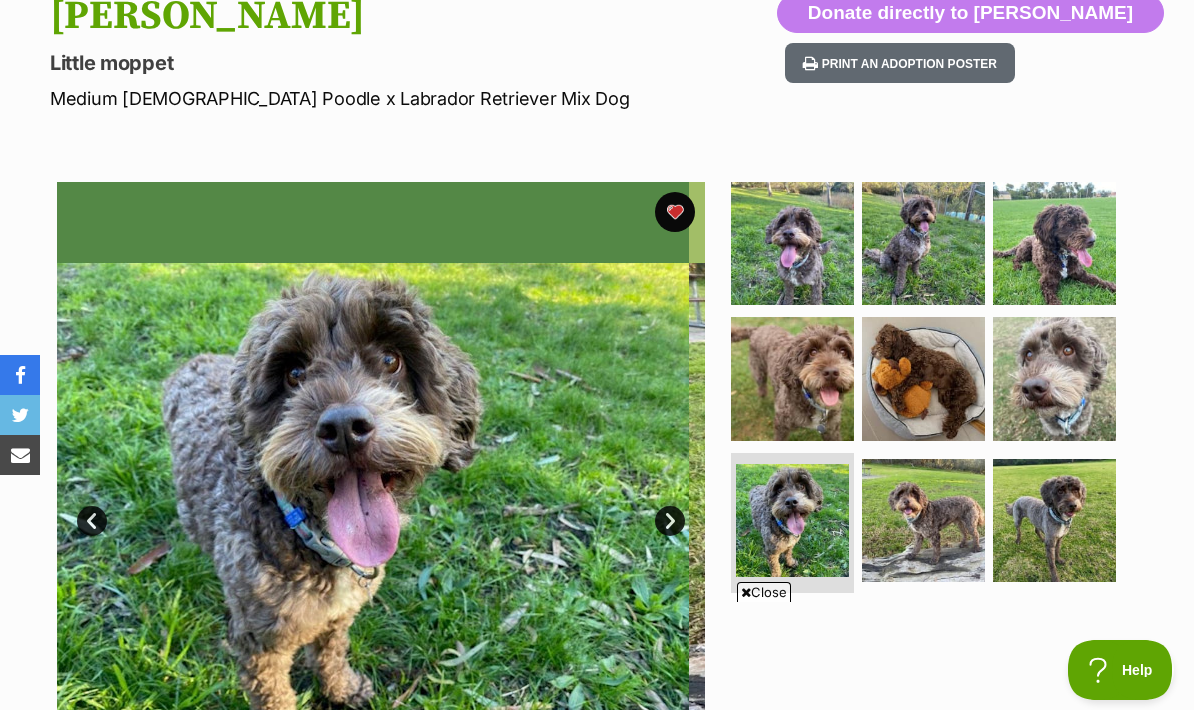 scroll, scrollTop: 0, scrollLeft: 0, axis: both 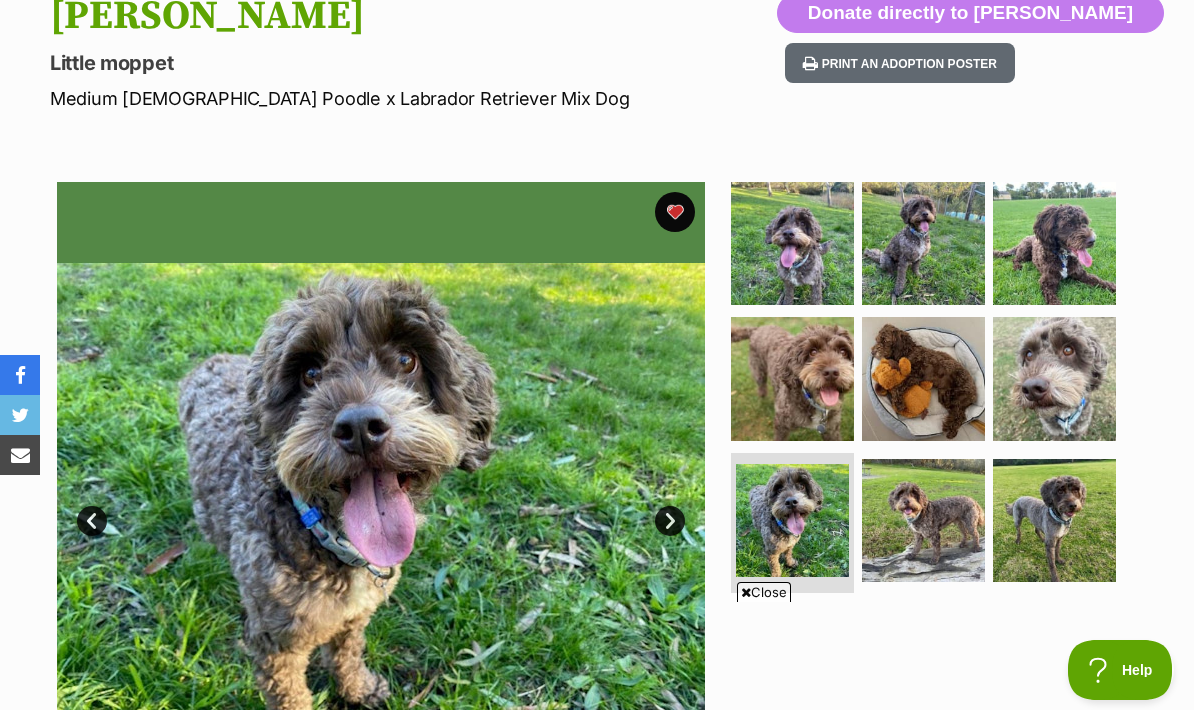 click at bounding box center (1054, 243) 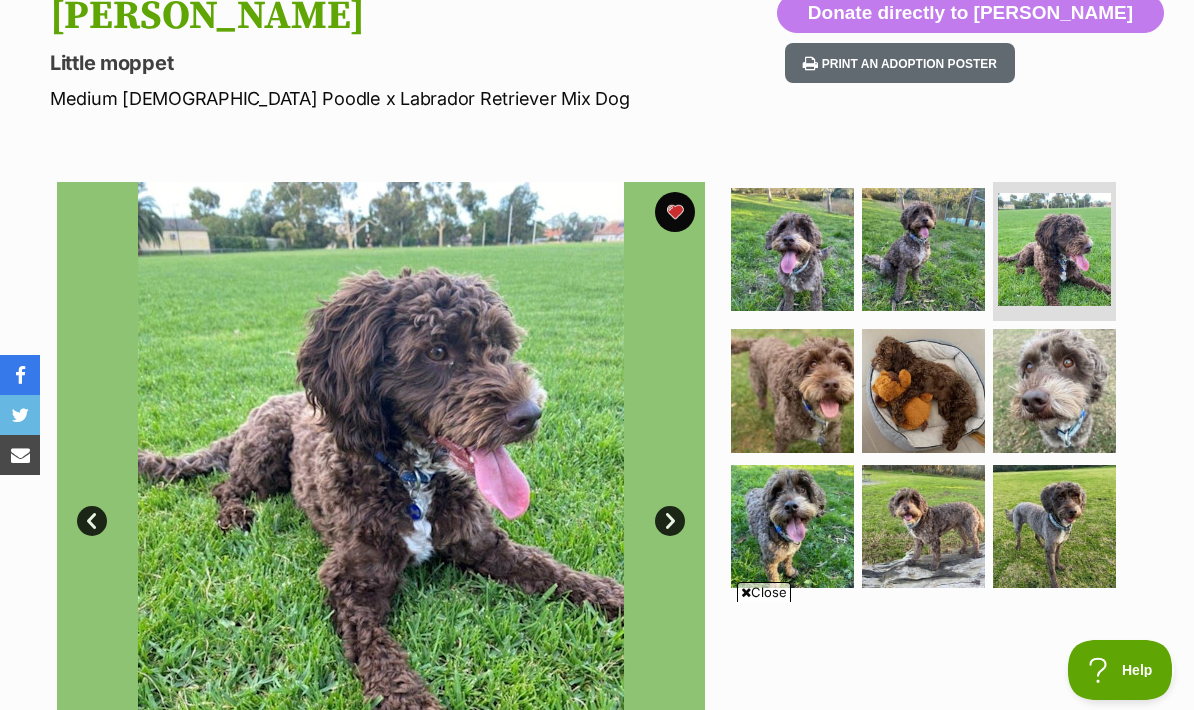 click at bounding box center (792, 390) 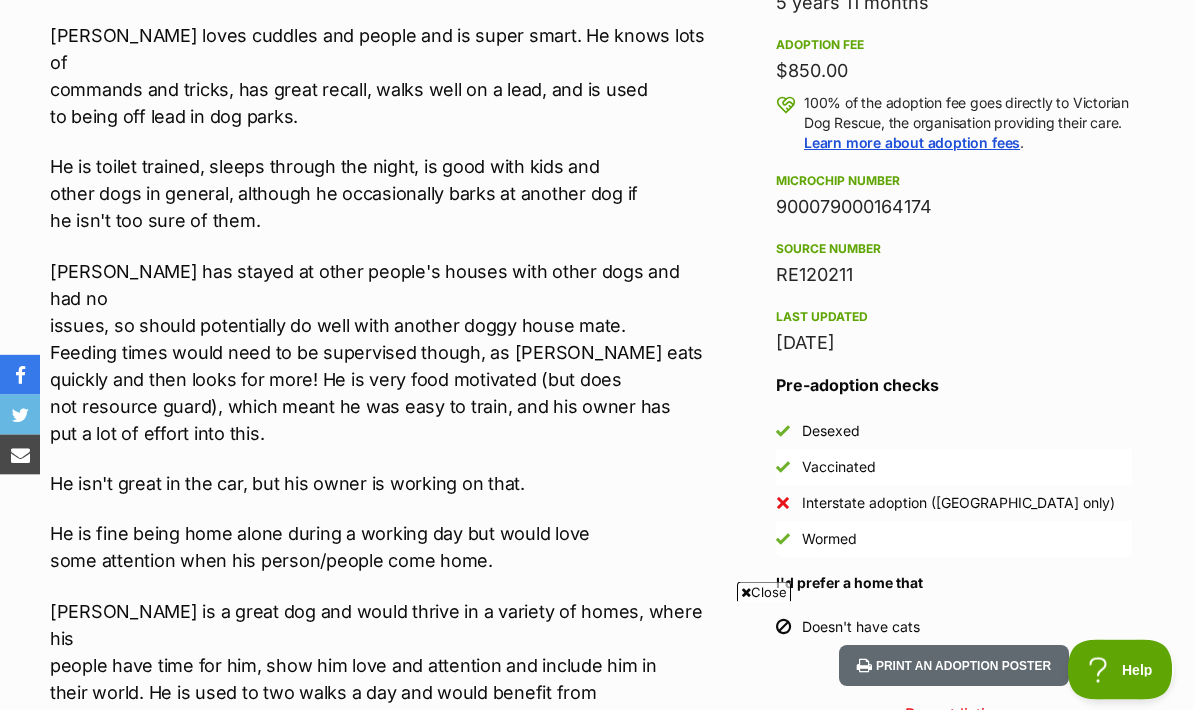 scroll, scrollTop: 0, scrollLeft: 0, axis: both 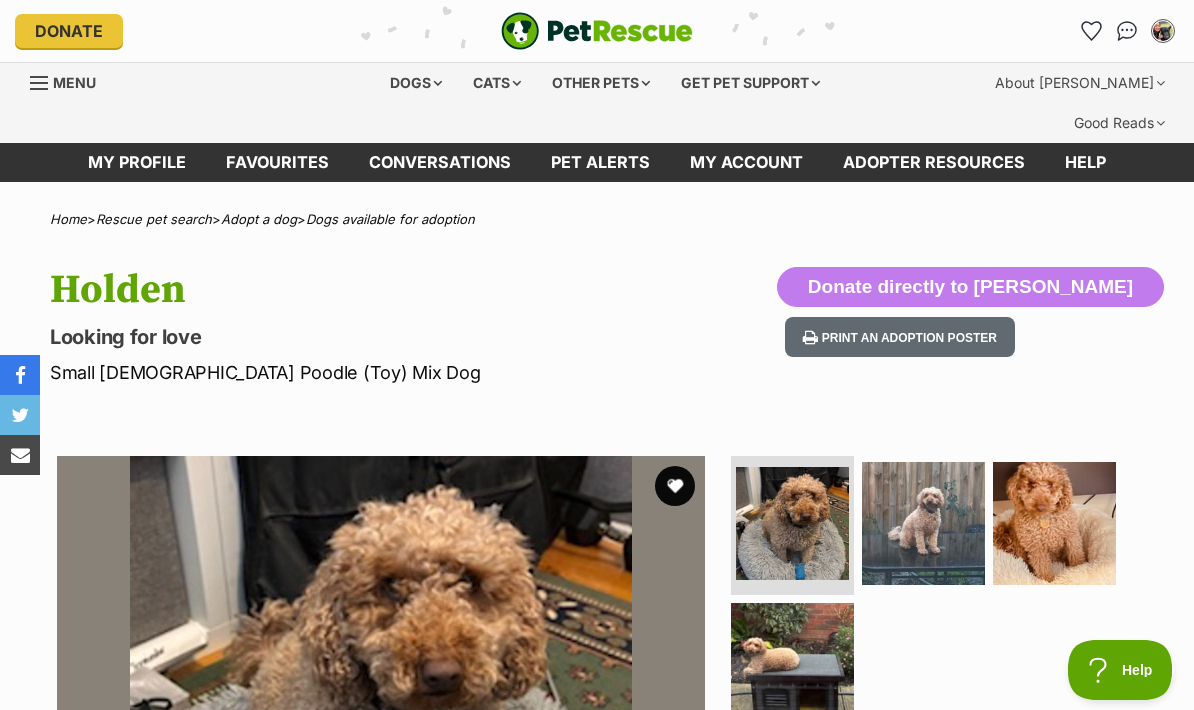 click at bounding box center (923, 523) 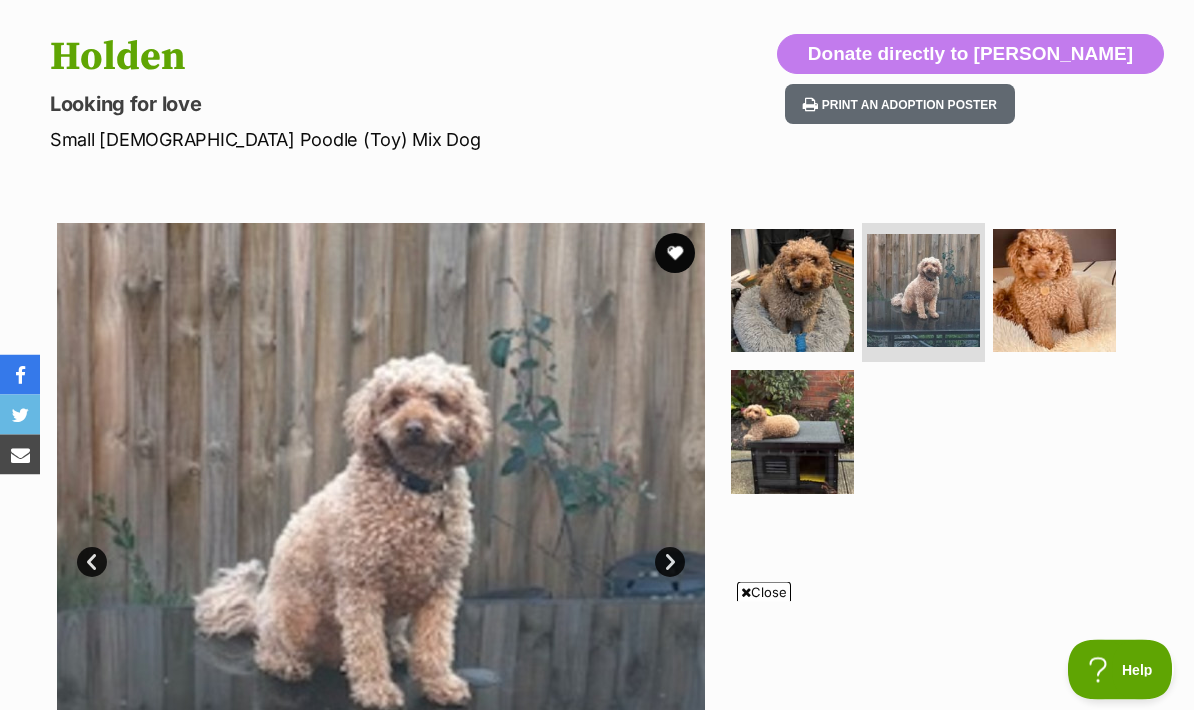scroll, scrollTop: 228, scrollLeft: 0, axis: vertical 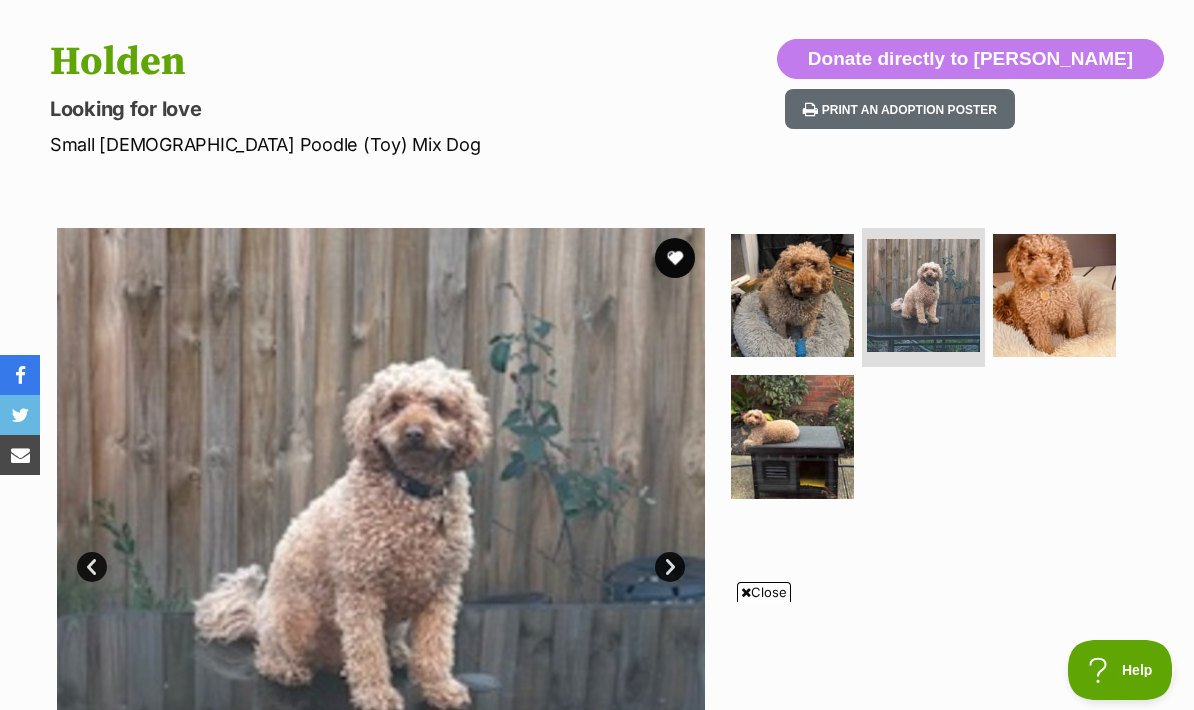 click at bounding box center (1054, 295) 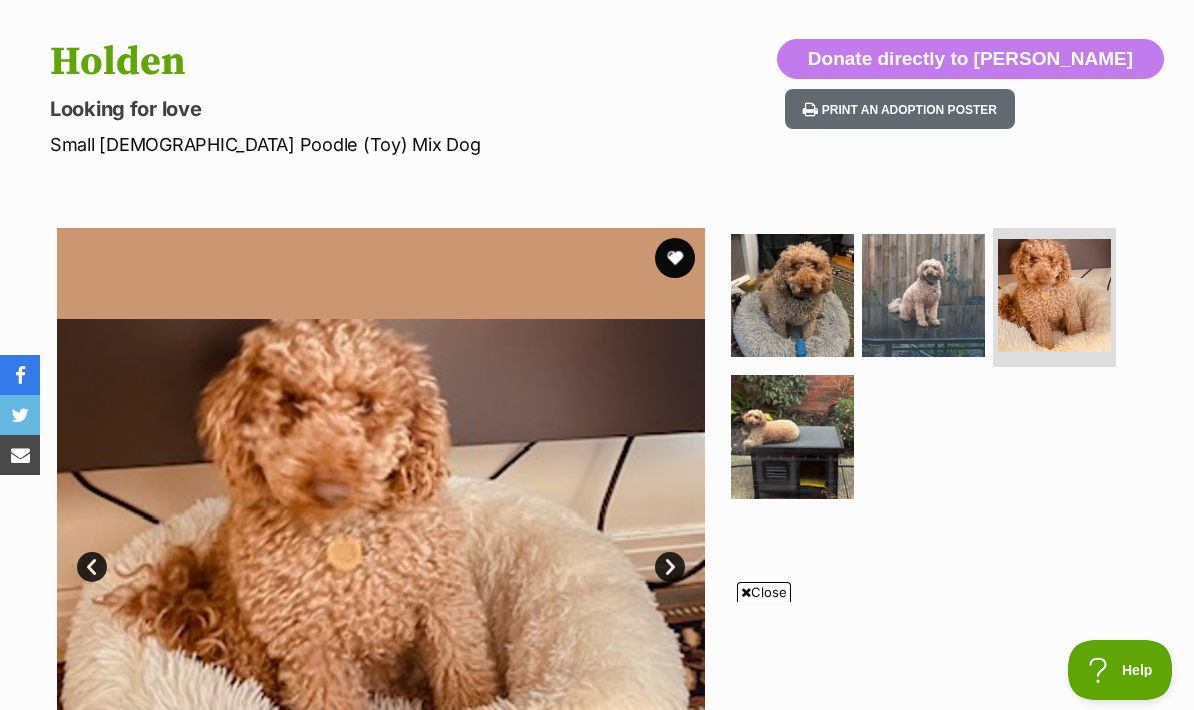 click at bounding box center [792, 436] 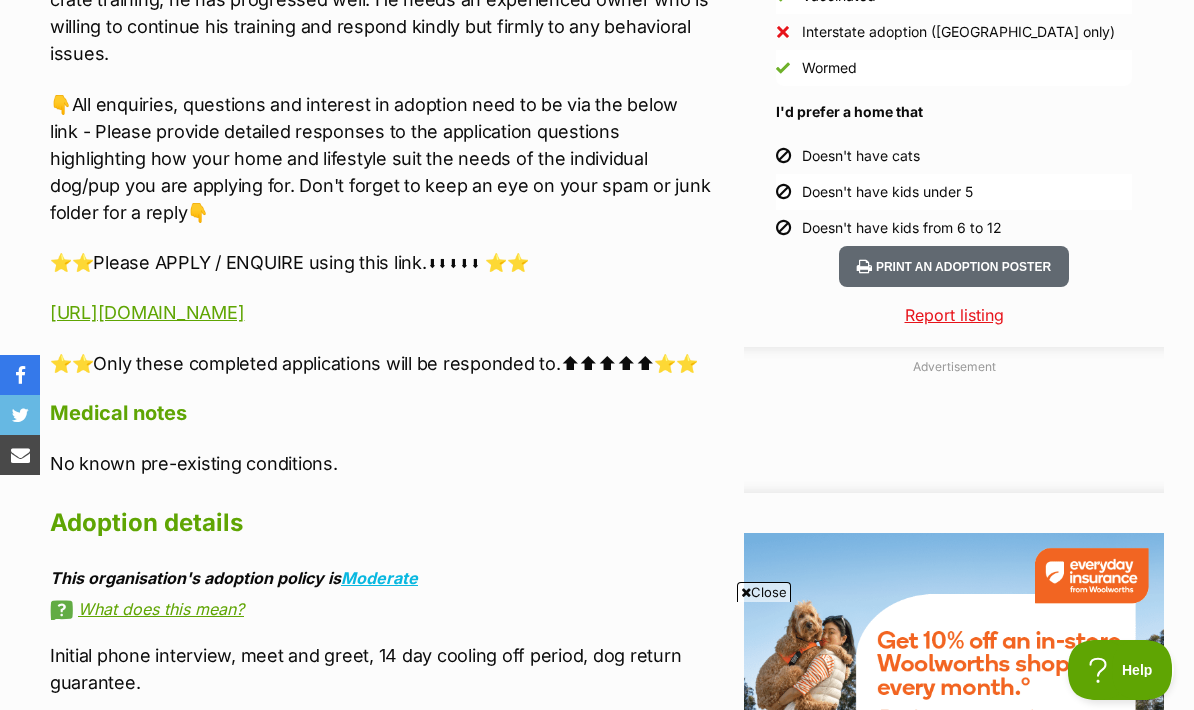 scroll, scrollTop: 1961, scrollLeft: 0, axis: vertical 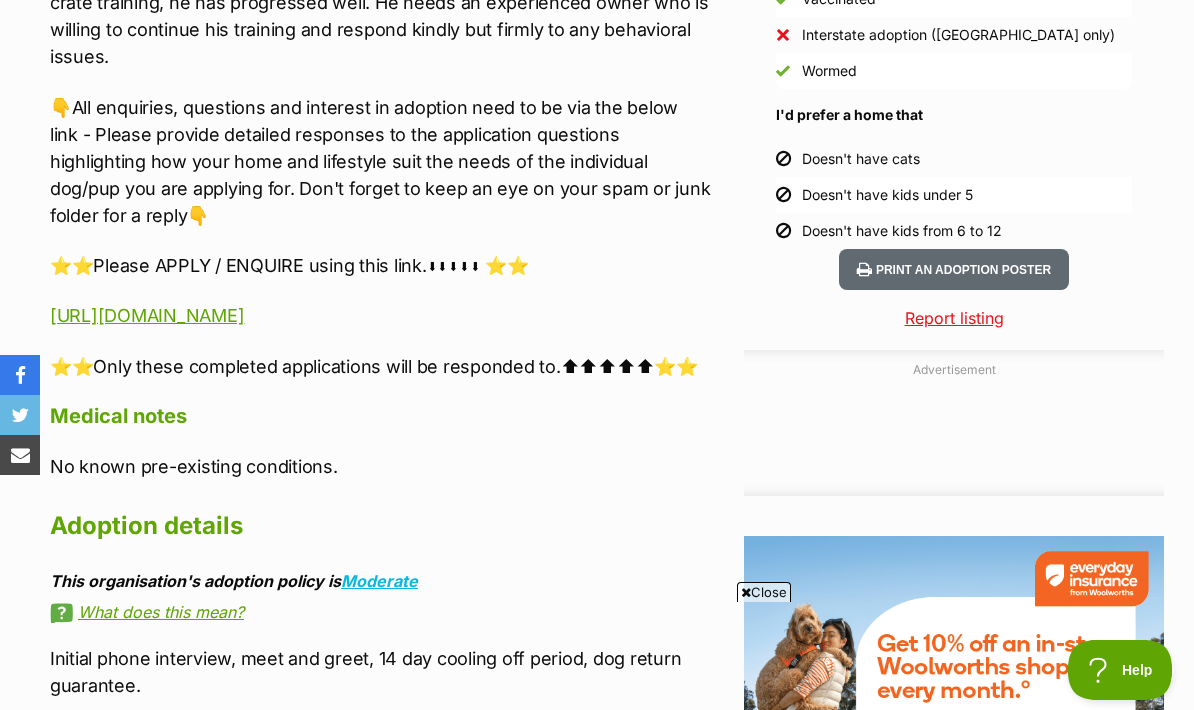click on "https://www.startingoverdogrescue.org.au/adoption-application-form/" at bounding box center [147, 315] 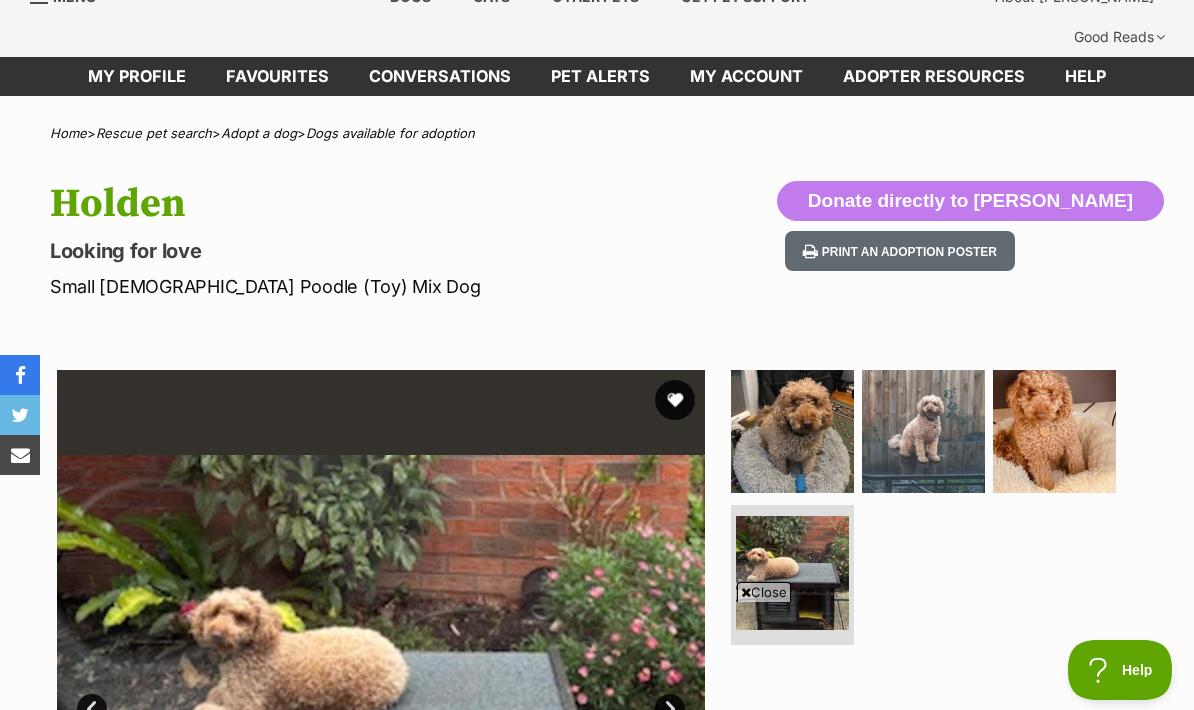 scroll, scrollTop: 82, scrollLeft: 0, axis: vertical 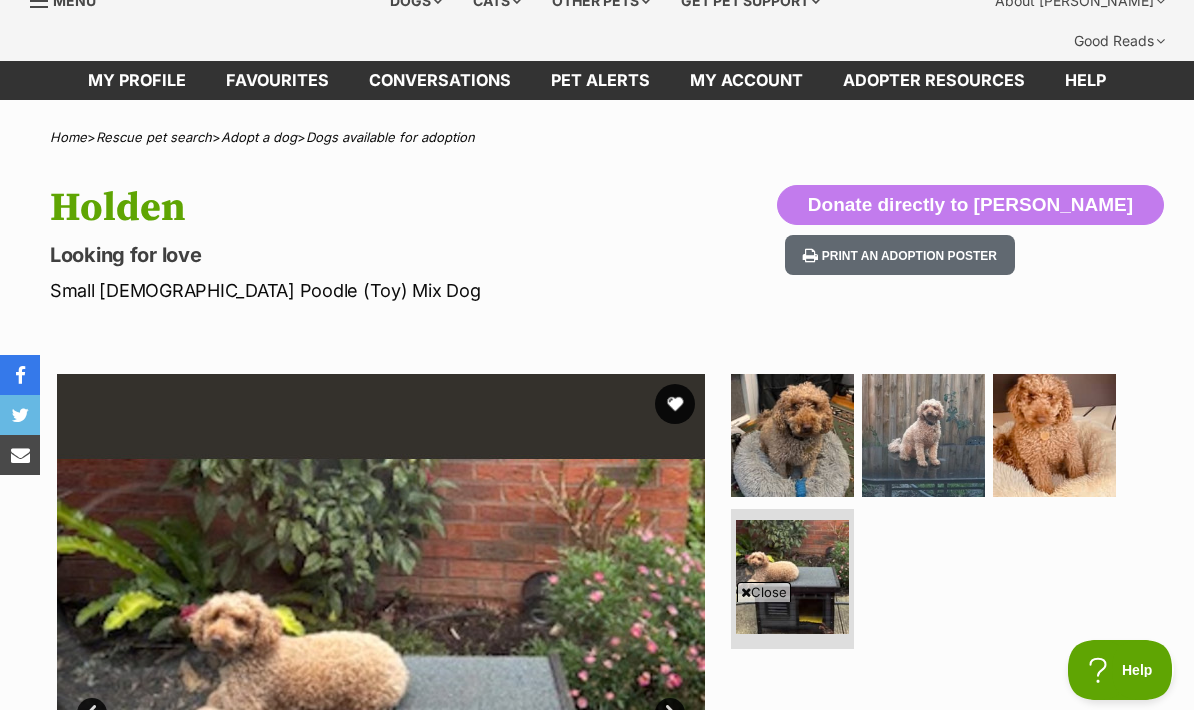 click at bounding box center (792, 435) 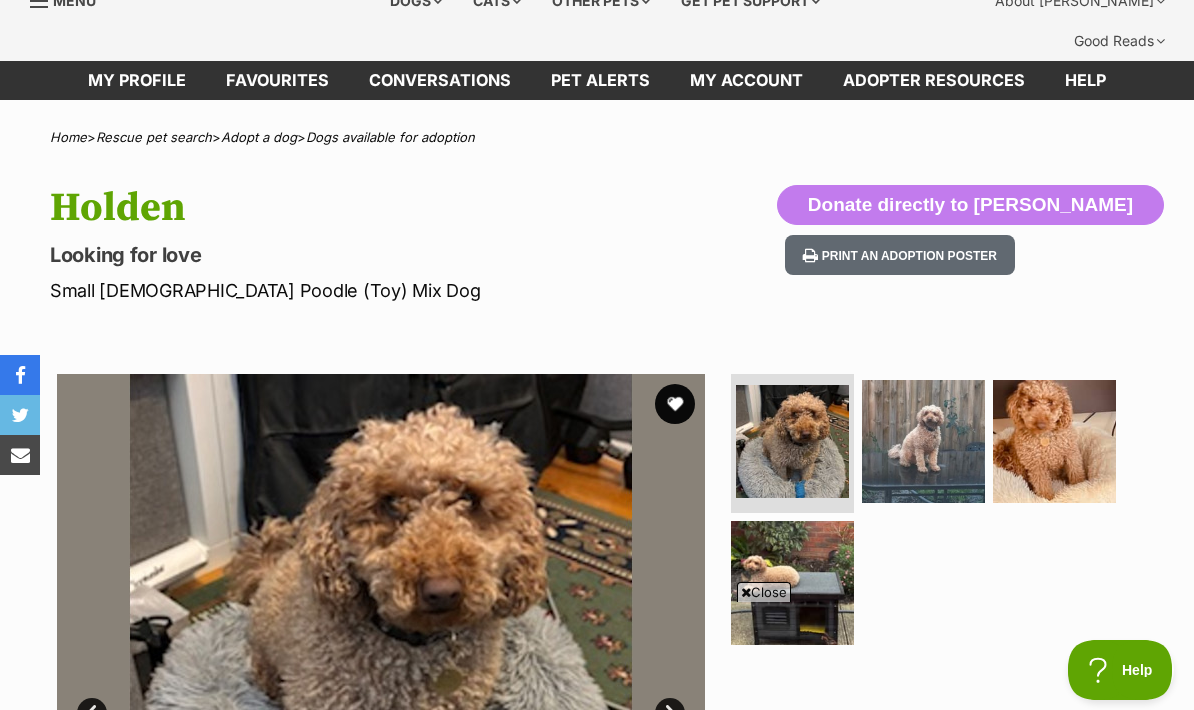 scroll, scrollTop: 114, scrollLeft: 0, axis: vertical 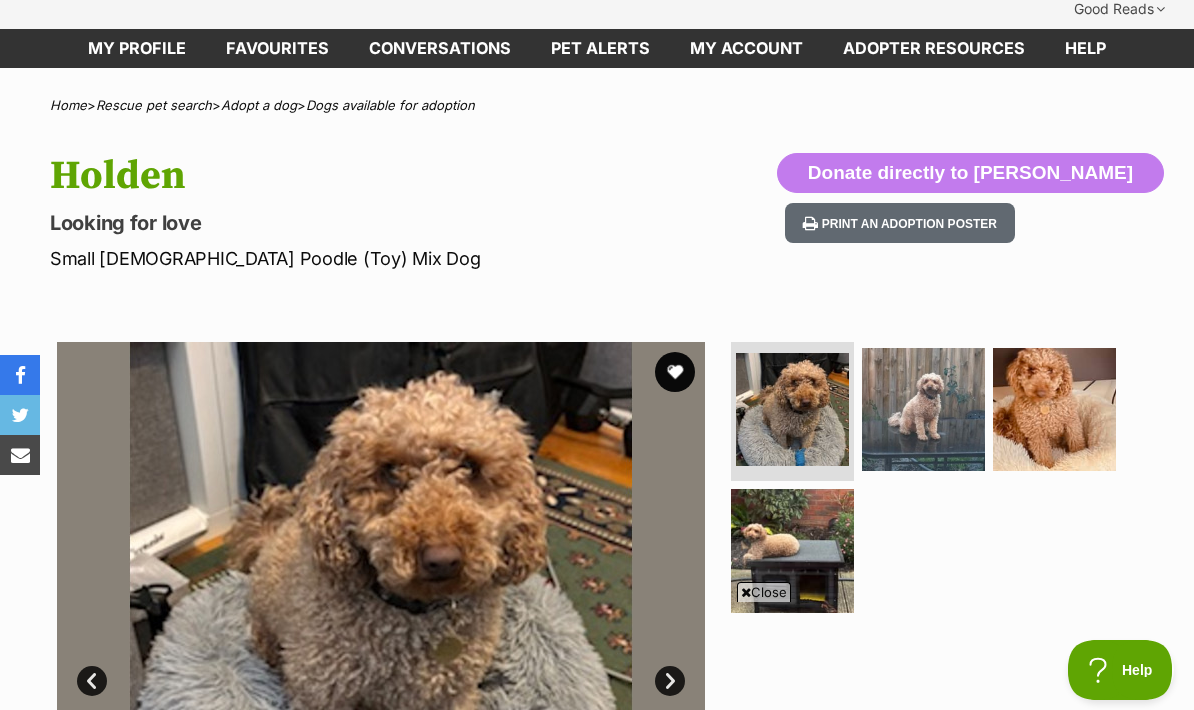 click at bounding box center (923, 409) 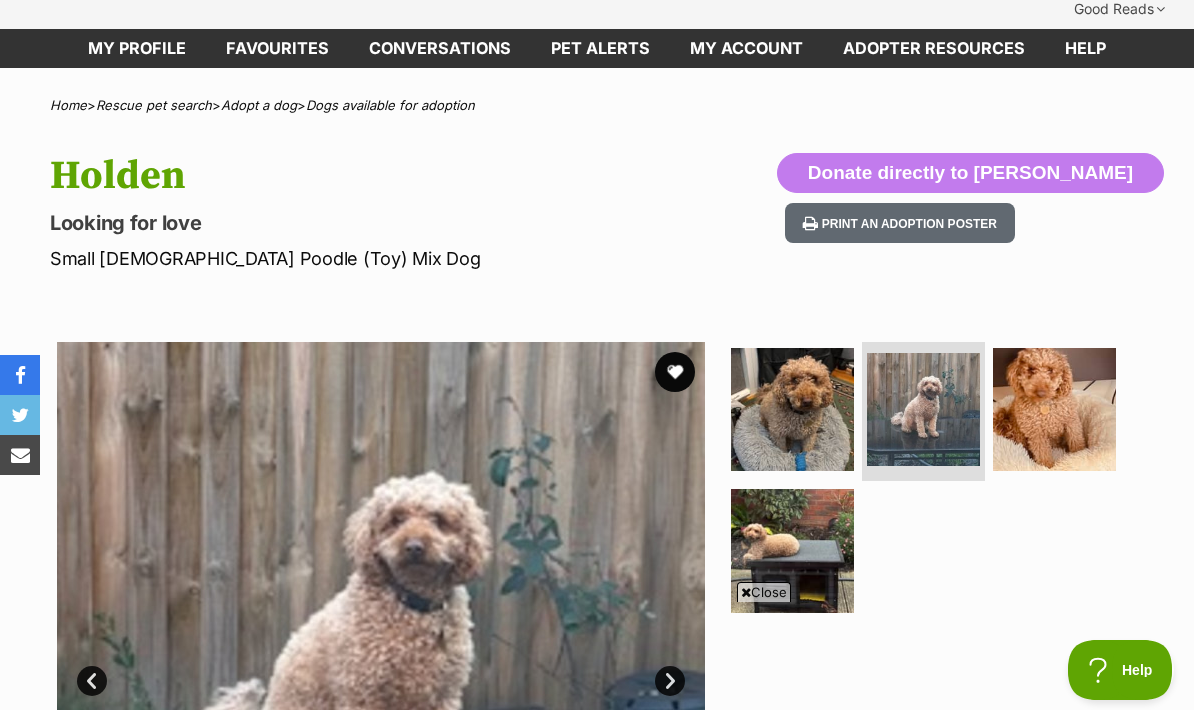 click at bounding box center [1054, 409] 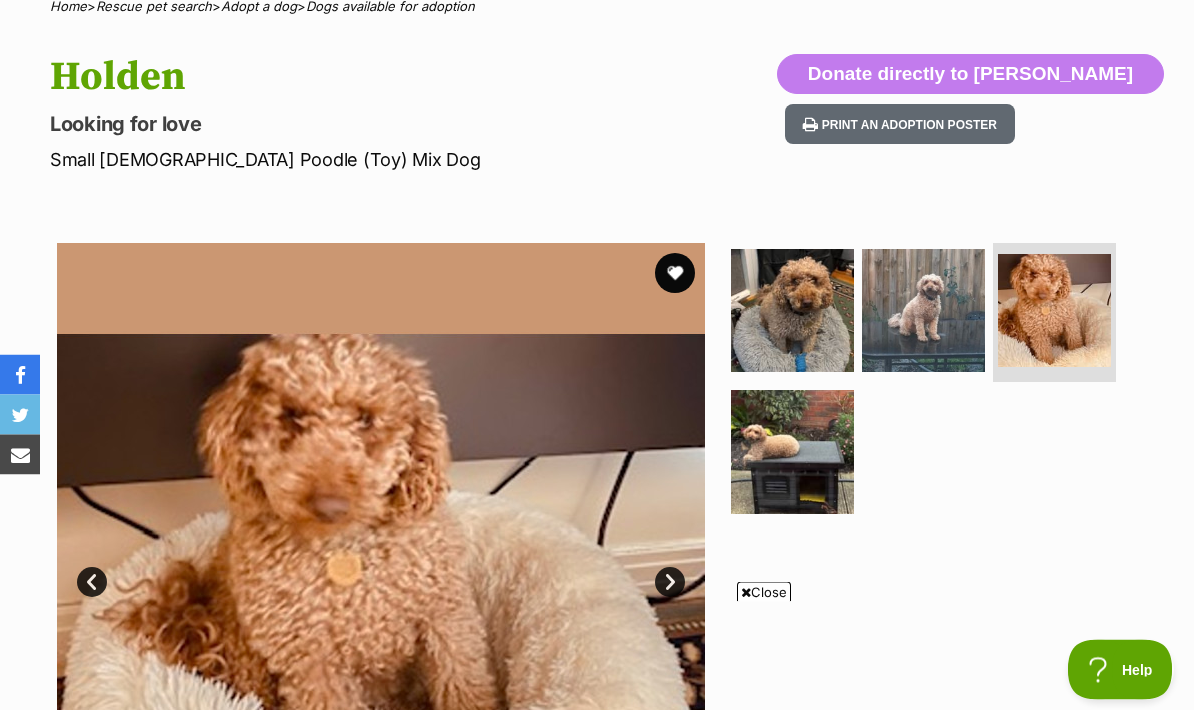 scroll, scrollTop: 213, scrollLeft: 0, axis: vertical 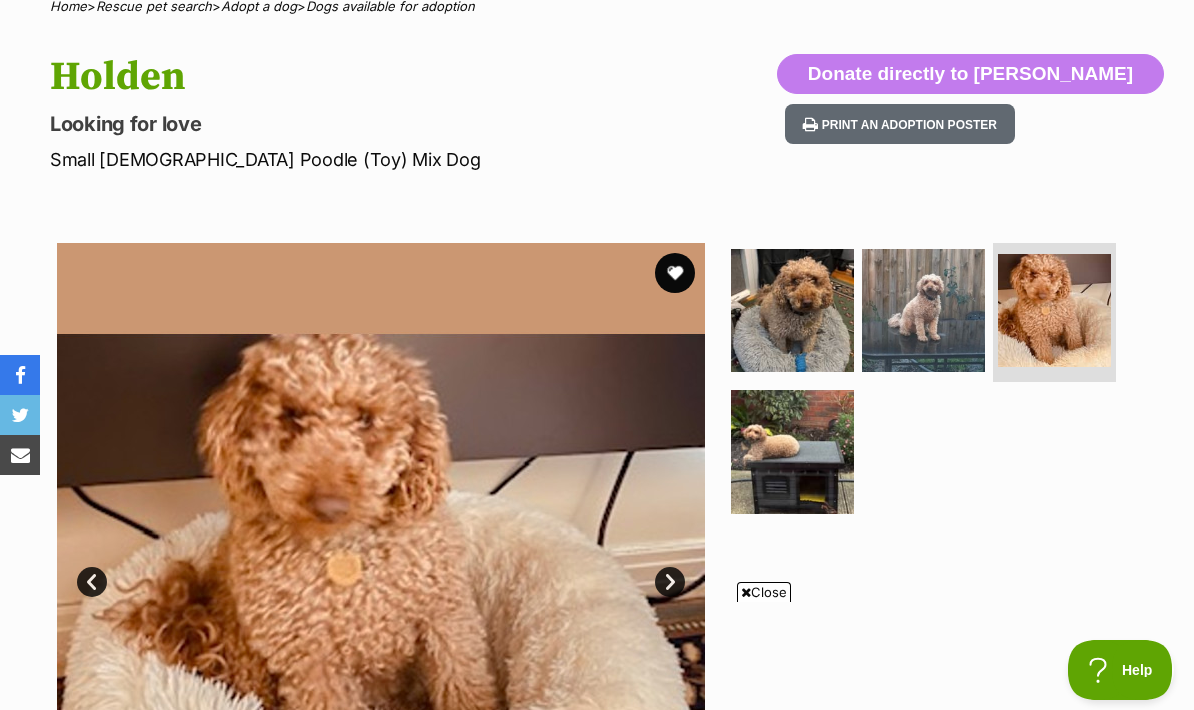 click at bounding box center [792, 451] 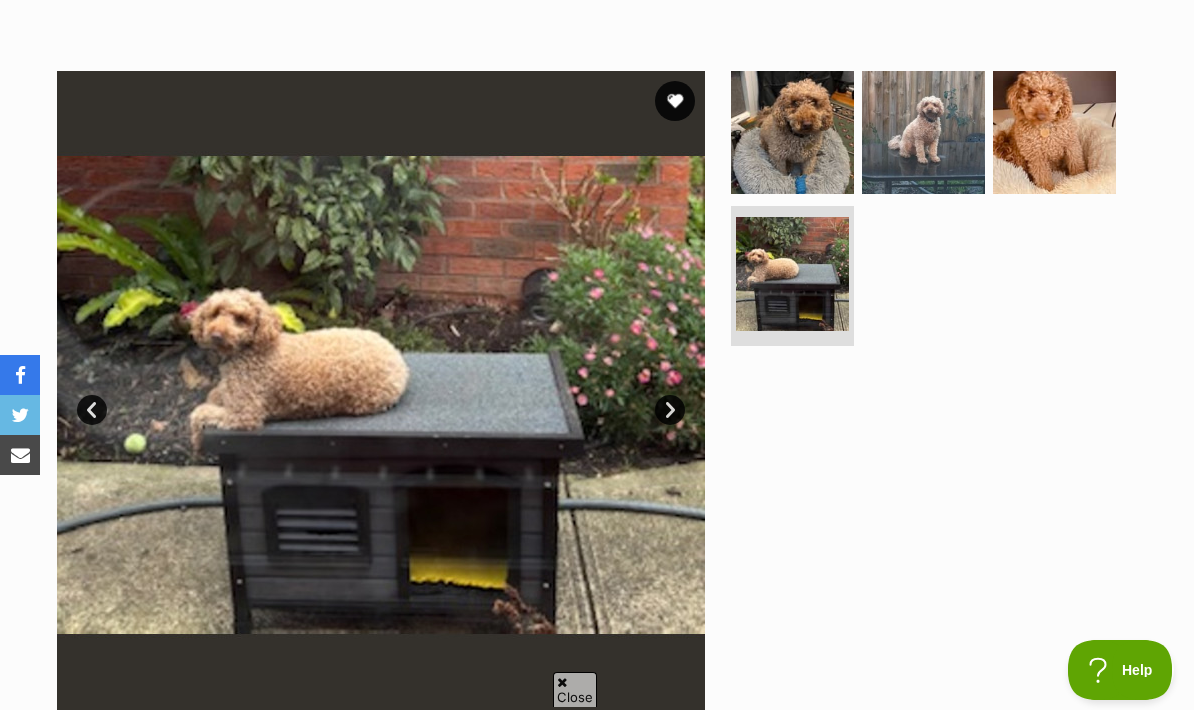 scroll, scrollTop: 0, scrollLeft: 0, axis: both 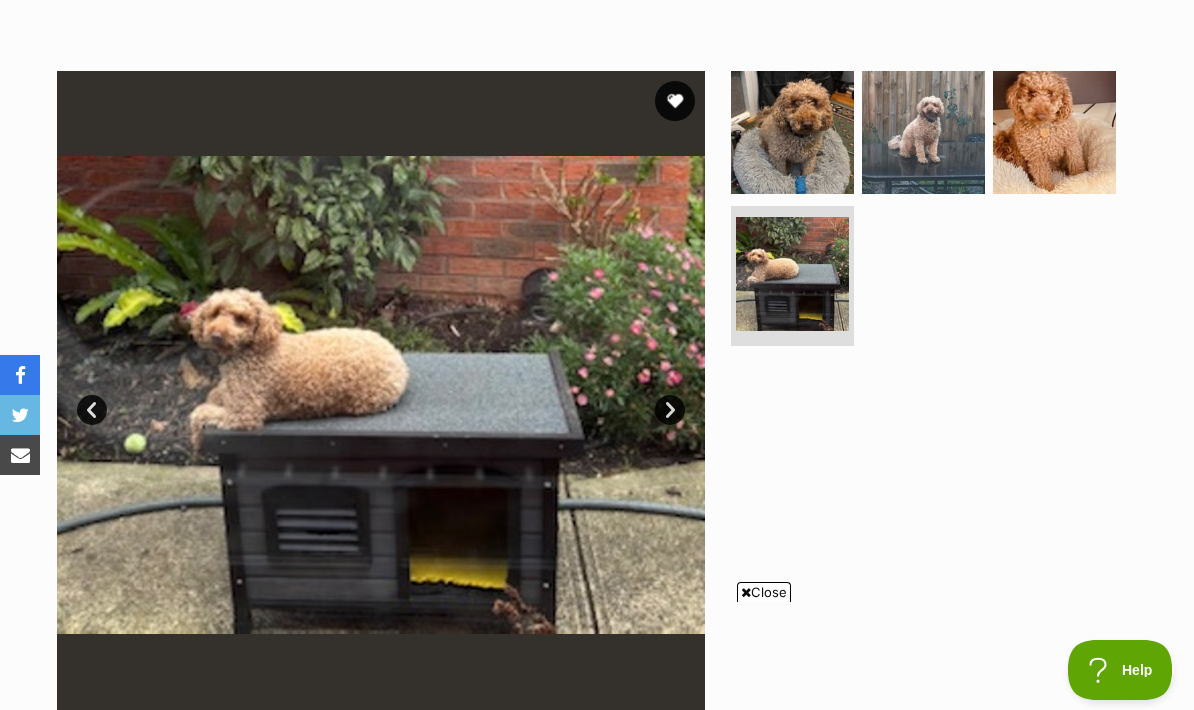 click on "Next" at bounding box center [670, 410] 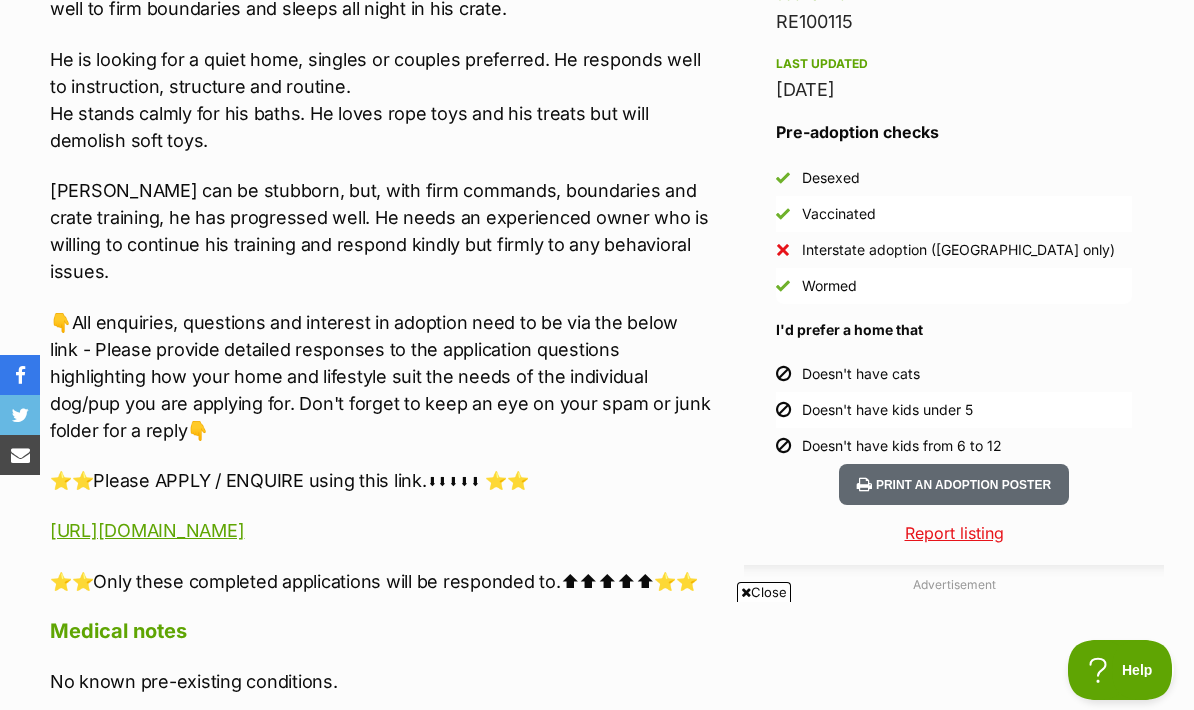 scroll, scrollTop: 0, scrollLeft: 0, axis: both 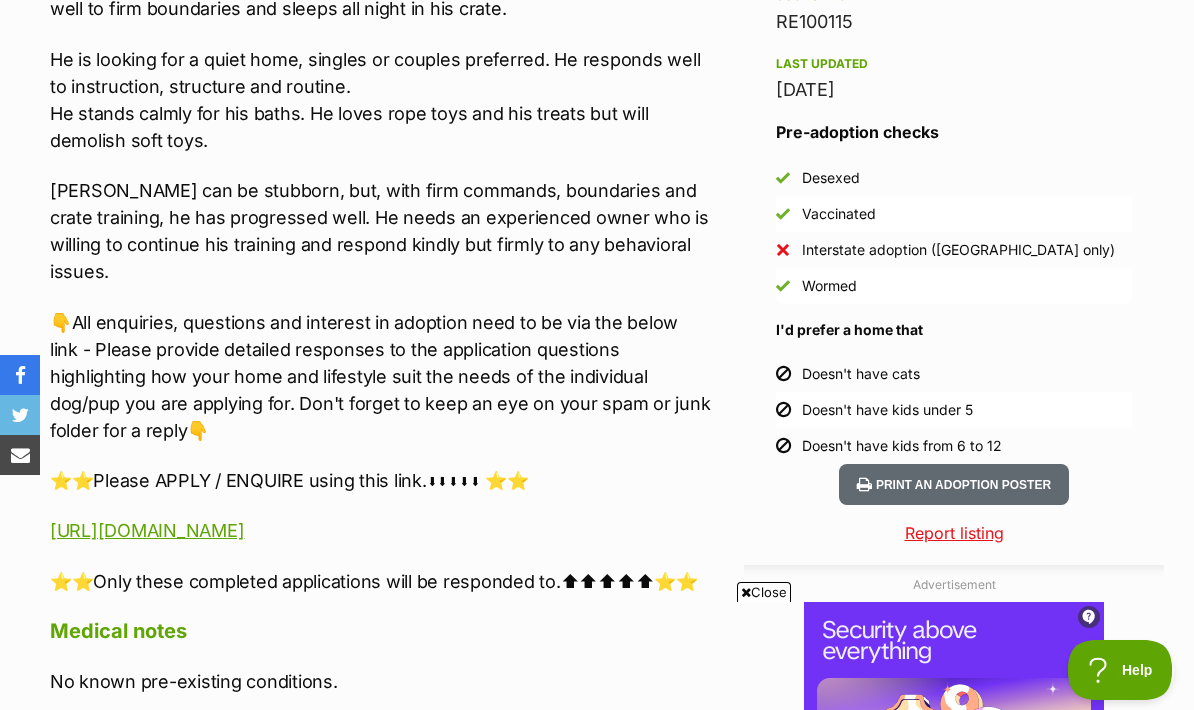 click on "https://www.startingoverdogrescue.org.au/adoption-application-form/" at bounding box center [147, 530] 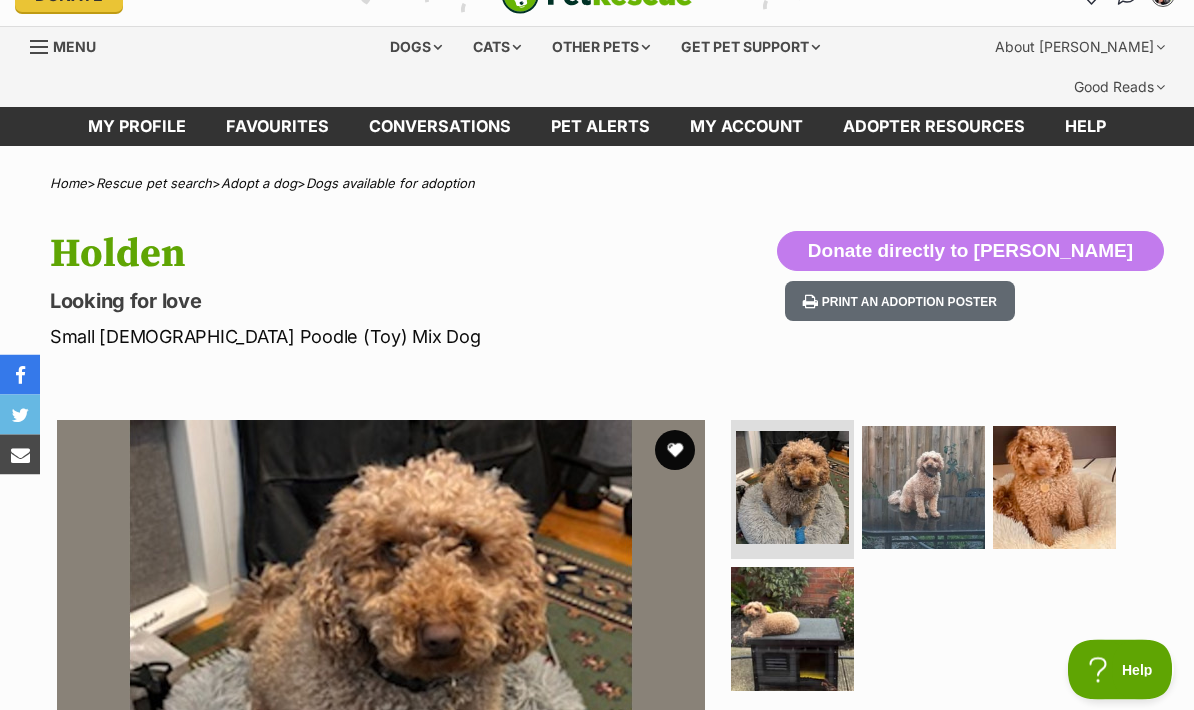 scroll, scrollTop: 0, scrollLeft: 0, axis: both 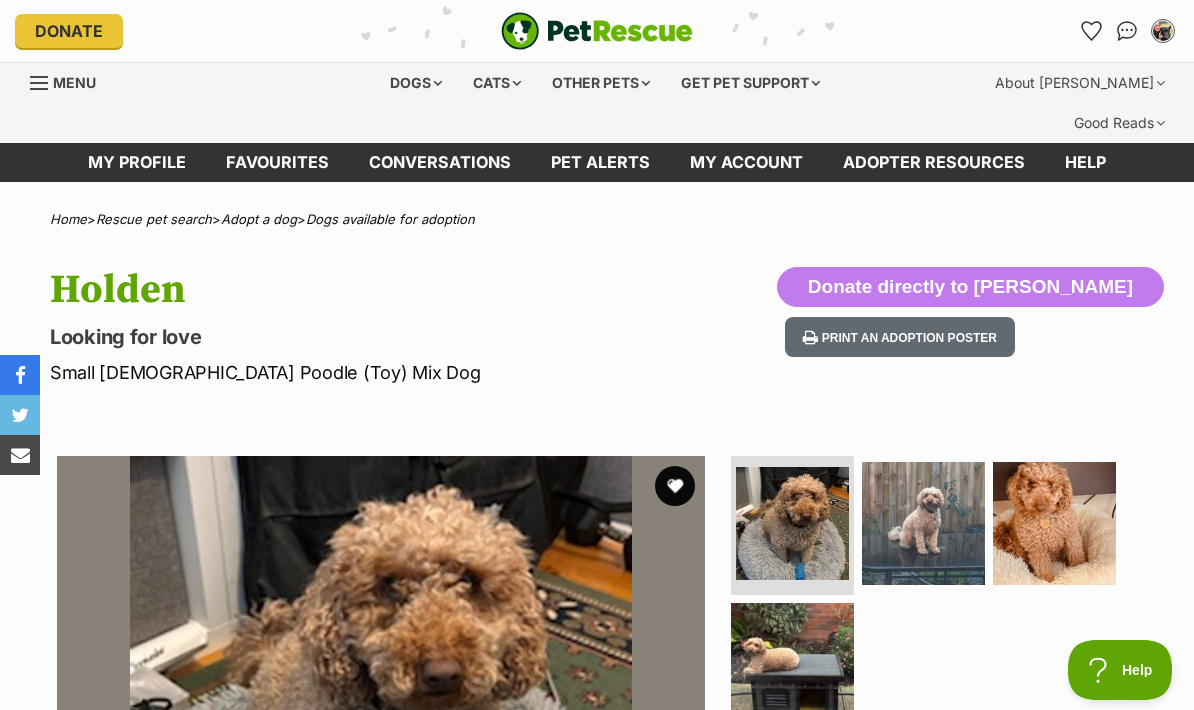 click at bounding box center [923, 523] 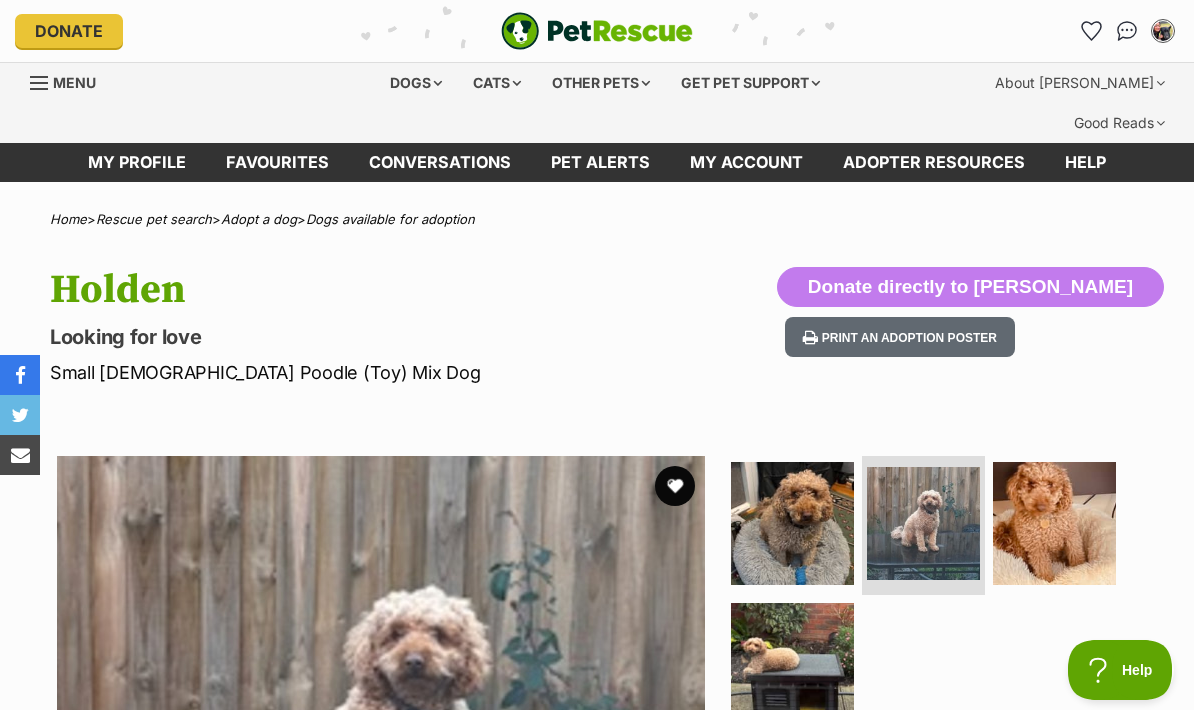 click at bounding box center [1054, 523] 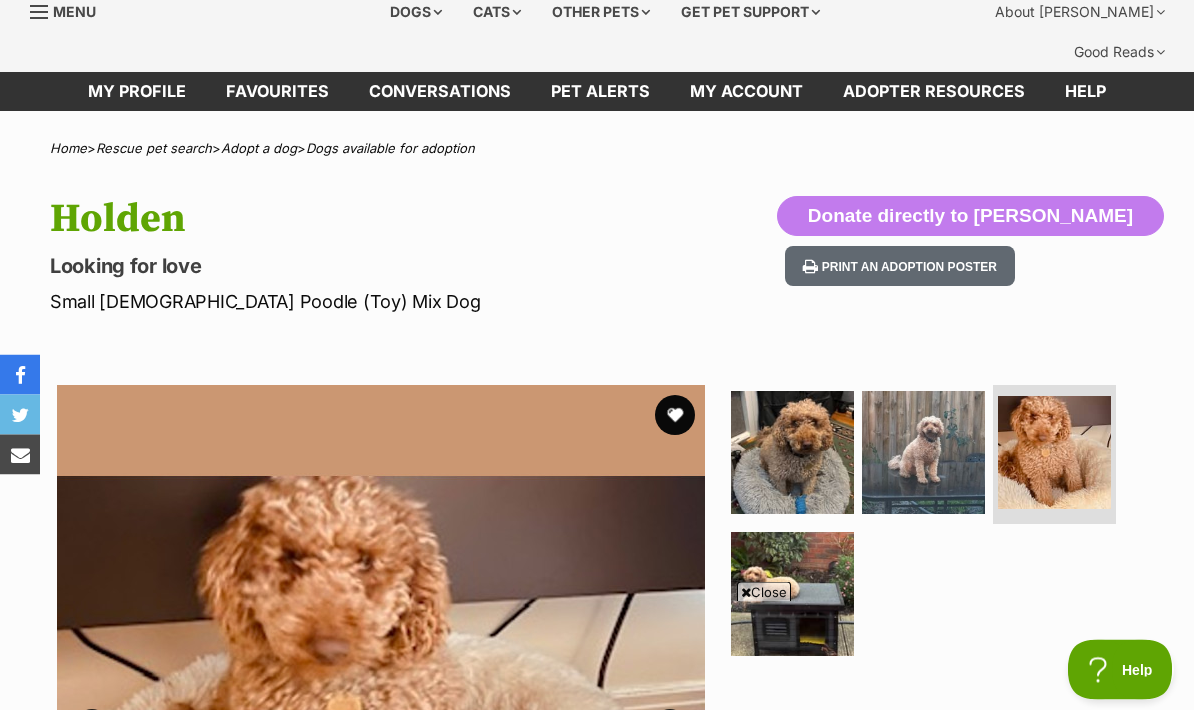 scroll, scrollTop: 70, scrollLeft: 0, axis: vertical 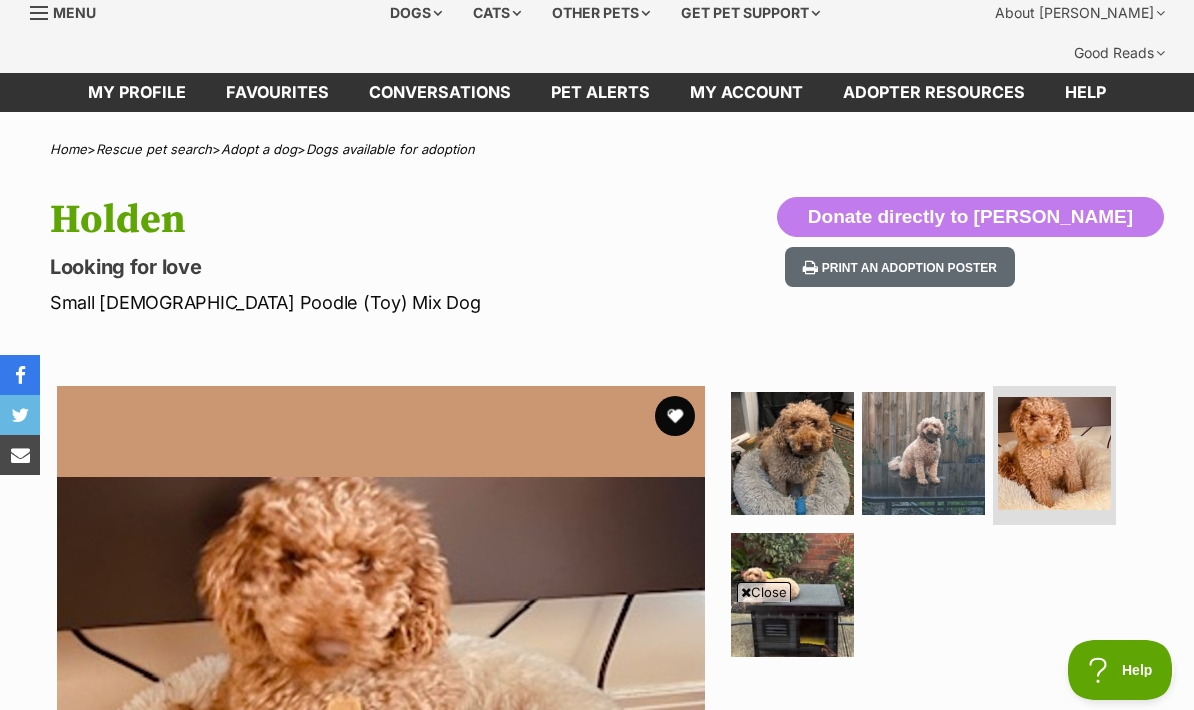 click at bounding box center [792, 594] 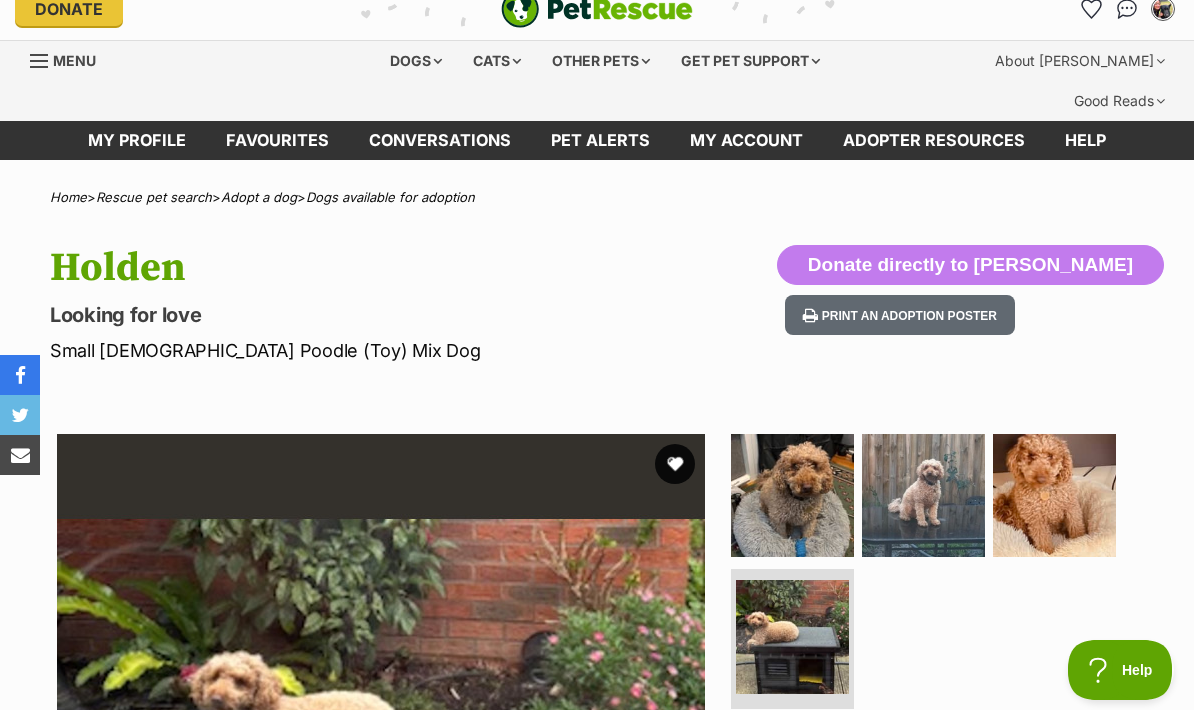 scroll, scrollTop: 0, scrollLeft: 0, axis: both 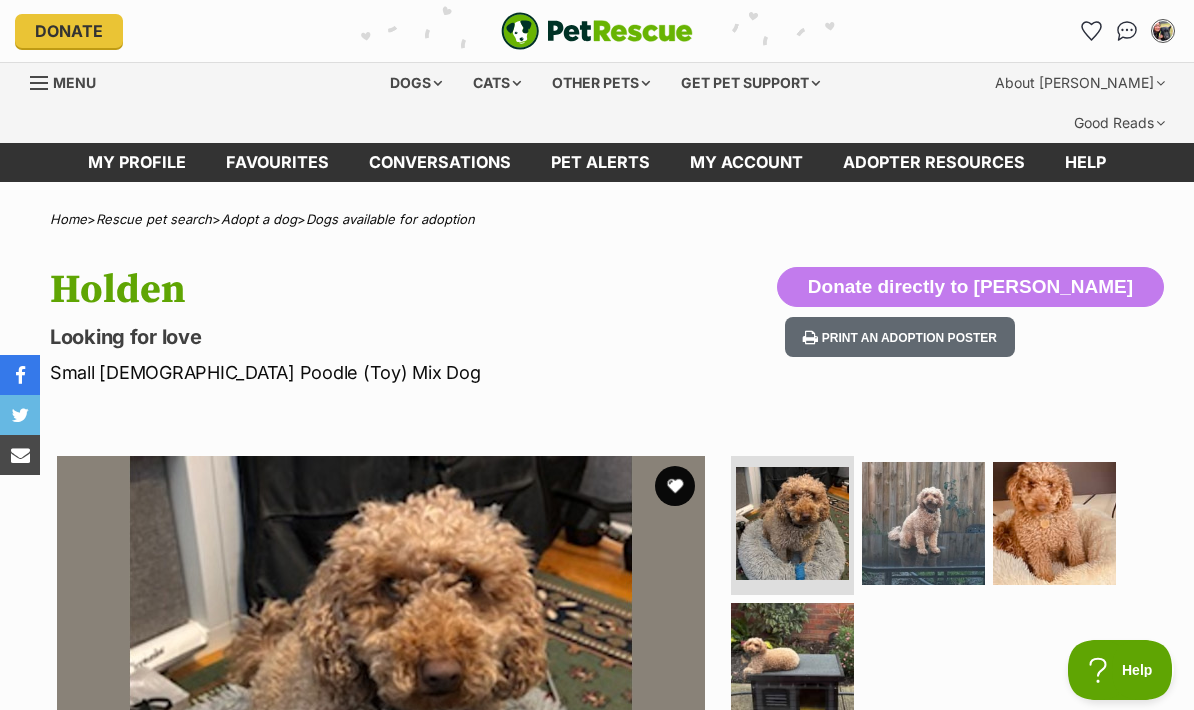 click at bounding box center [675, 486] 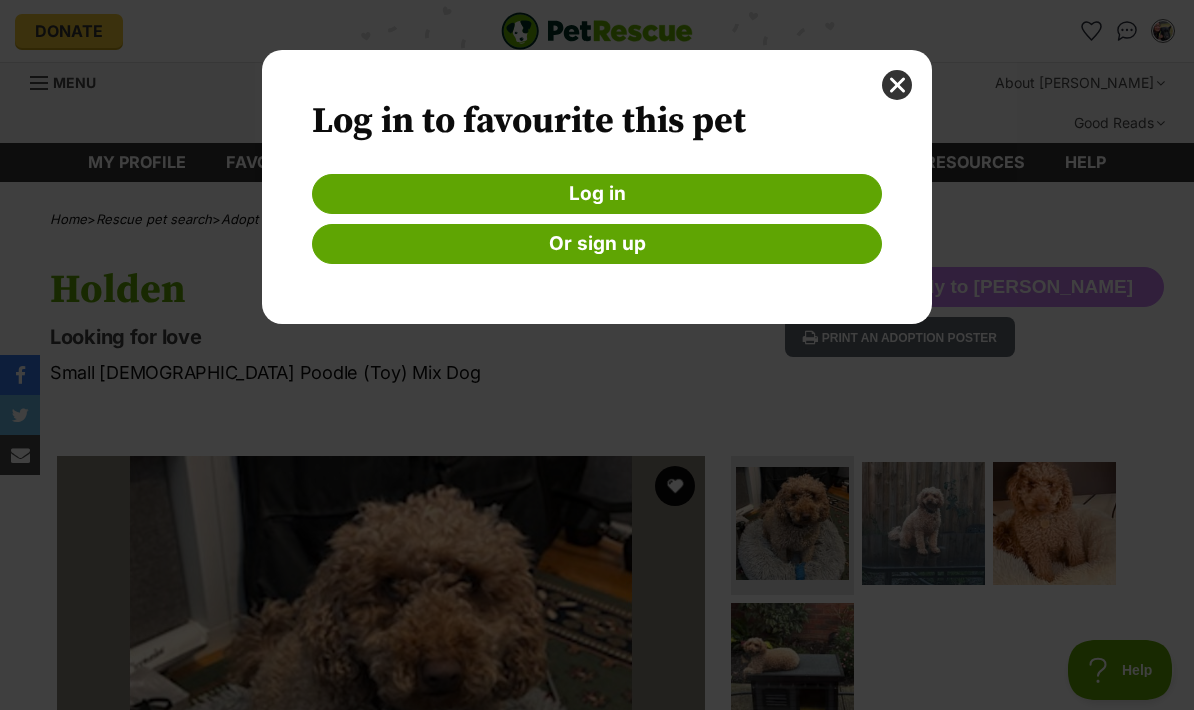 click on "Log in" at bounding box center [597, 194] 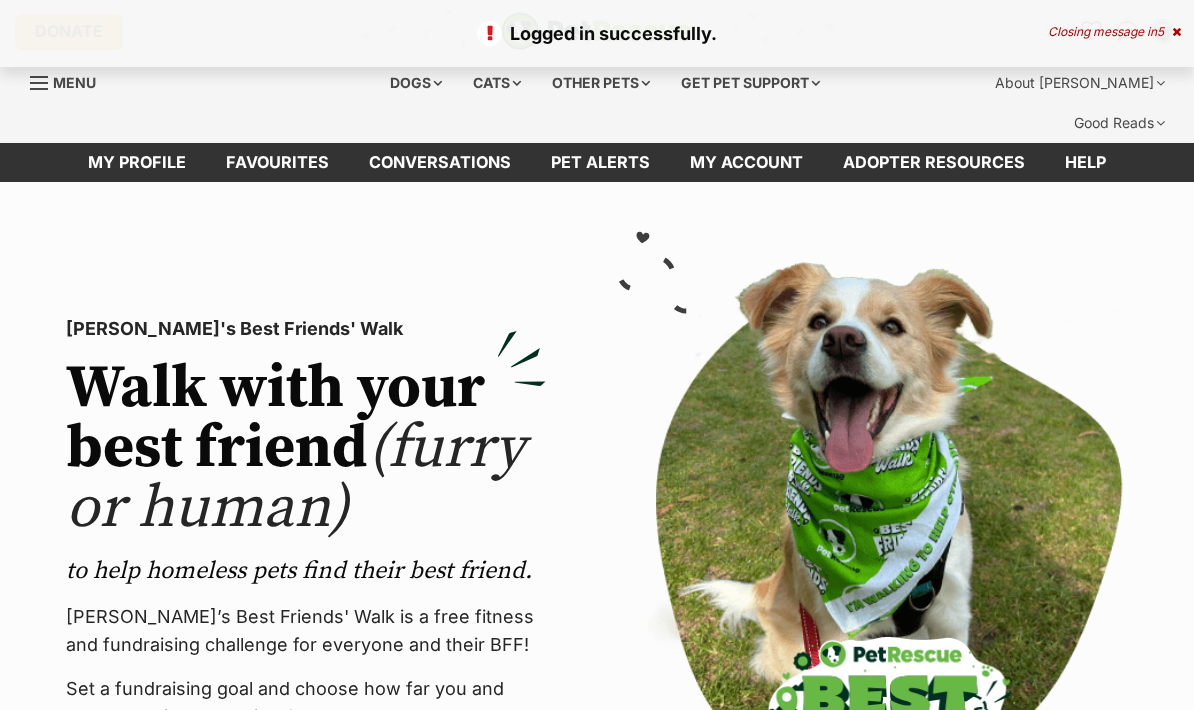 scroll, scrollTop: 0, scrollLeft: 0, axis: both 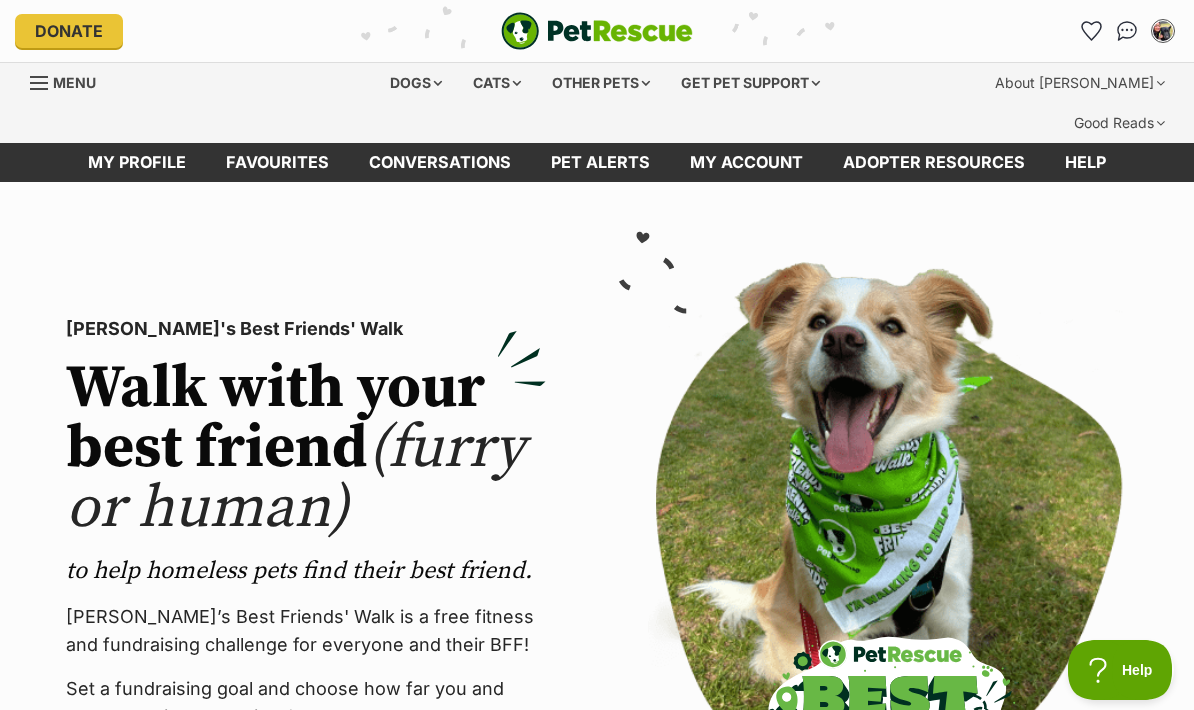 click on "Dogs" at bounding box center (416, 83) 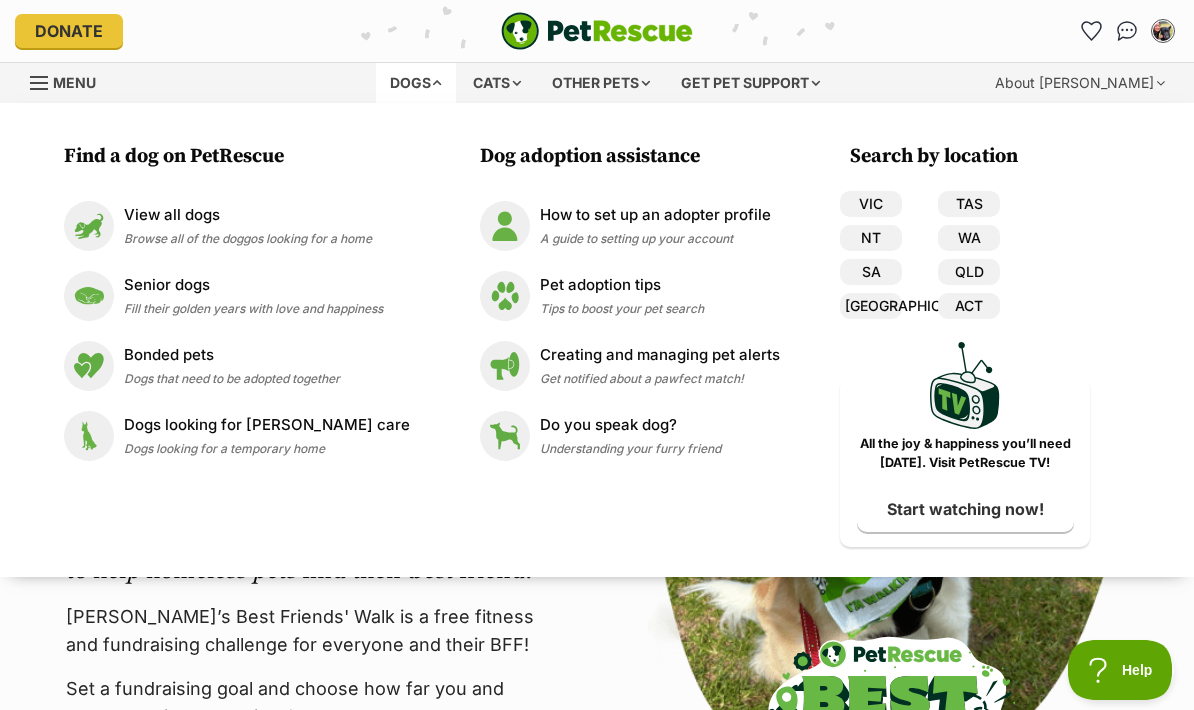 click on "View all dogs" at bounding box center (248, 215) 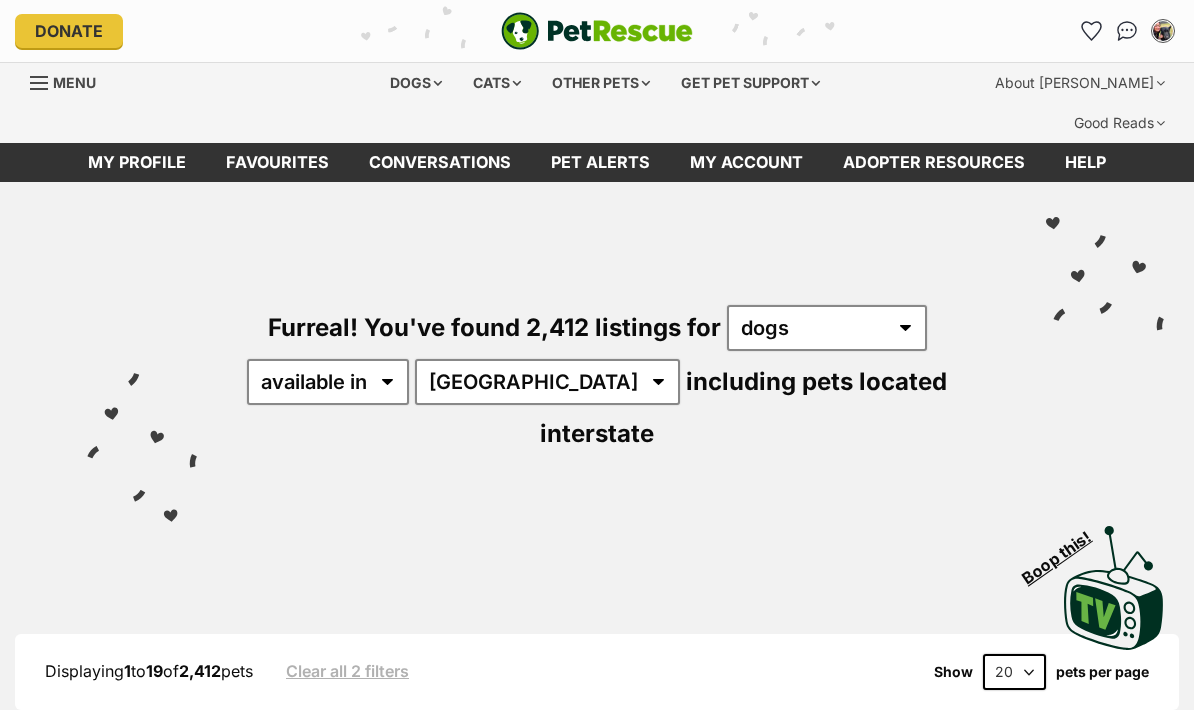scroll, scrollTop: 0, scrollLeft: 0, axis: both 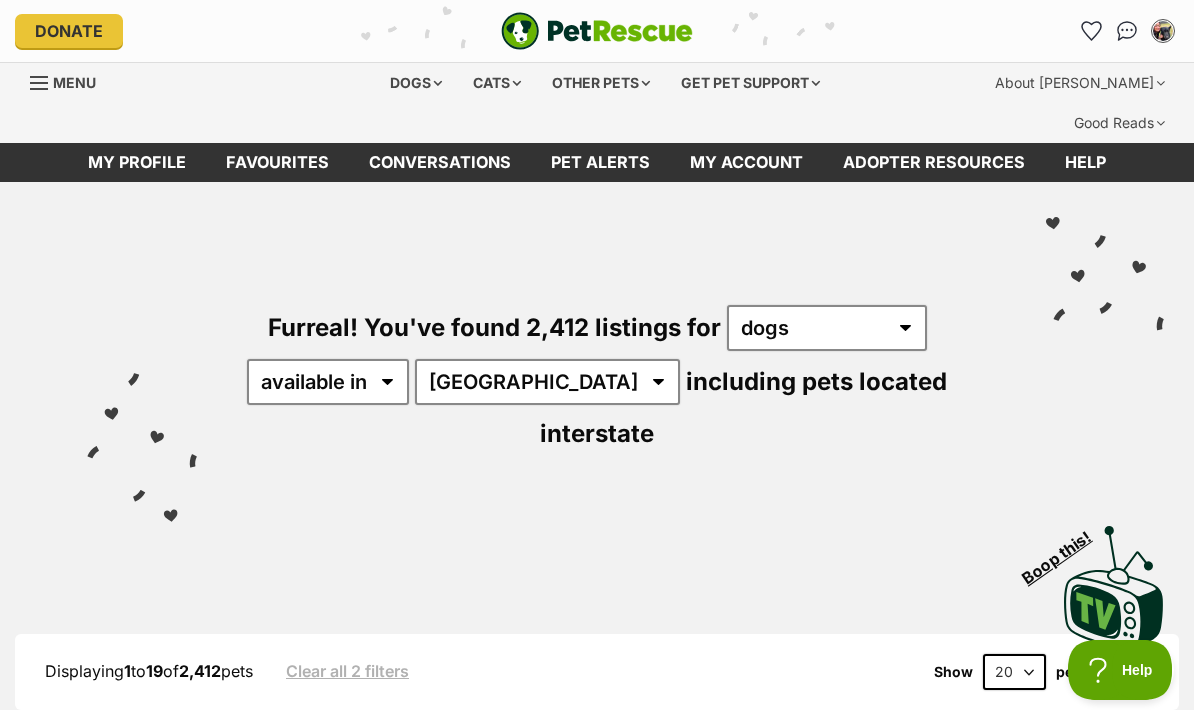 click on "available in
located in" at bounding box center (328, 382) 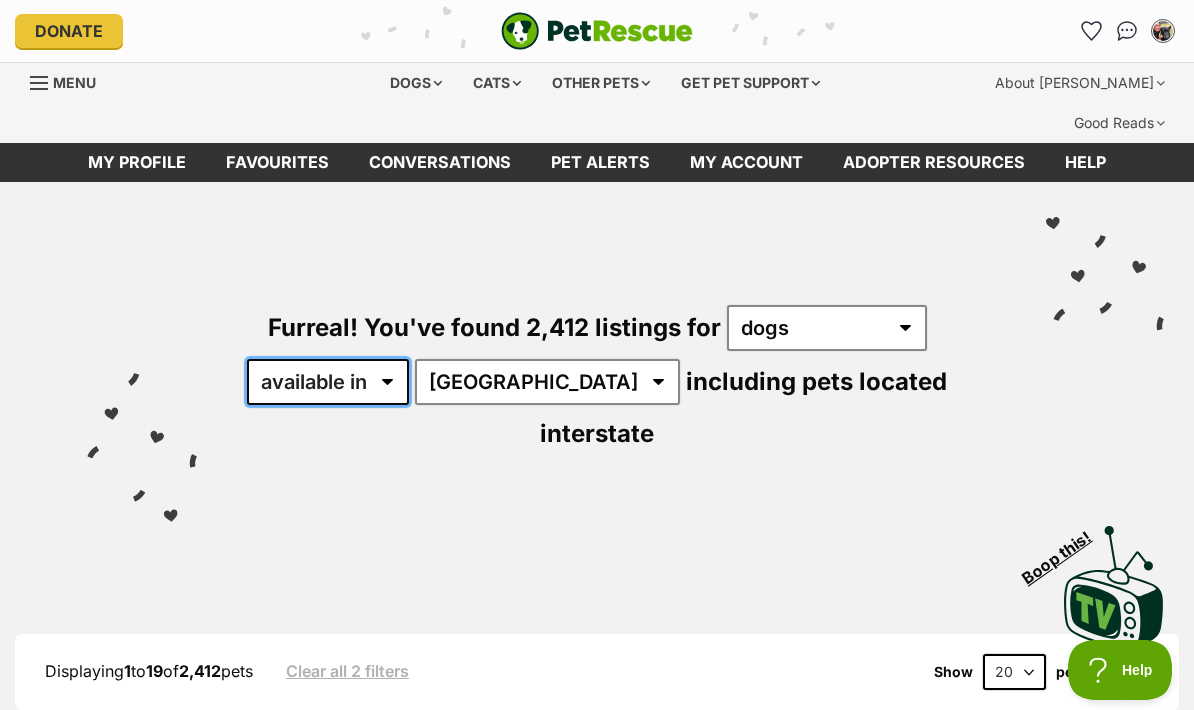 select on "disabled" 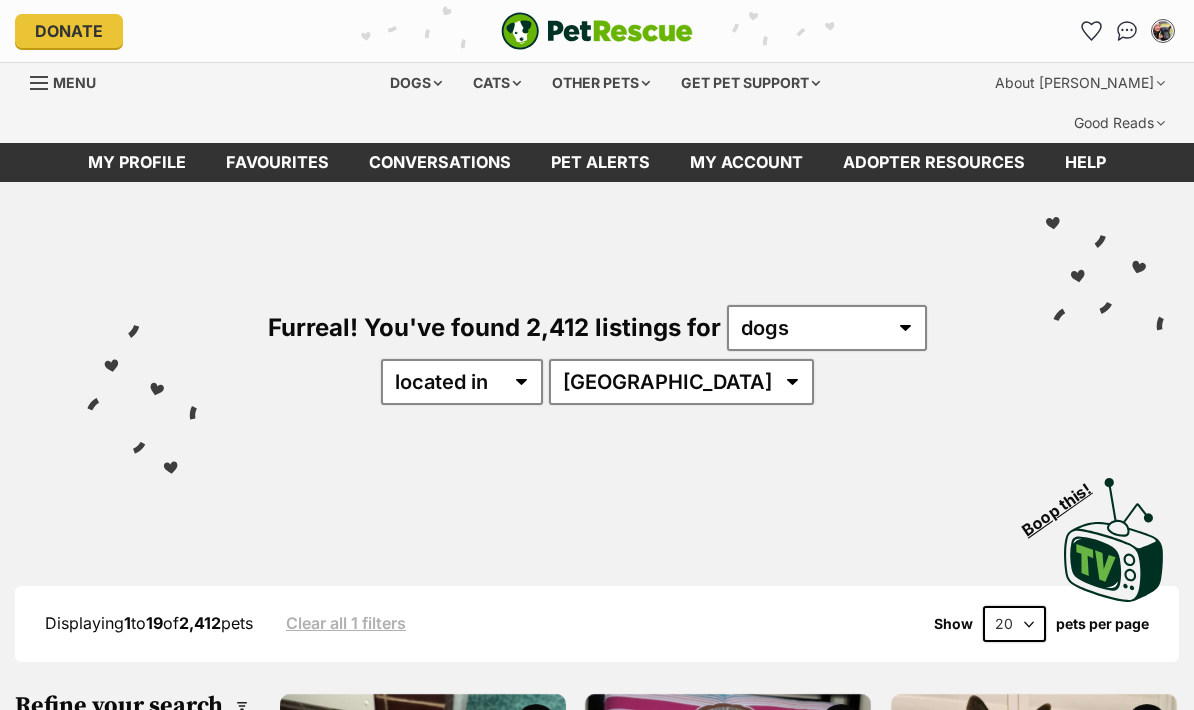 scroll, scrollTop: 0, scrollLeft: 0, axis: both 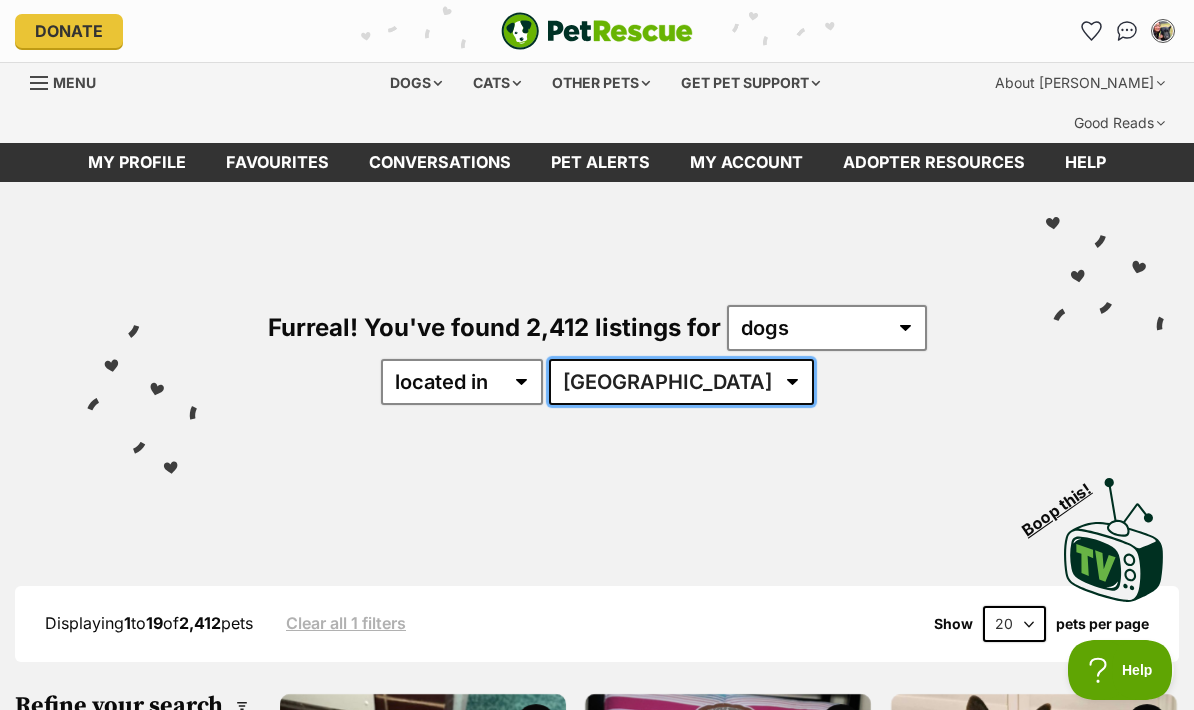 select on "VIC" 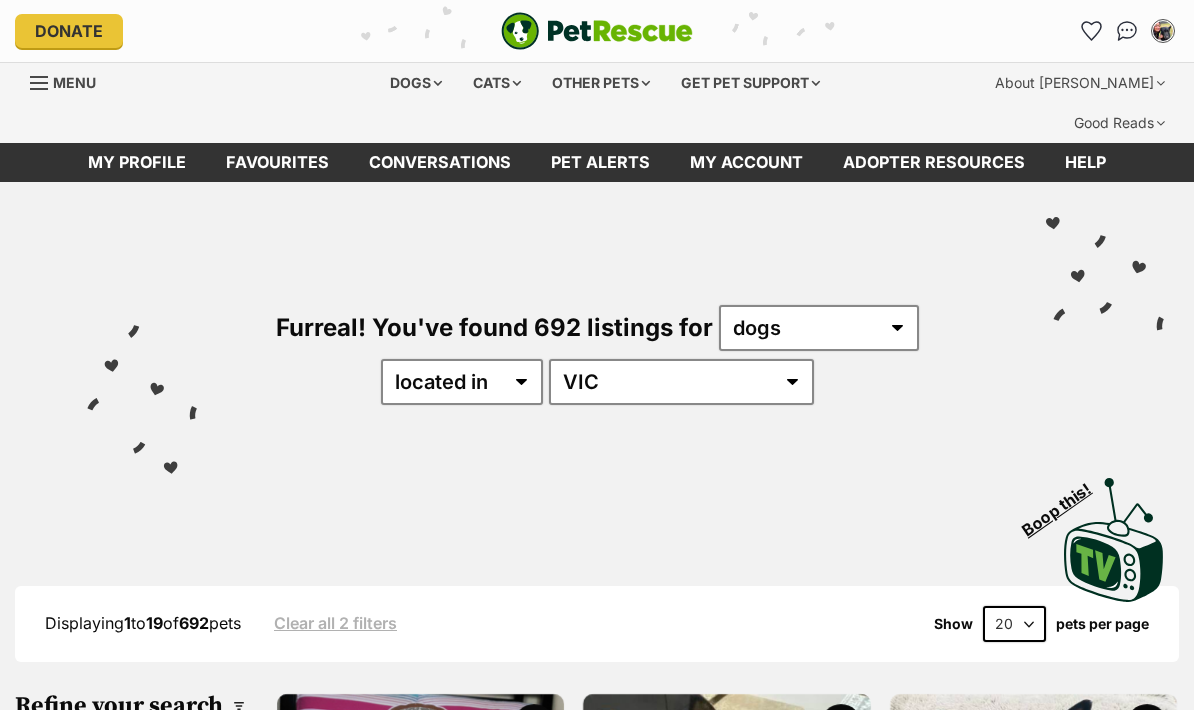 scroll, scrollTop: 0, scrollLeft: 0, axis: both 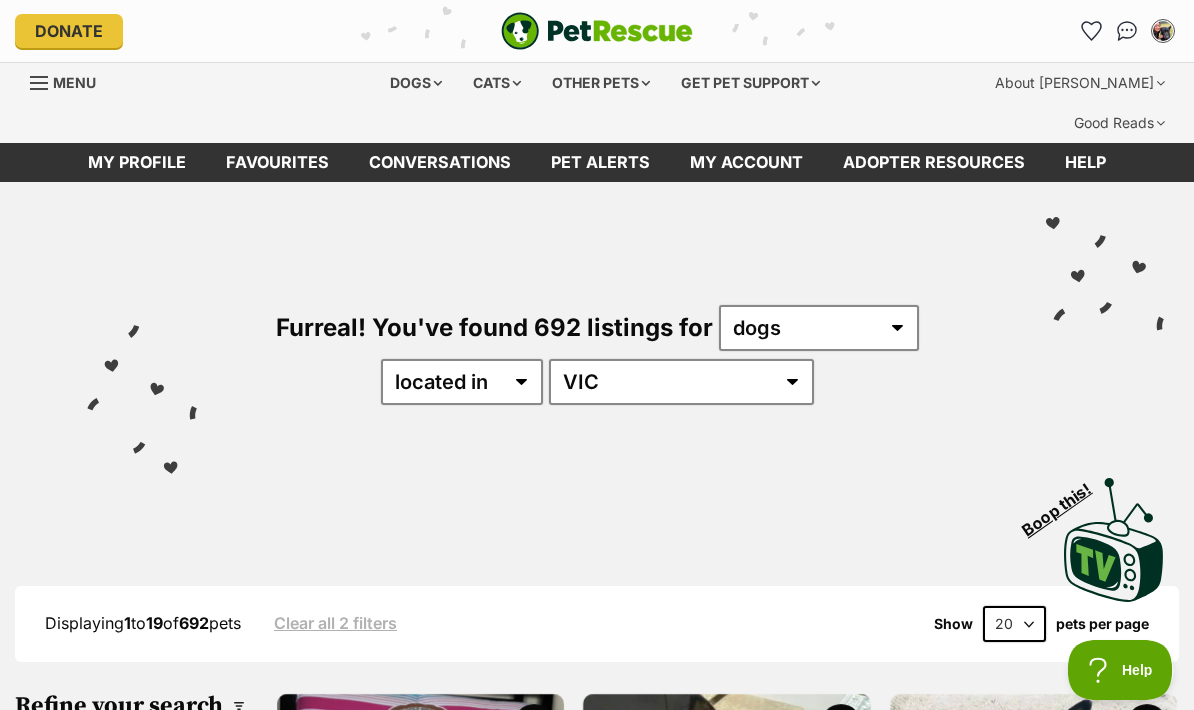 select on "60" 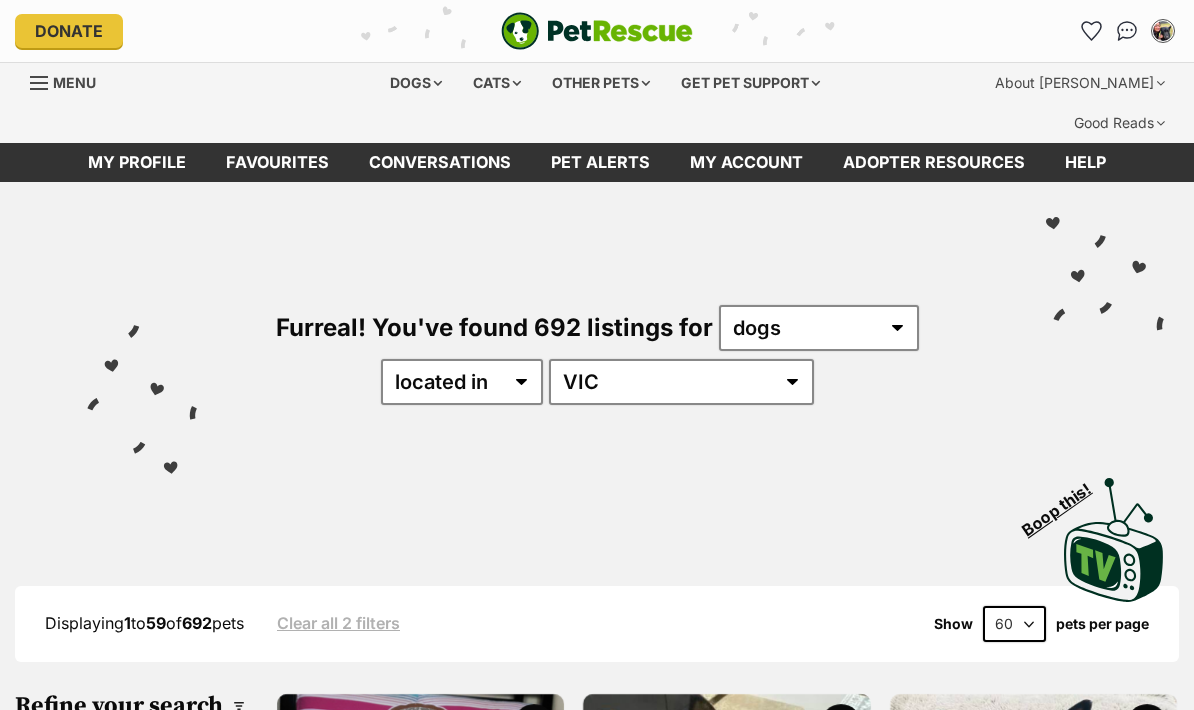 scroll, scrollTop: 0, scrollLeft: 0, axis: both 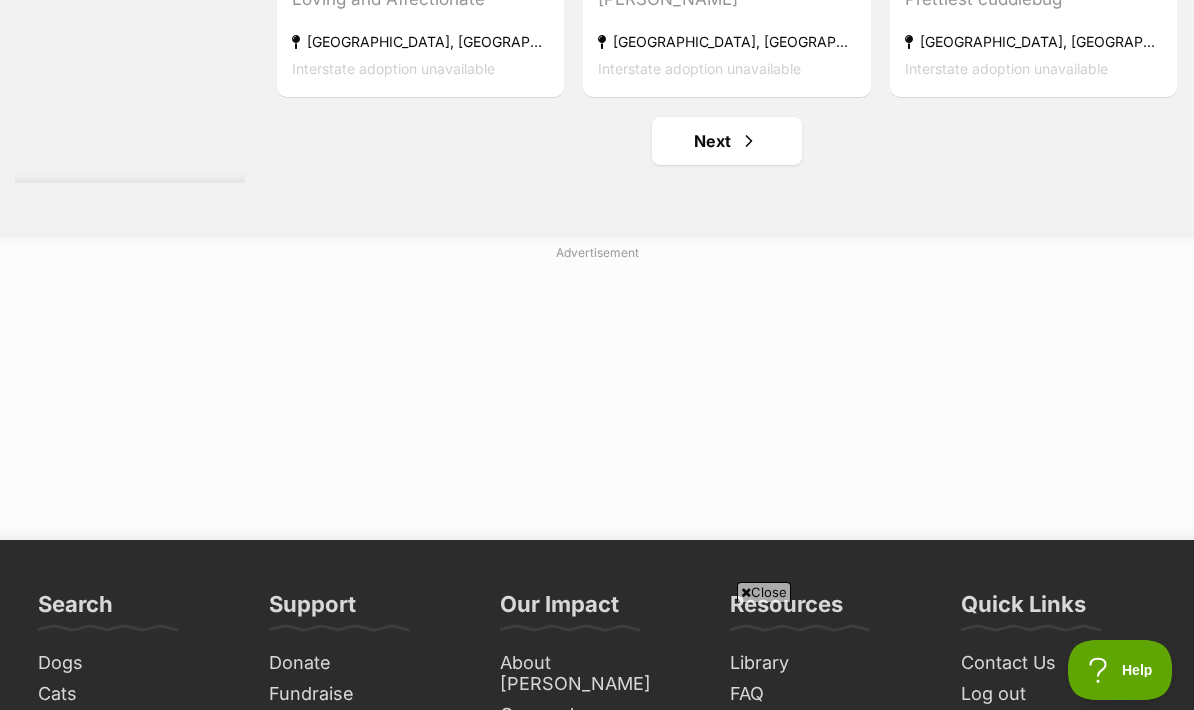click on "Next" at bounding box center [727, 141] 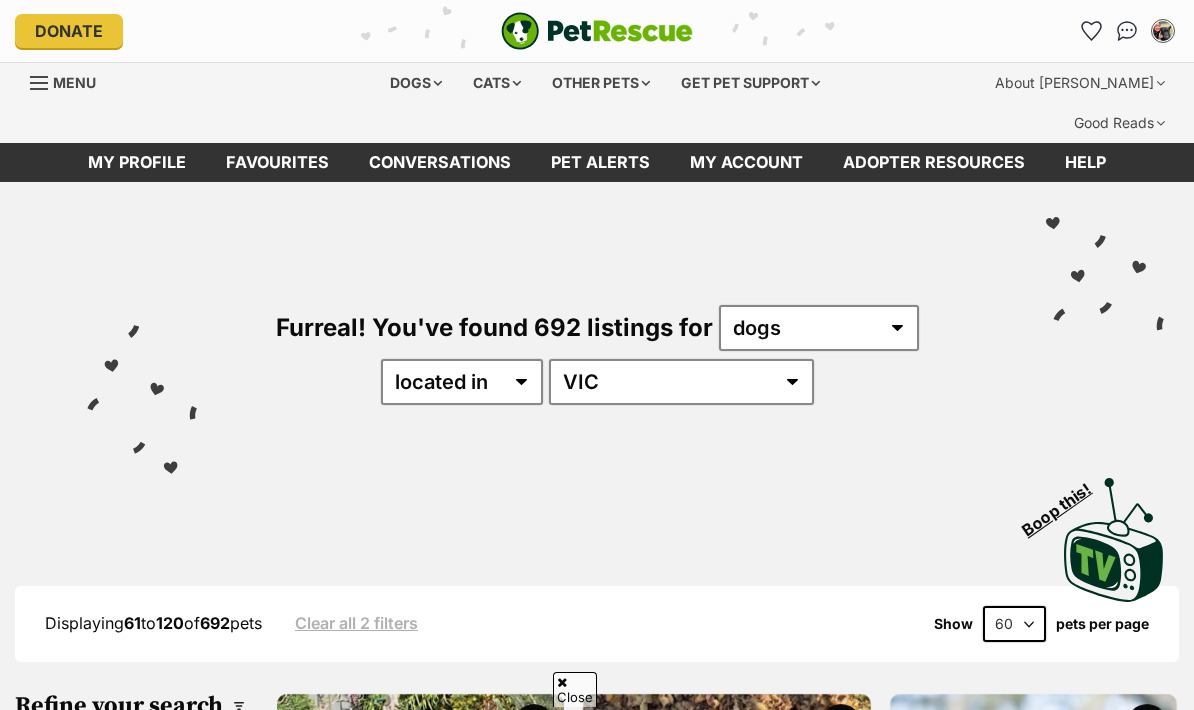 scroll, scrollTop: 1230, scrollLeft: 0, axis: vertical 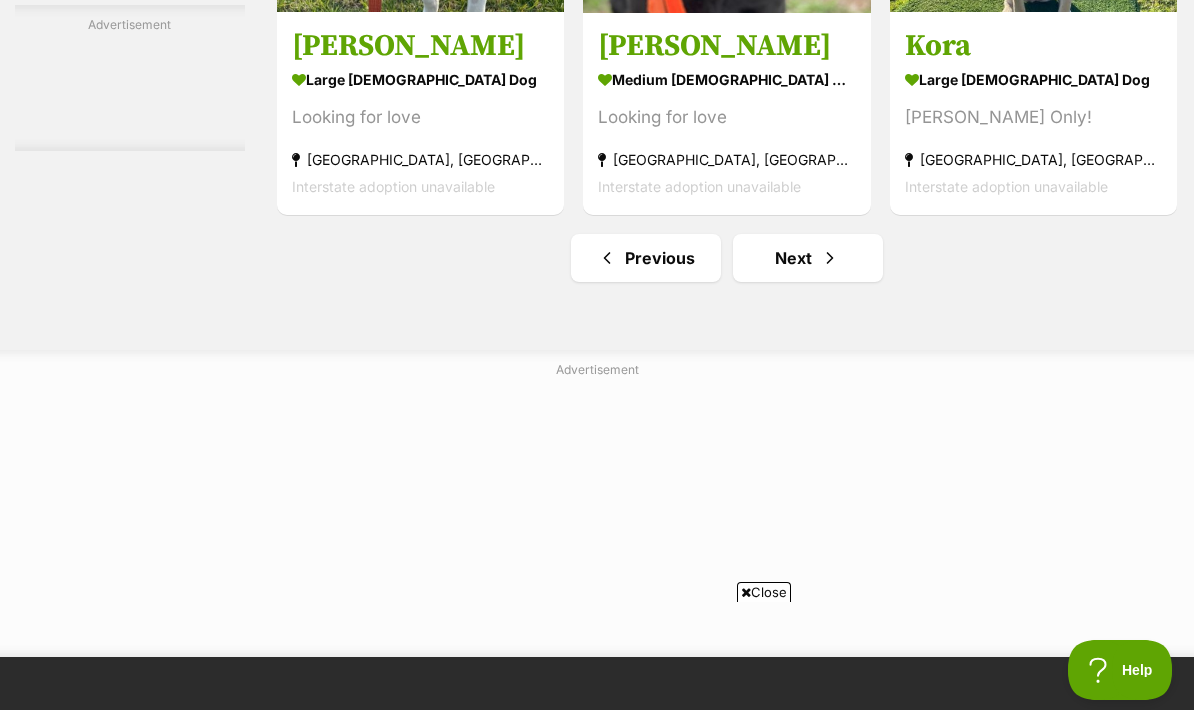 click at bounding box center (830, 258) 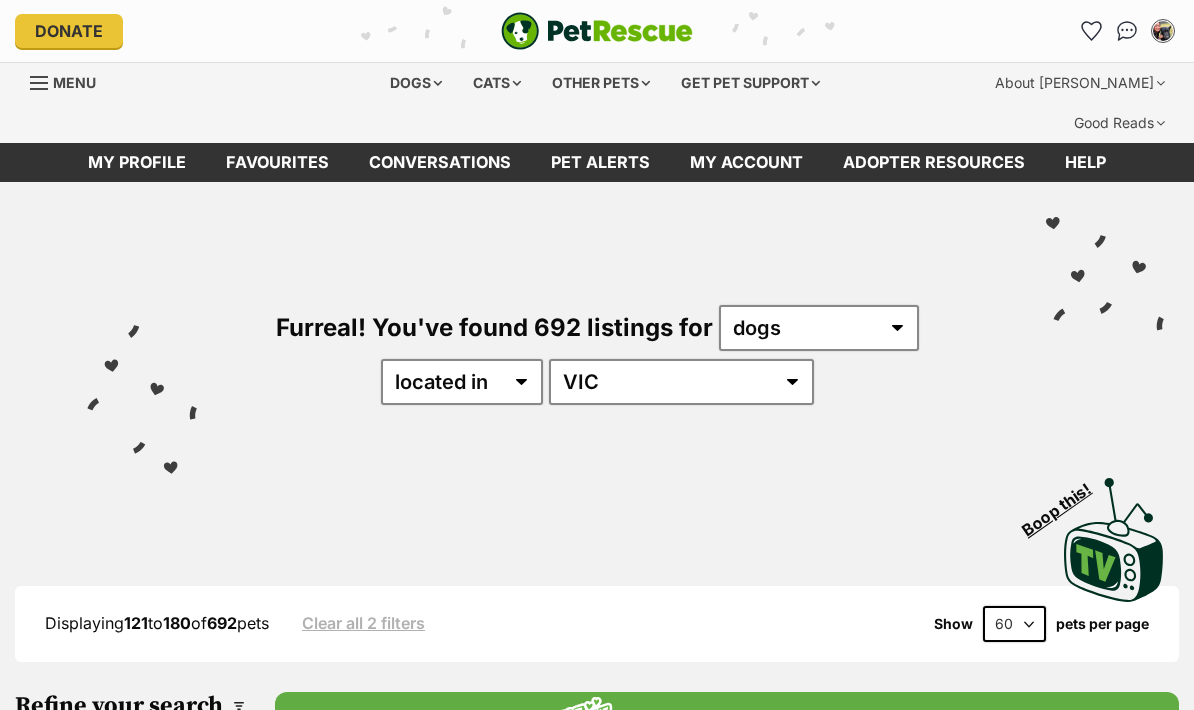 scroll, scrollTop: 456, scrollLeft: 0, axis: vertical 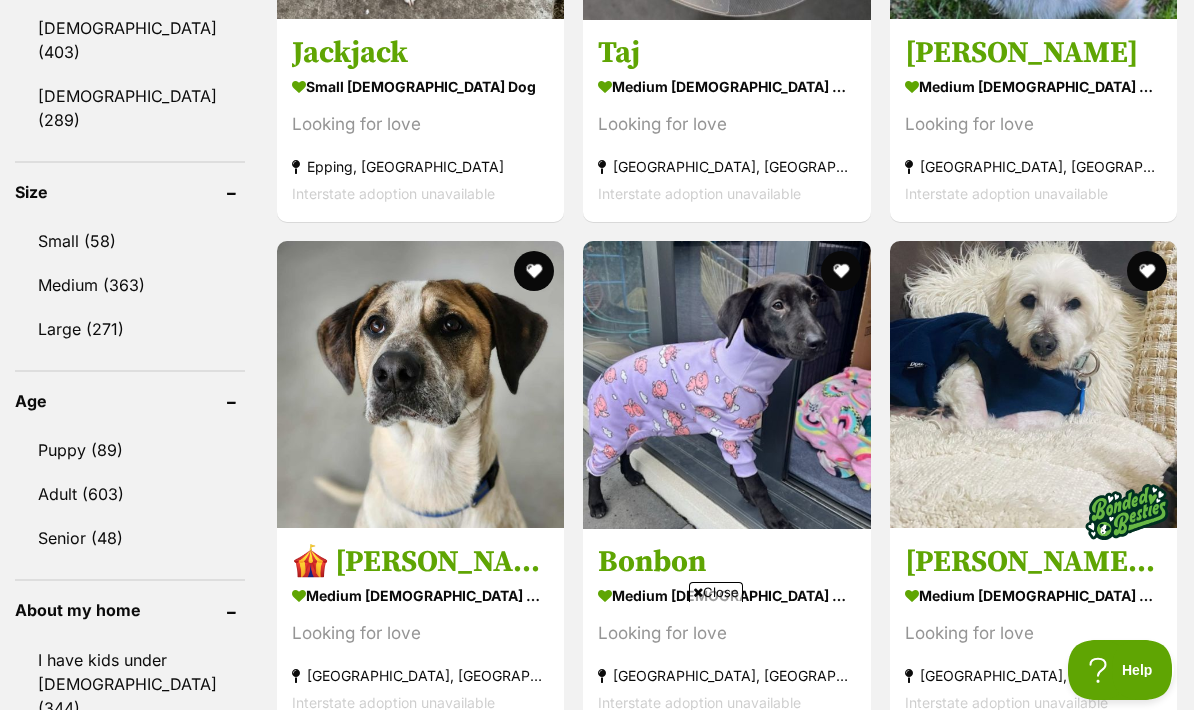 click on "Puppy (89)" at bounding box center (130, 450) 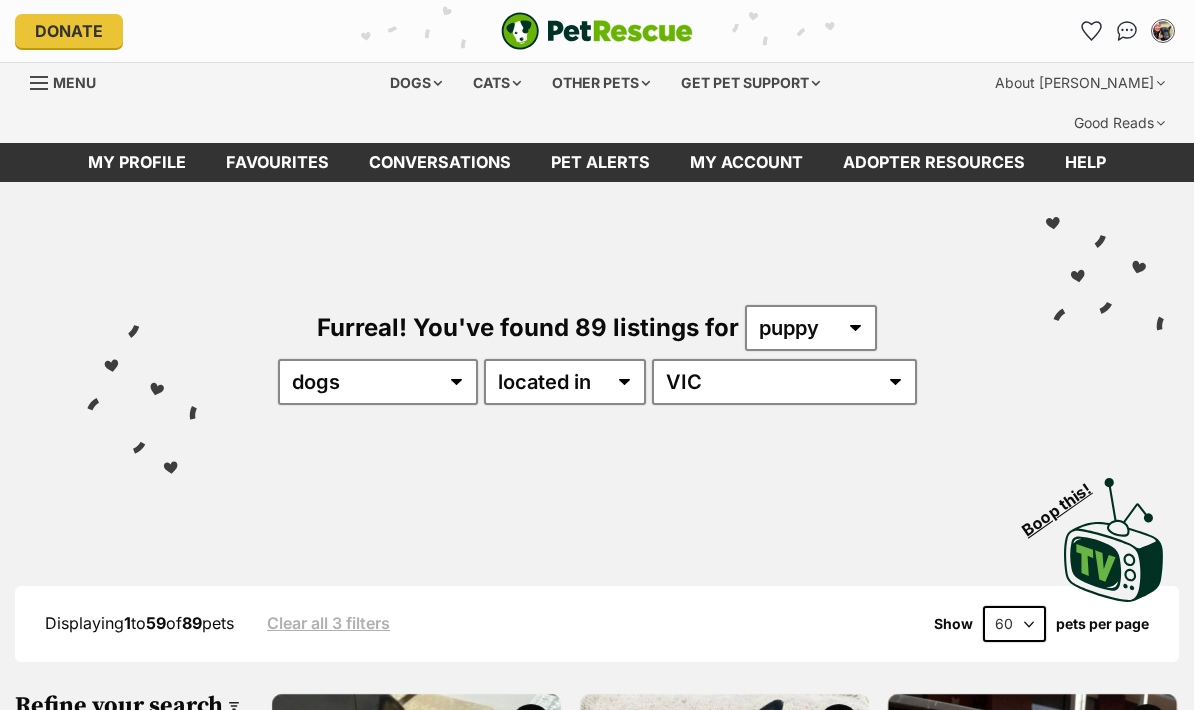 scroll, scrollTop: 0, scrollLeft: 0, axis: both 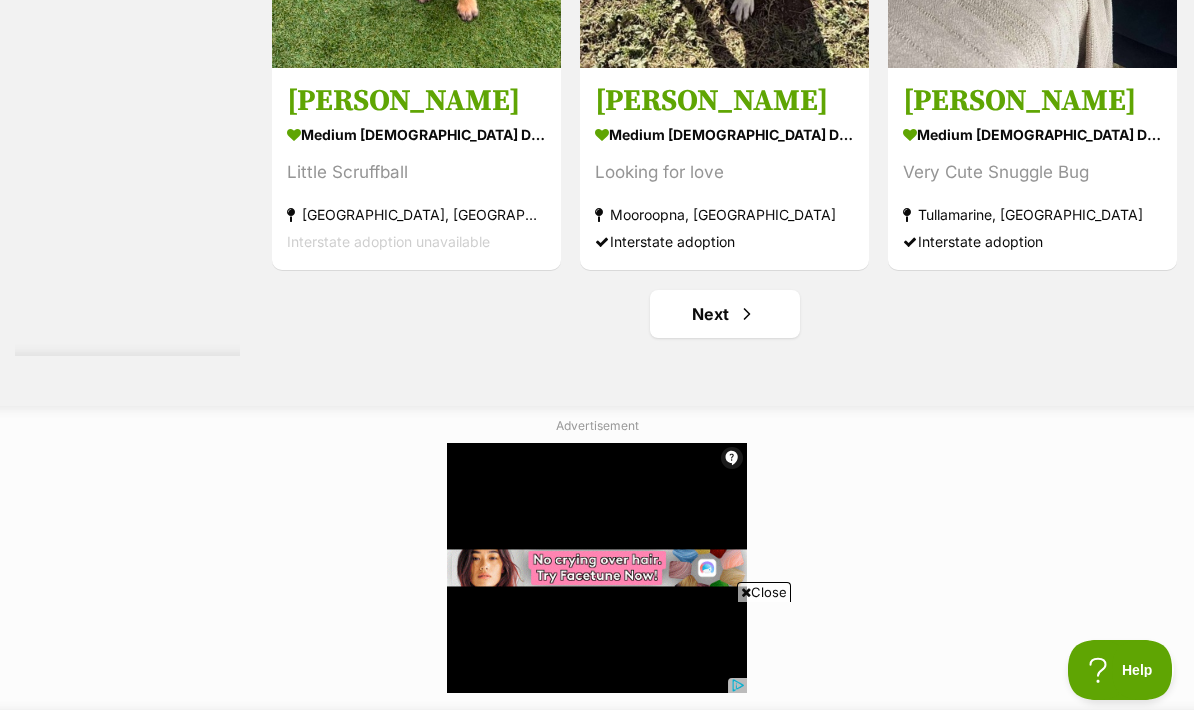 click on "Next" at bounding box center (725, 314) 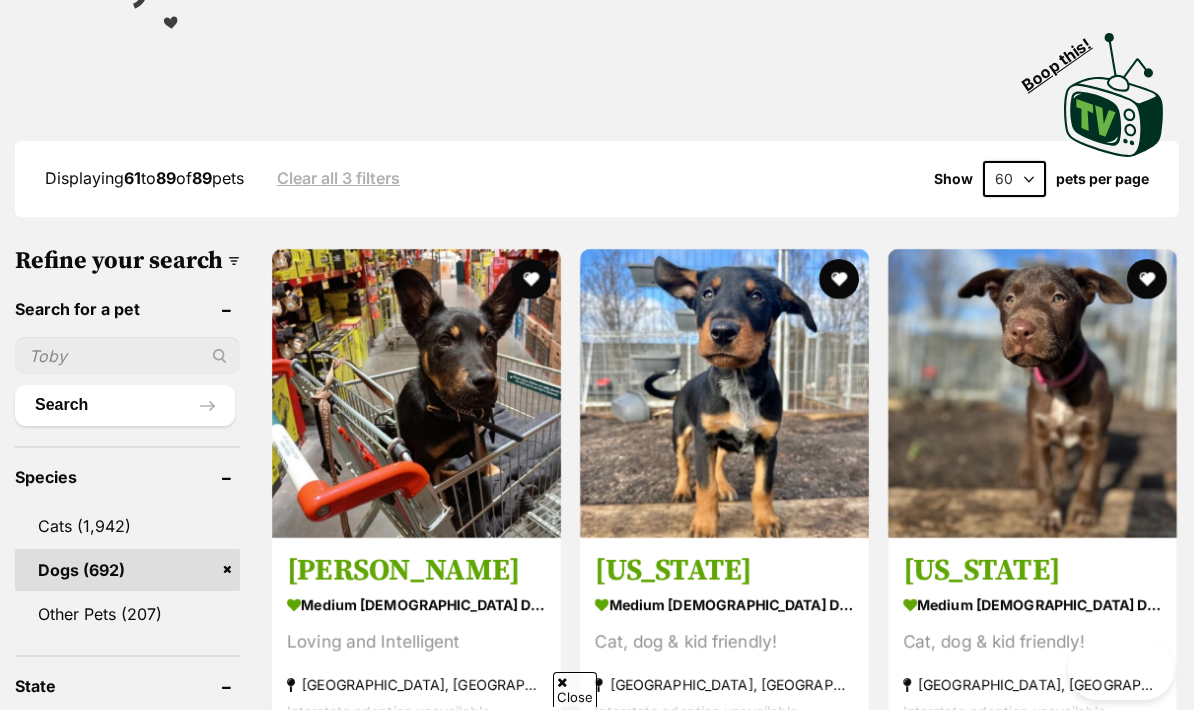 scroll, scrollTop: 0, scrollLeft: 0, axis: both 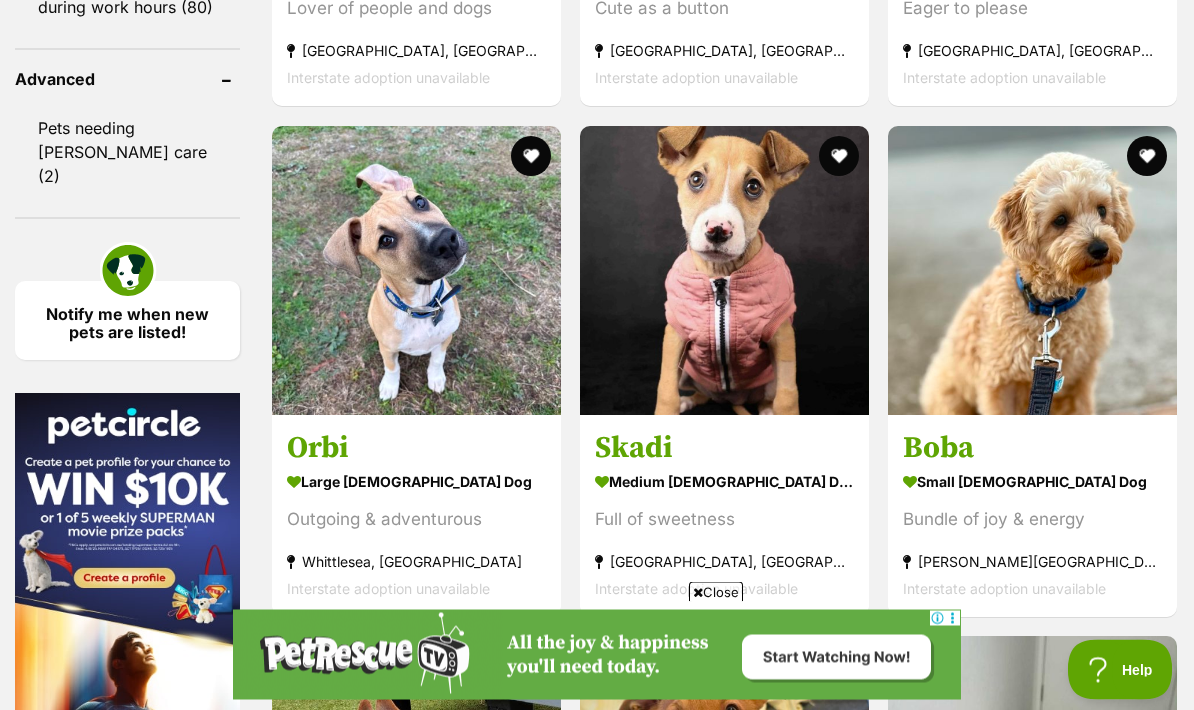 click at bounding box center [1032, 271] 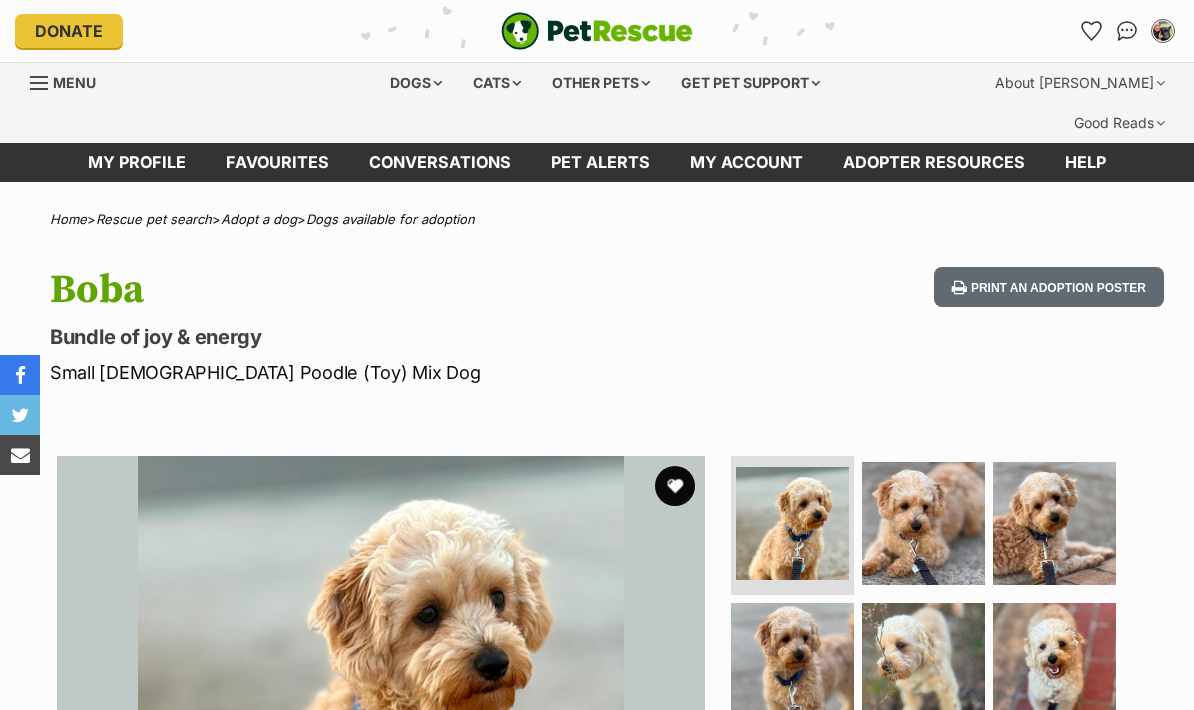 scroll, scrollTop: 0, scrollLeft: 0, axis: both 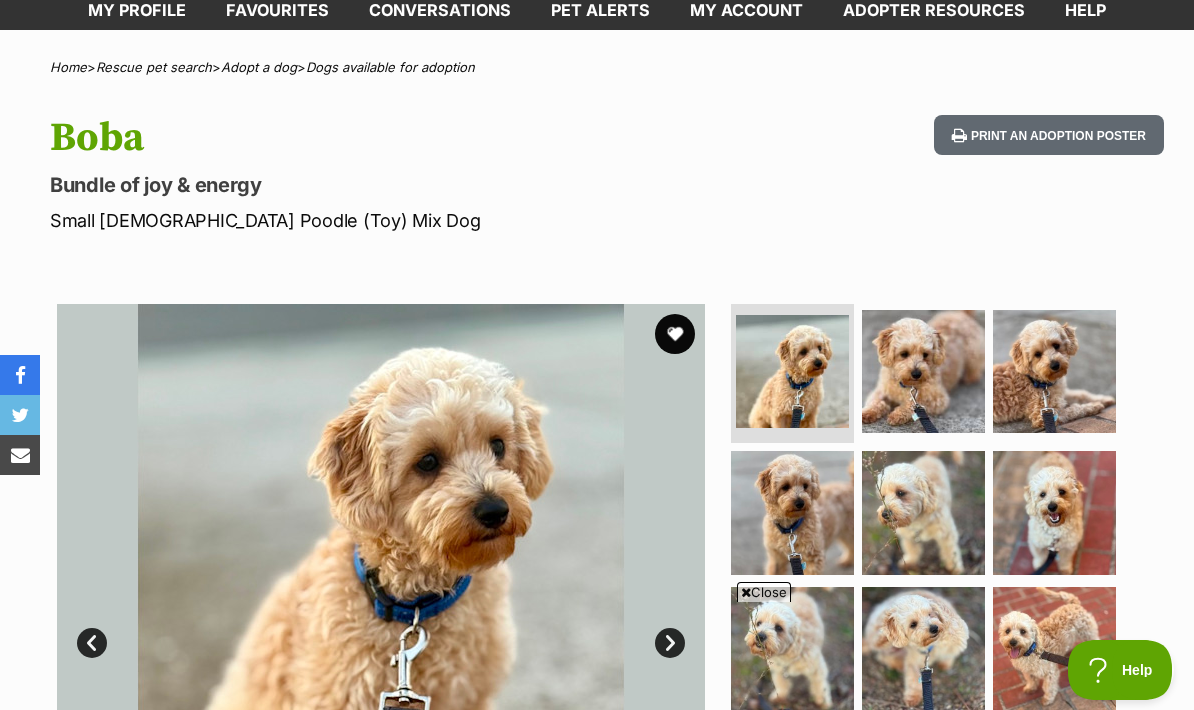 click at bounding box center [1054, 648] 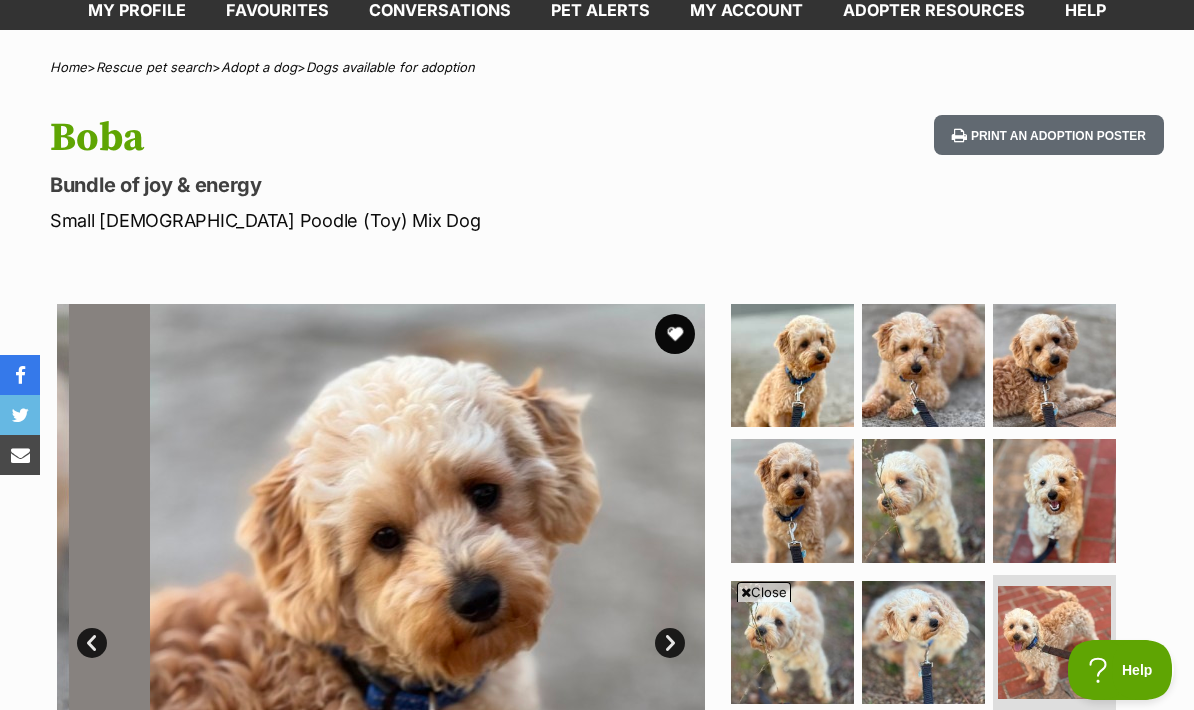 scroll, scrollTop: 0, scrollLeft: 0, axis: both 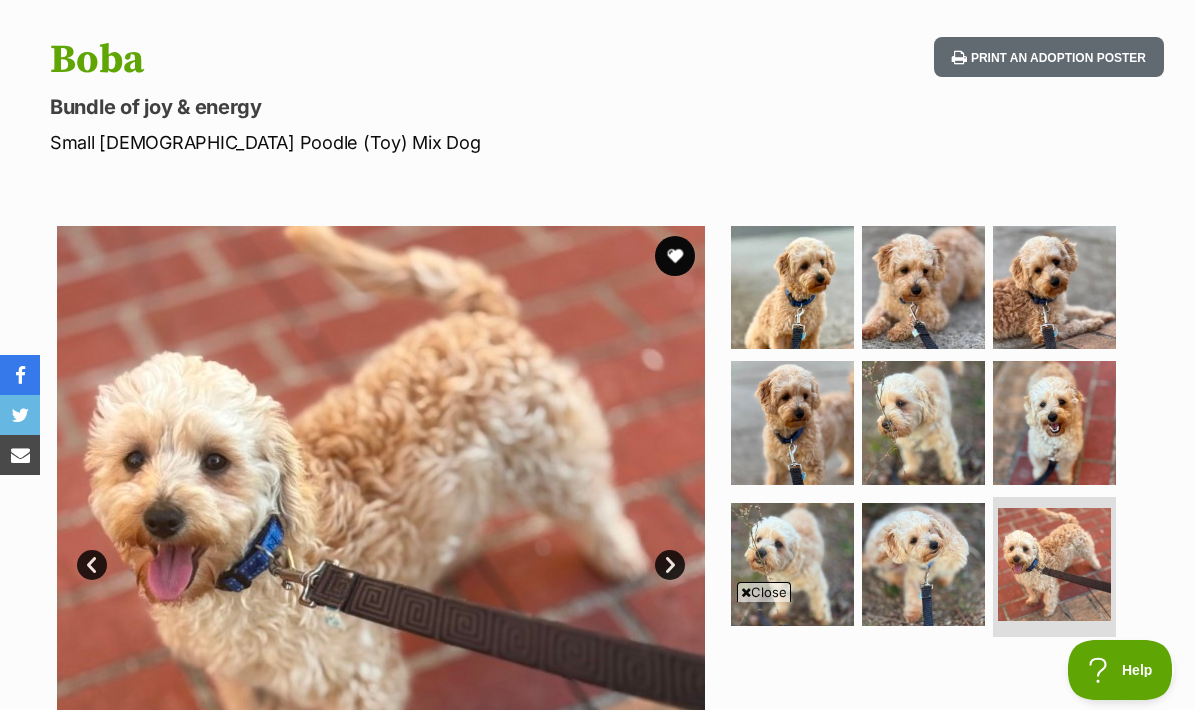click at bounding box center (792, 287) 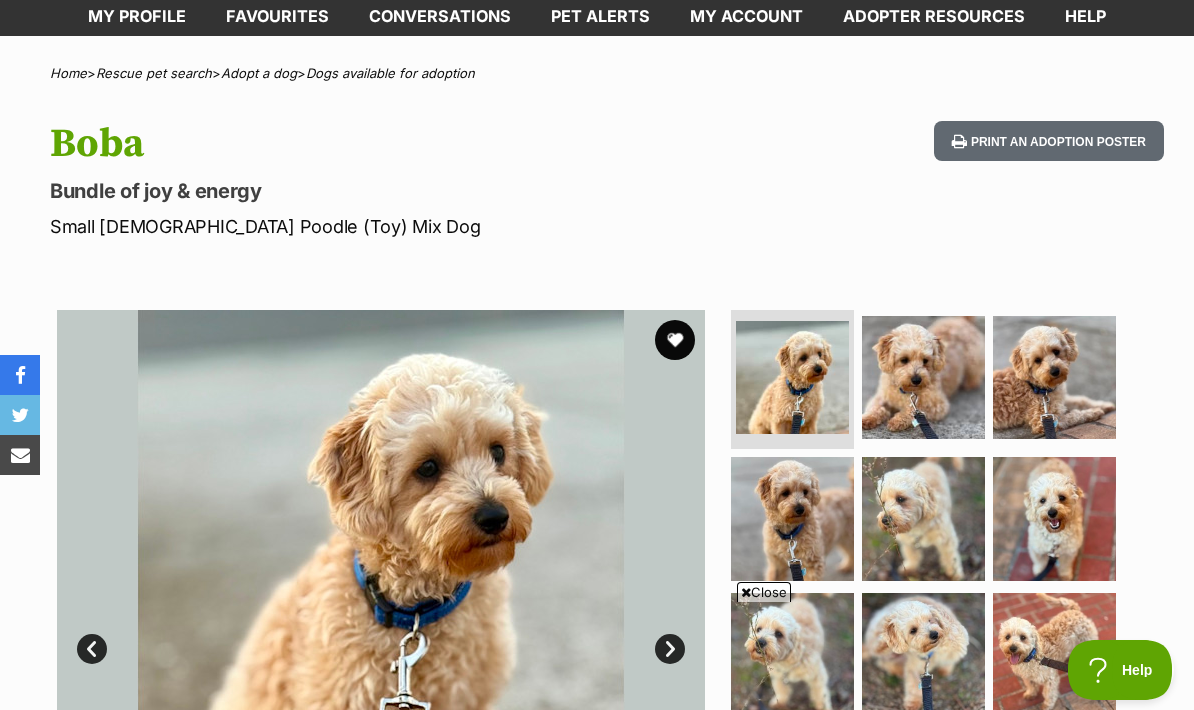 scroll, scrollTop: 0, scrollLeft: 0, axis: both 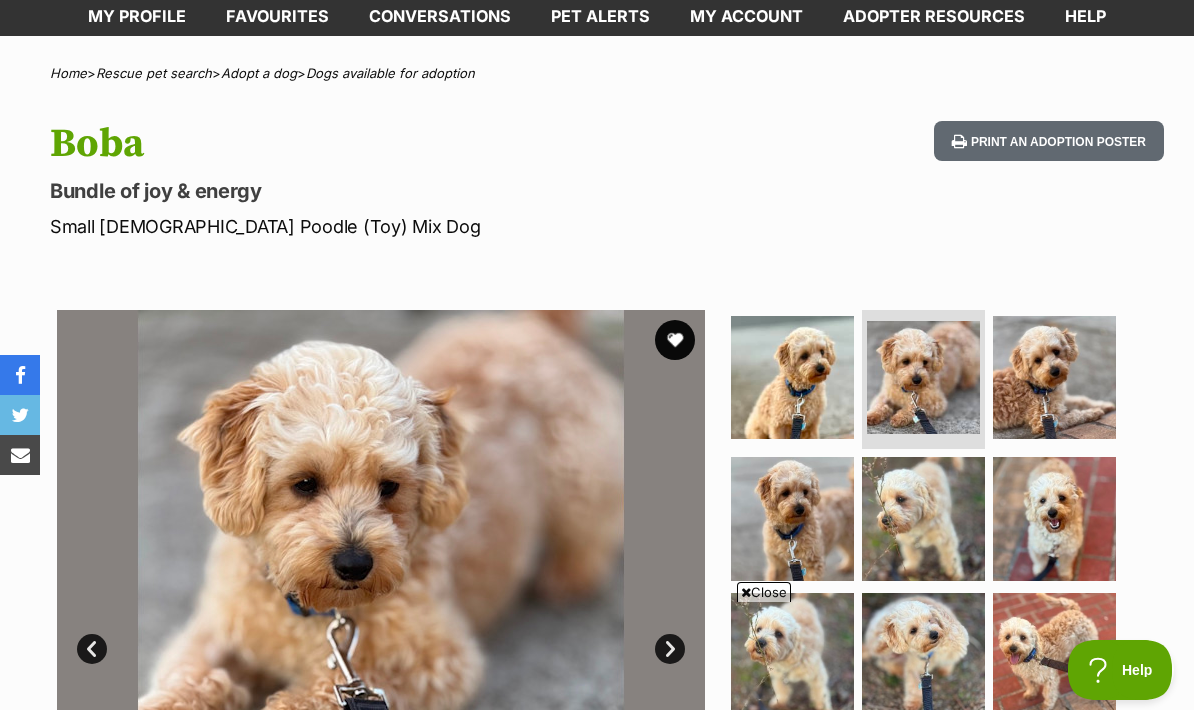 click at bounding box center [1054, 377] 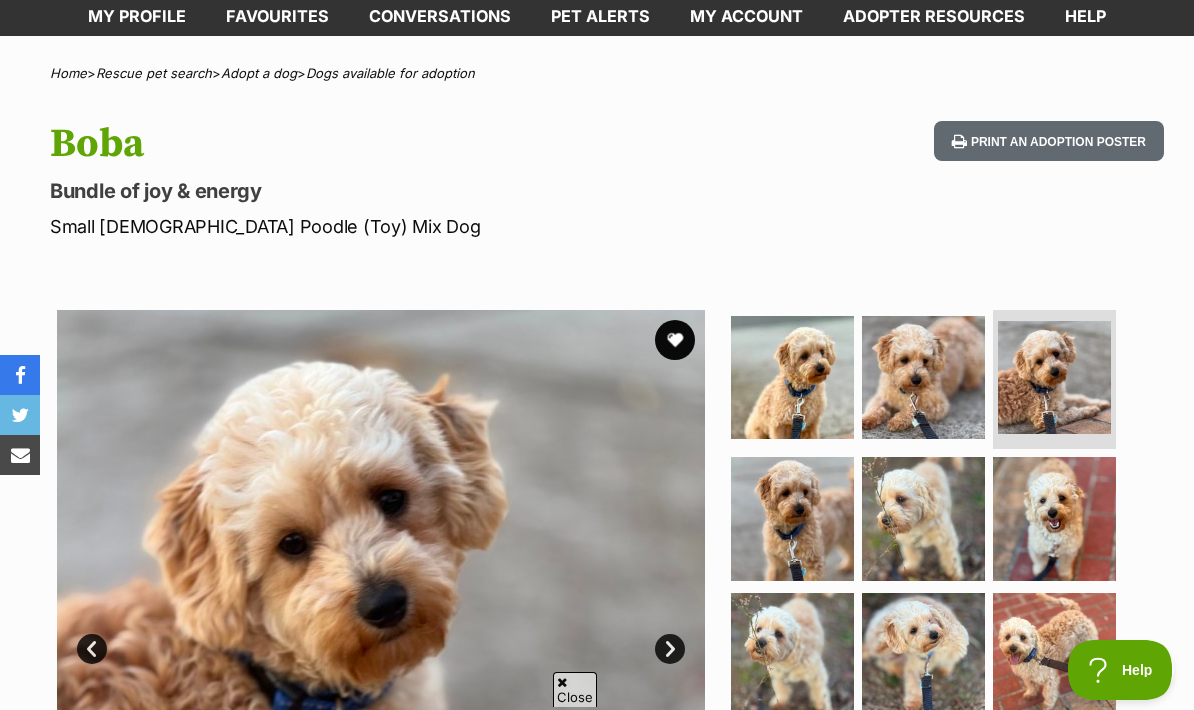 scroll, scrollTop: 0, scrollLeft: 0, axis: both 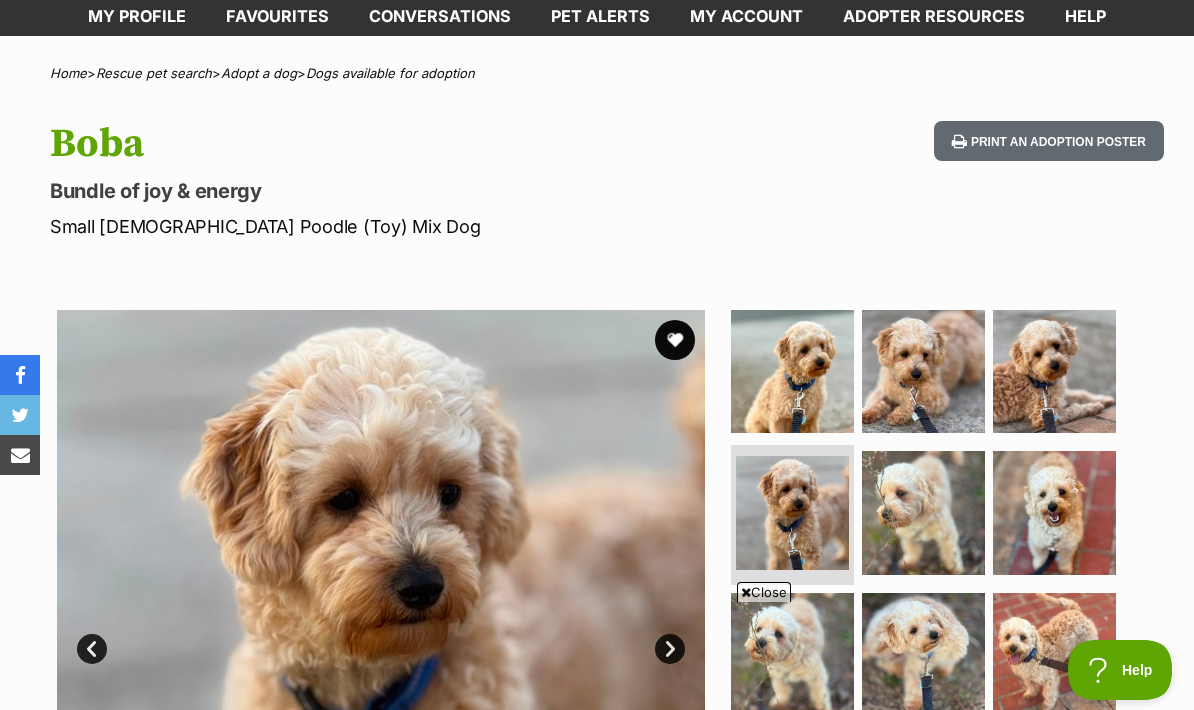 click at bounding box center (923, 512) 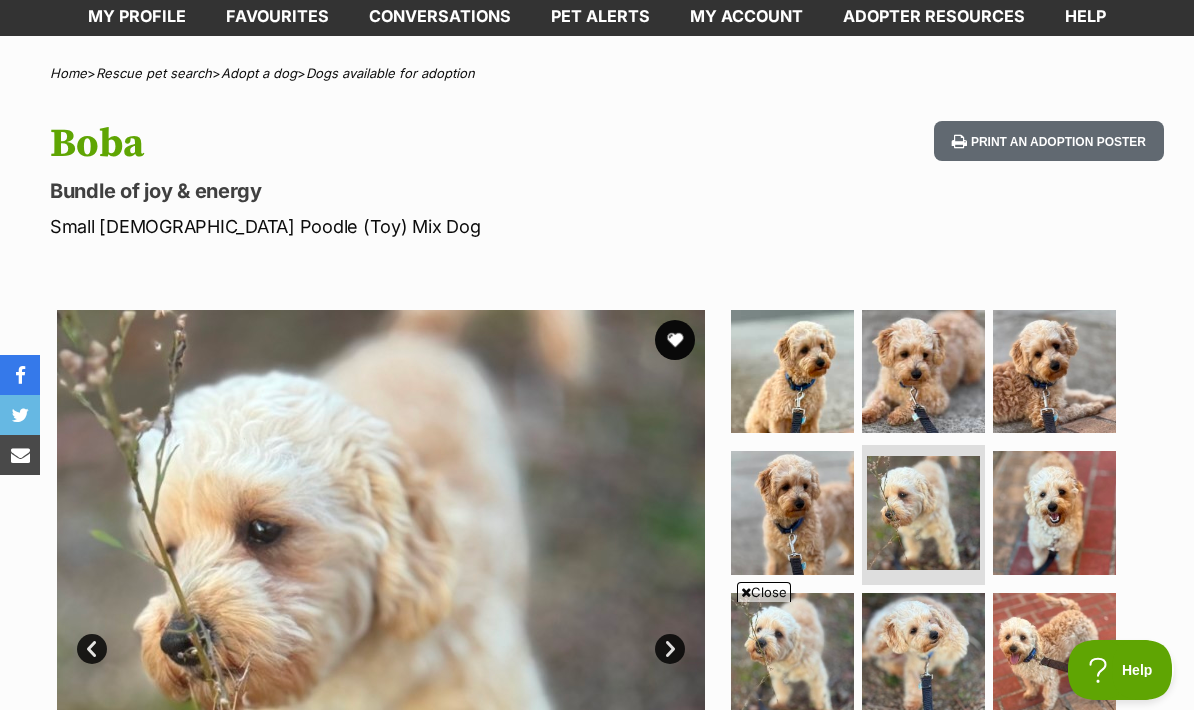 click at bounding box center (1054, 512) 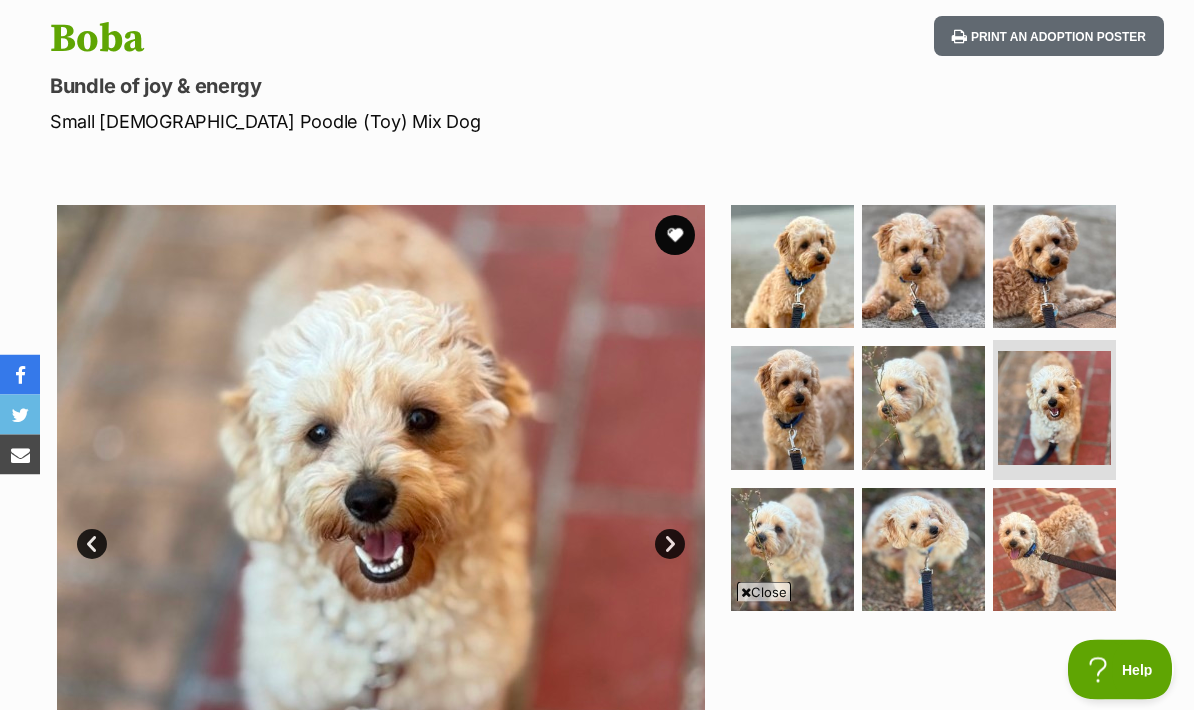 scroll, scrollTop: 251, scrollLeft: 0, axis: vertical 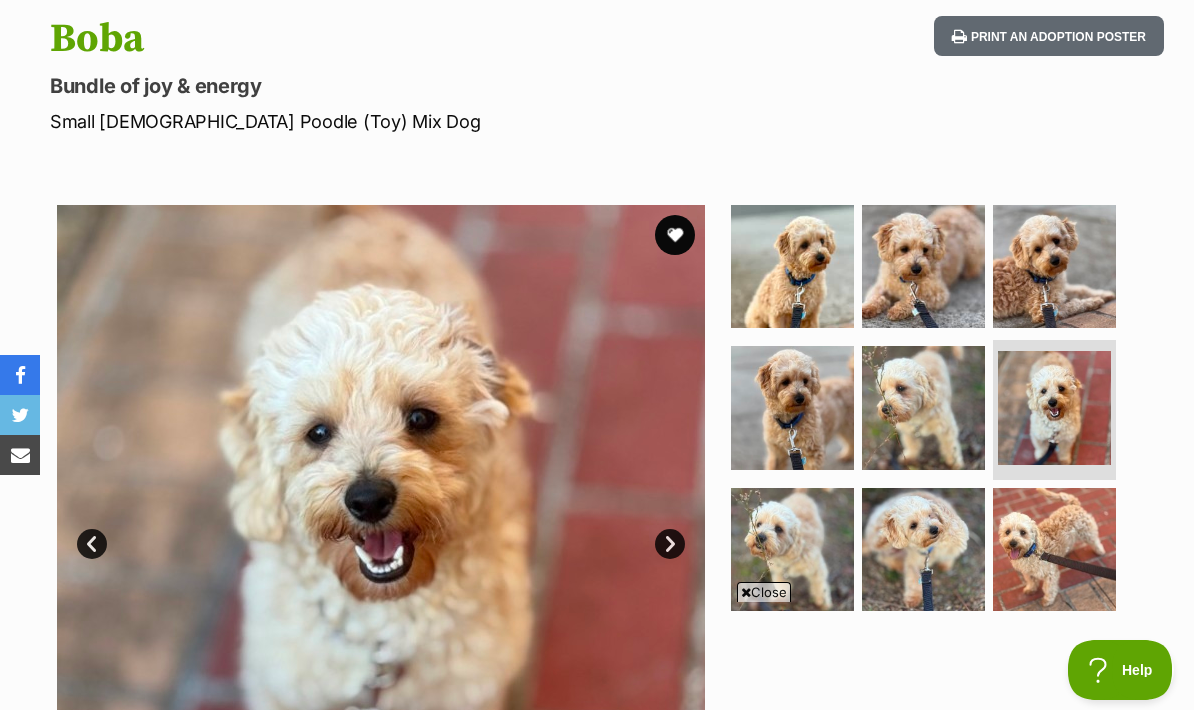 click at bounding box center [792, 549] 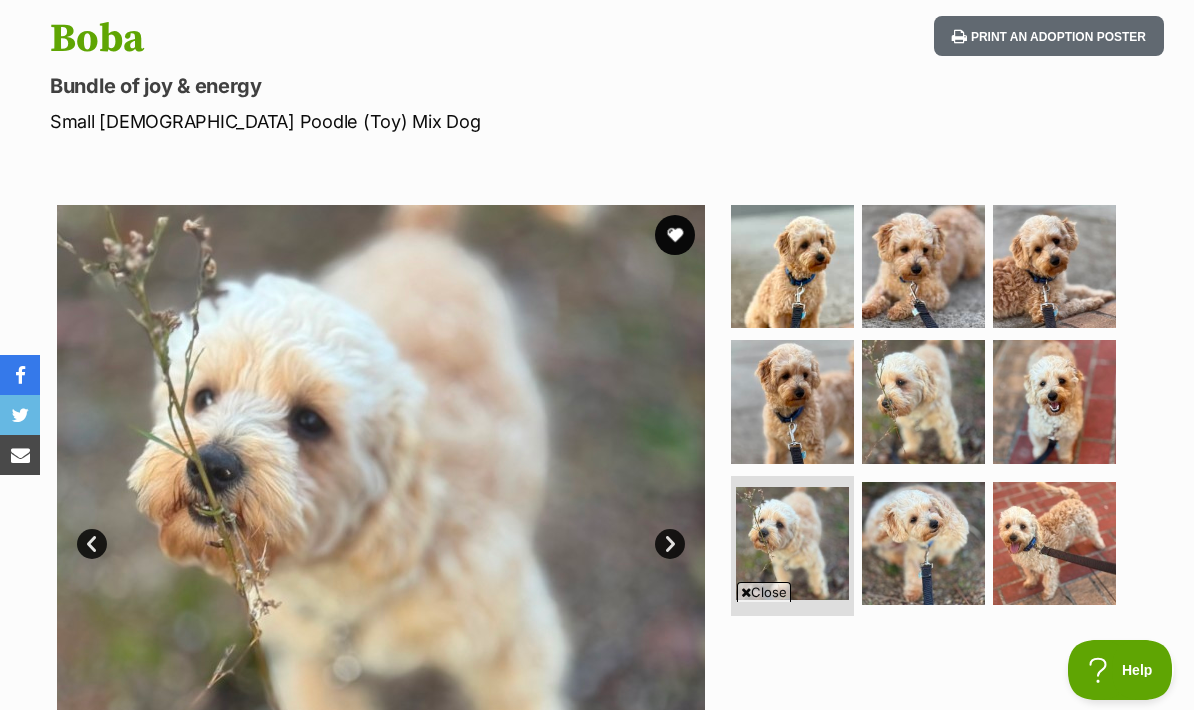 click at bounding box center [923, 543] 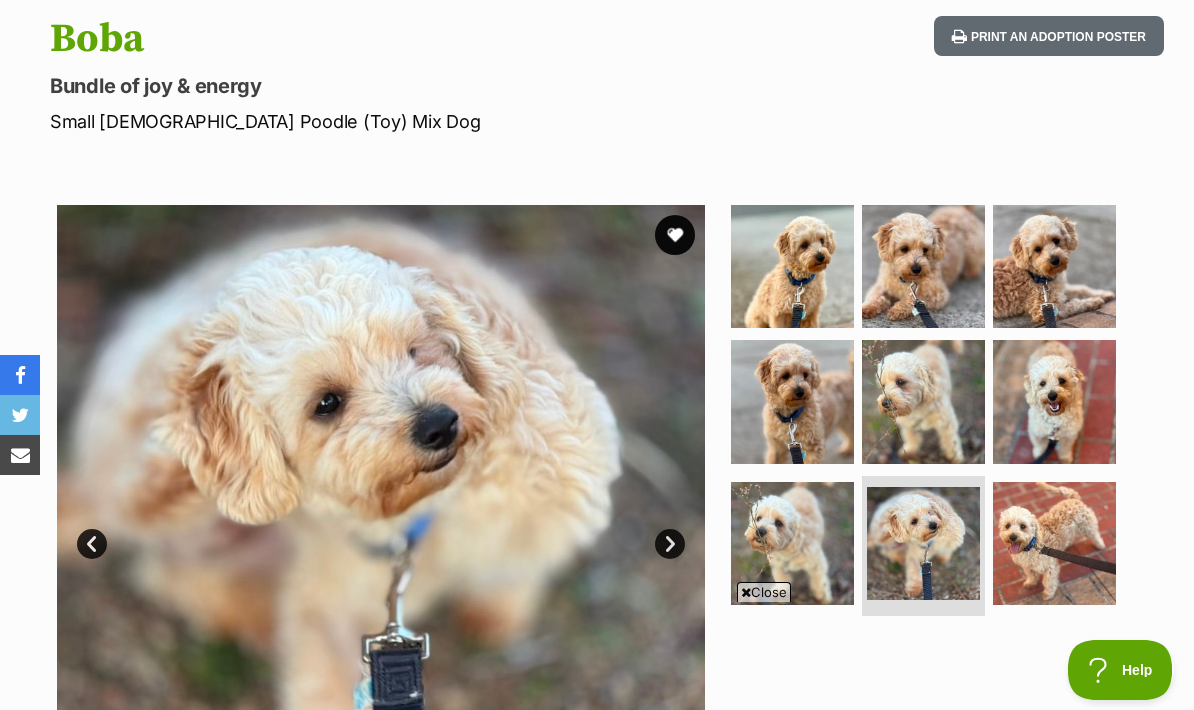 click at bounding box center [1054, 543] 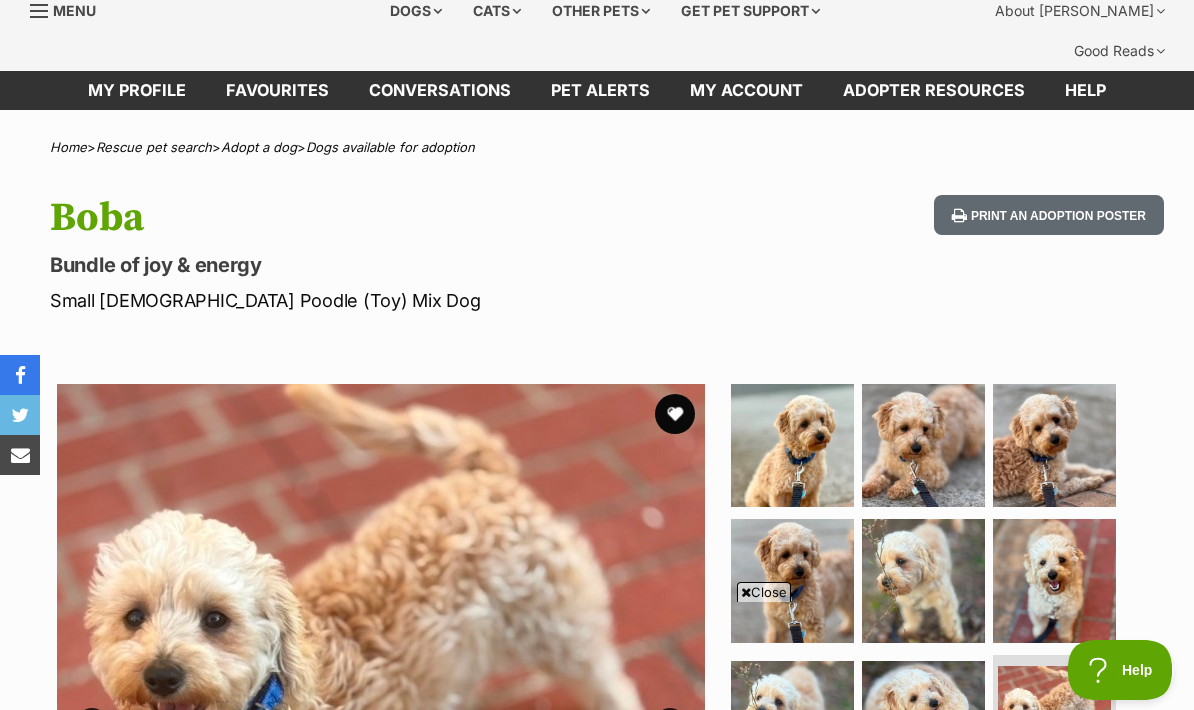 scroll, scrollTop: 0, scrollLeft: 0, axis: both 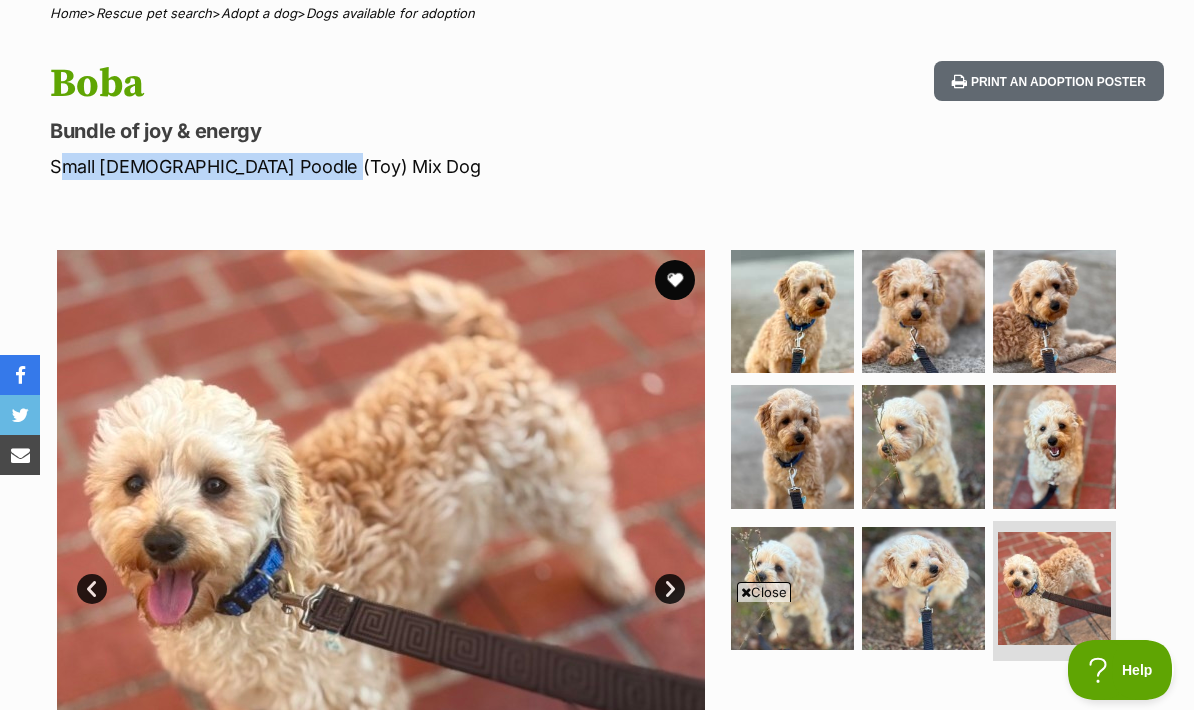 click at bounding box center [1054, 446] 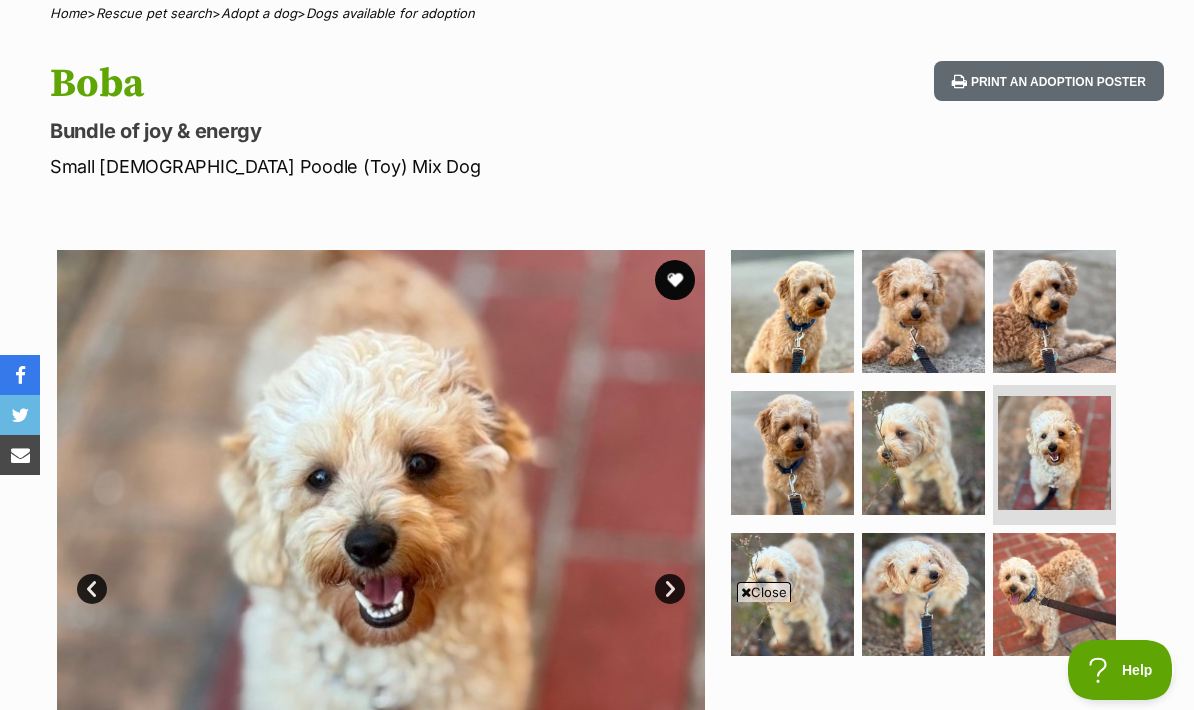 click at bounding box center (1054, 594) 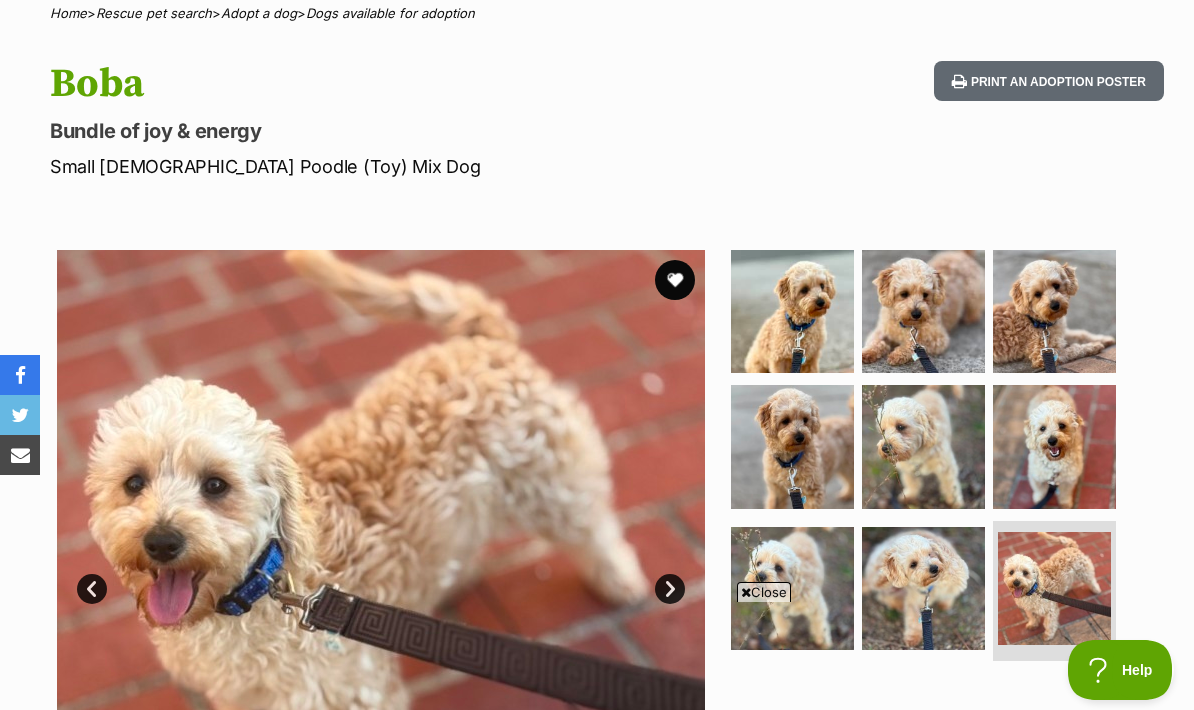 click at bounding box center (923, 588) 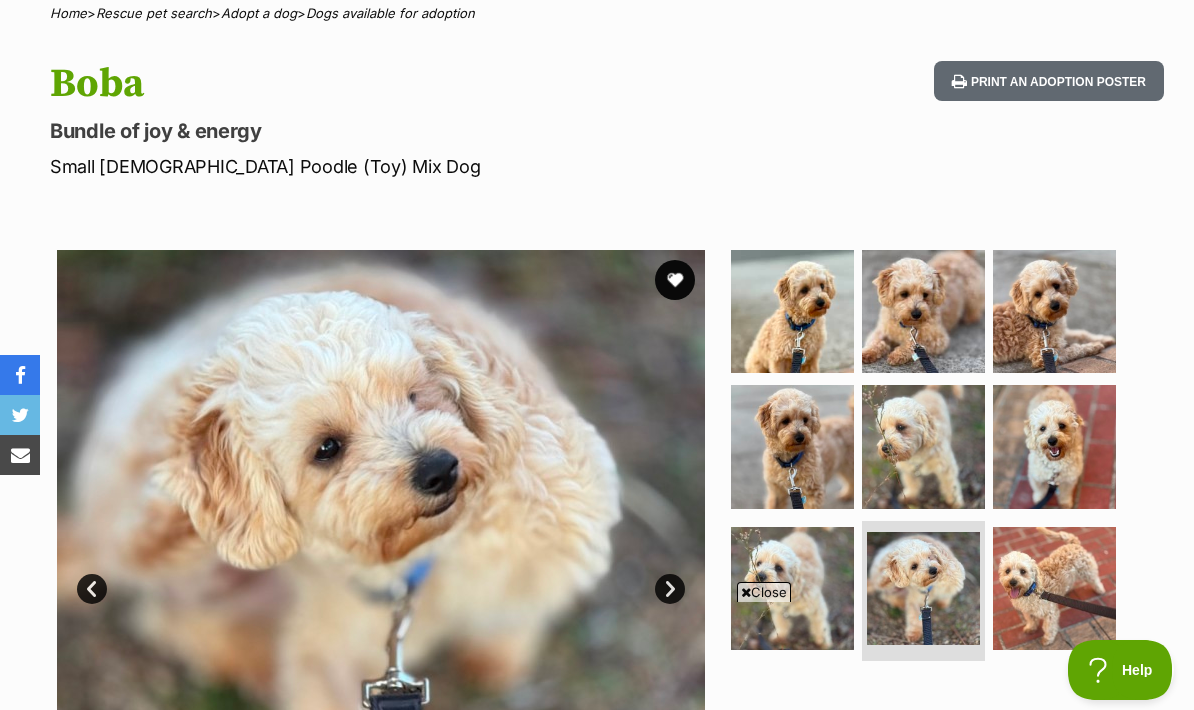 click at bounding box center (792, 588) 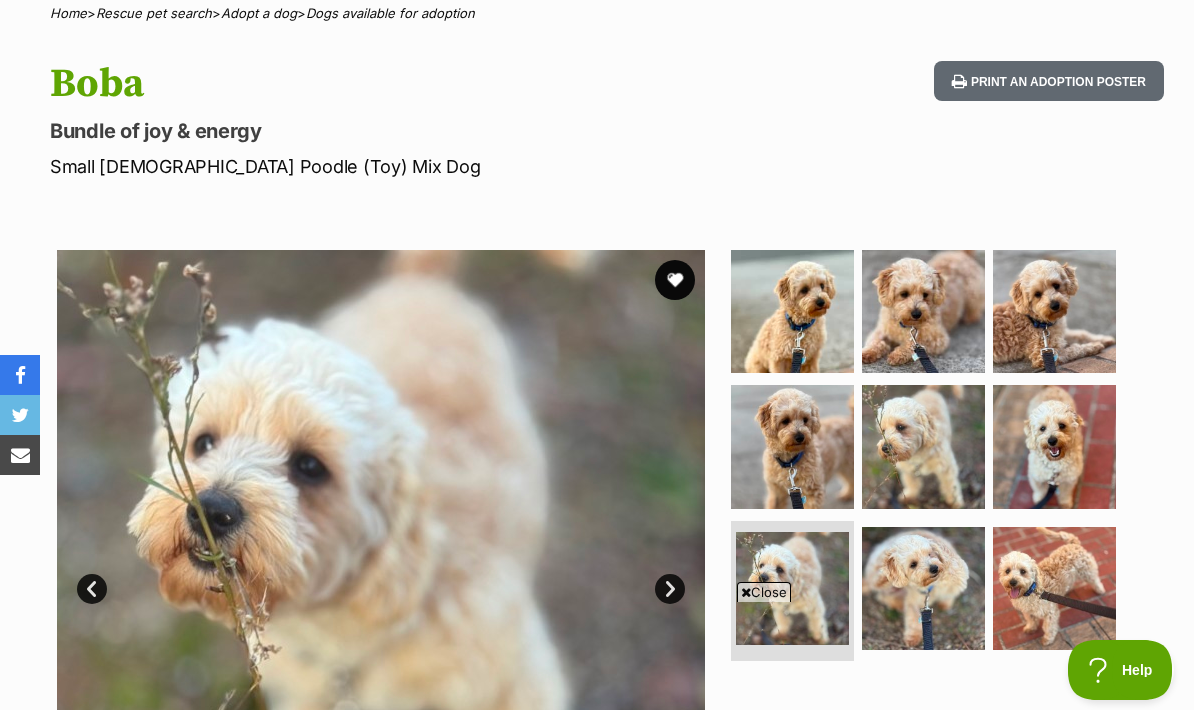 click at bounding box center (923, 446) 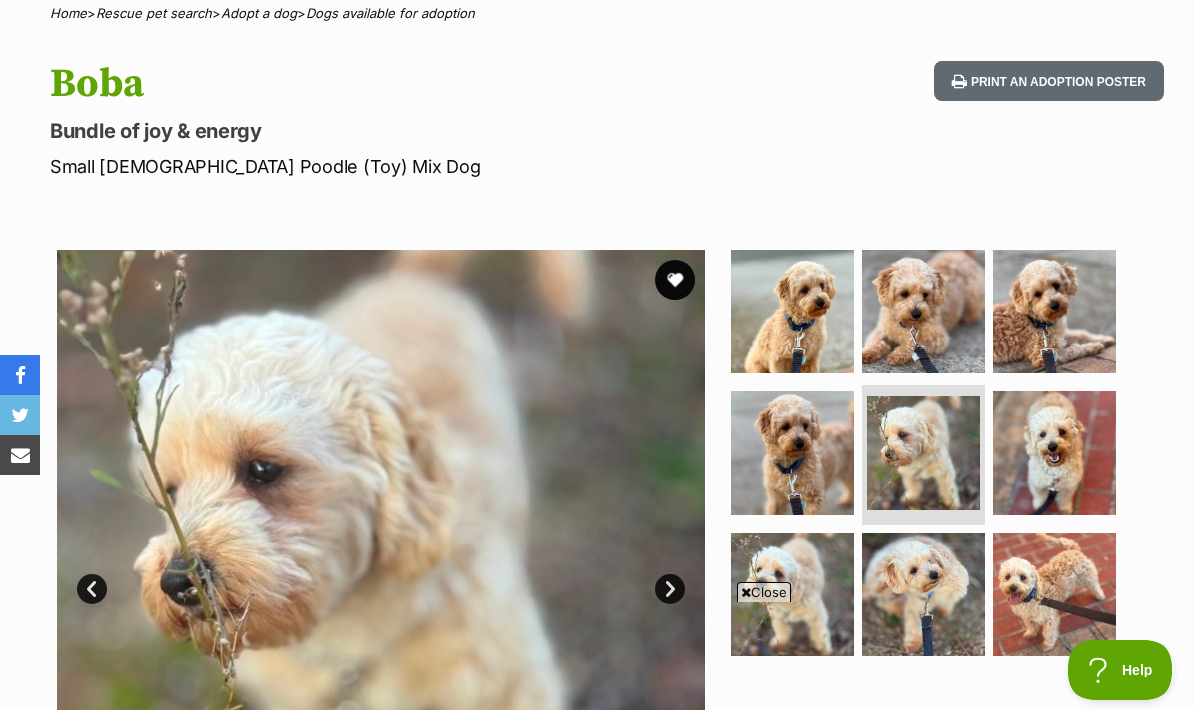 click at bounding box center [923, 311] 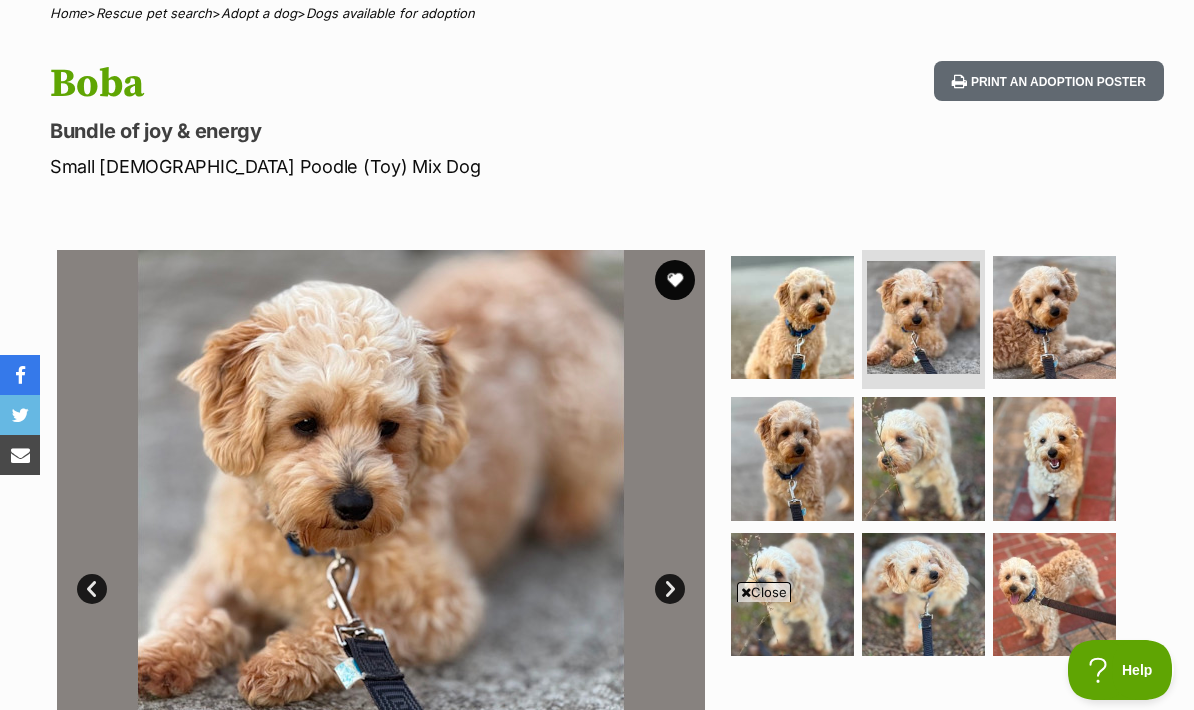 click at bounding box center (792, 458) 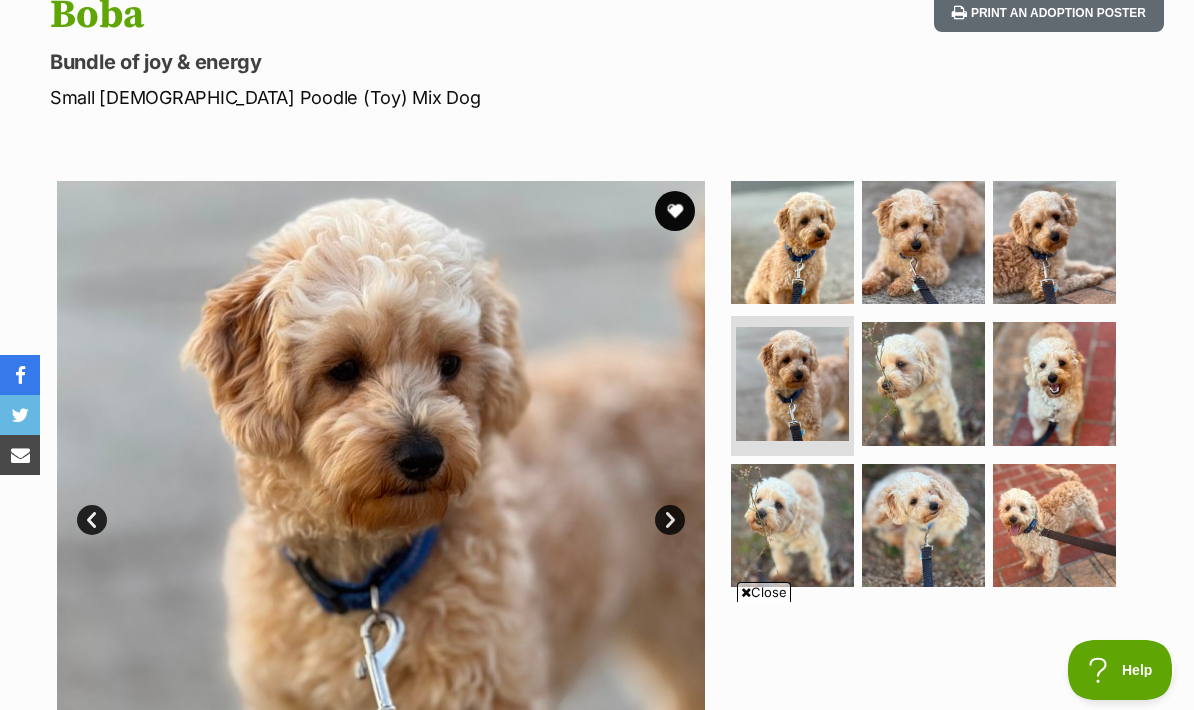 click at bounding box center [675, 211] 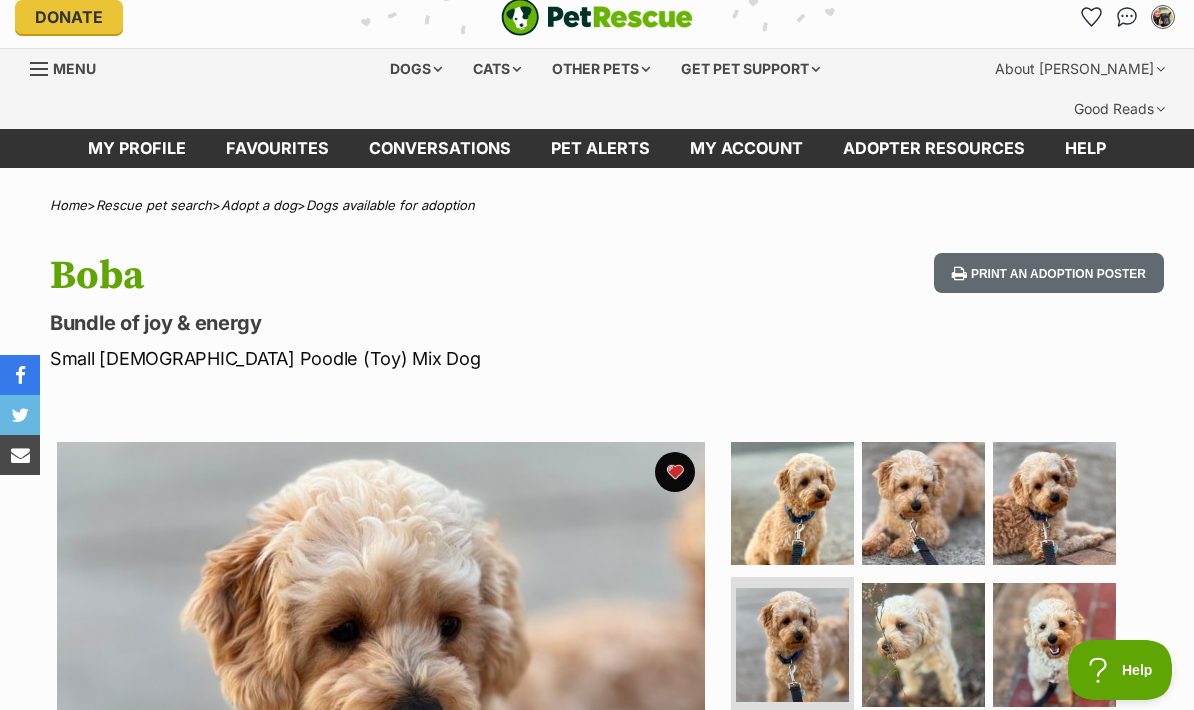 scroll, scrollTop: 0, scrollLeft: 0, axis: both 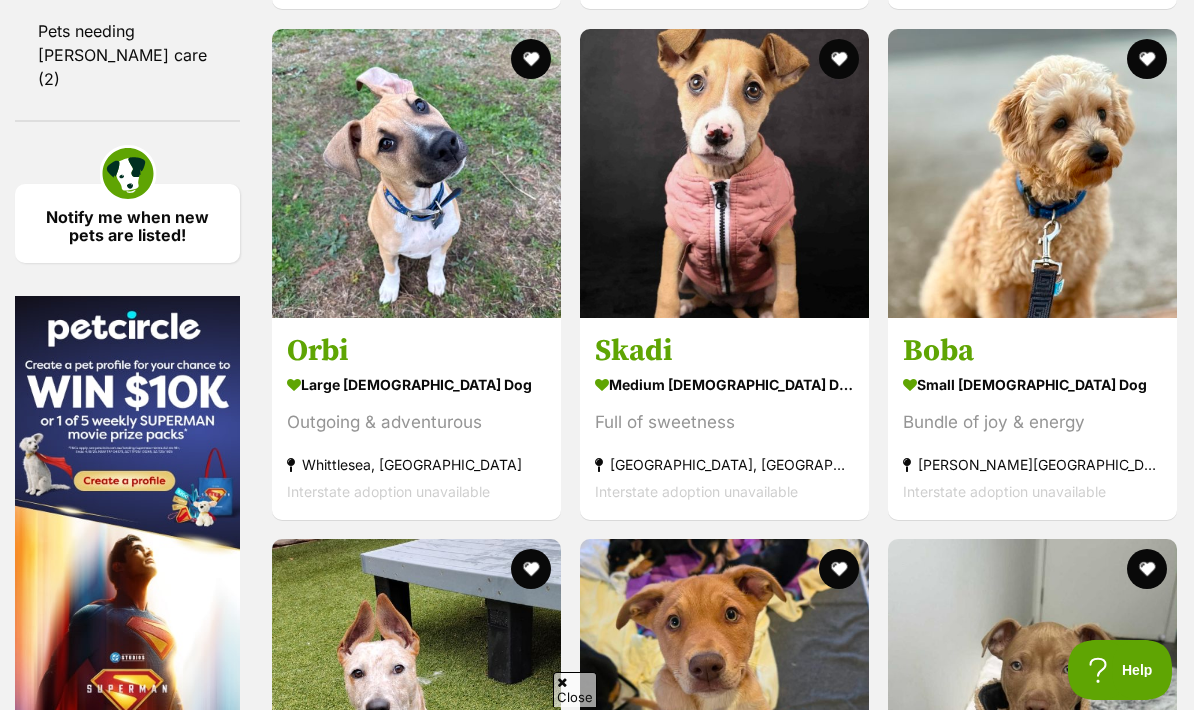 click at bounding box center (1147, 59) 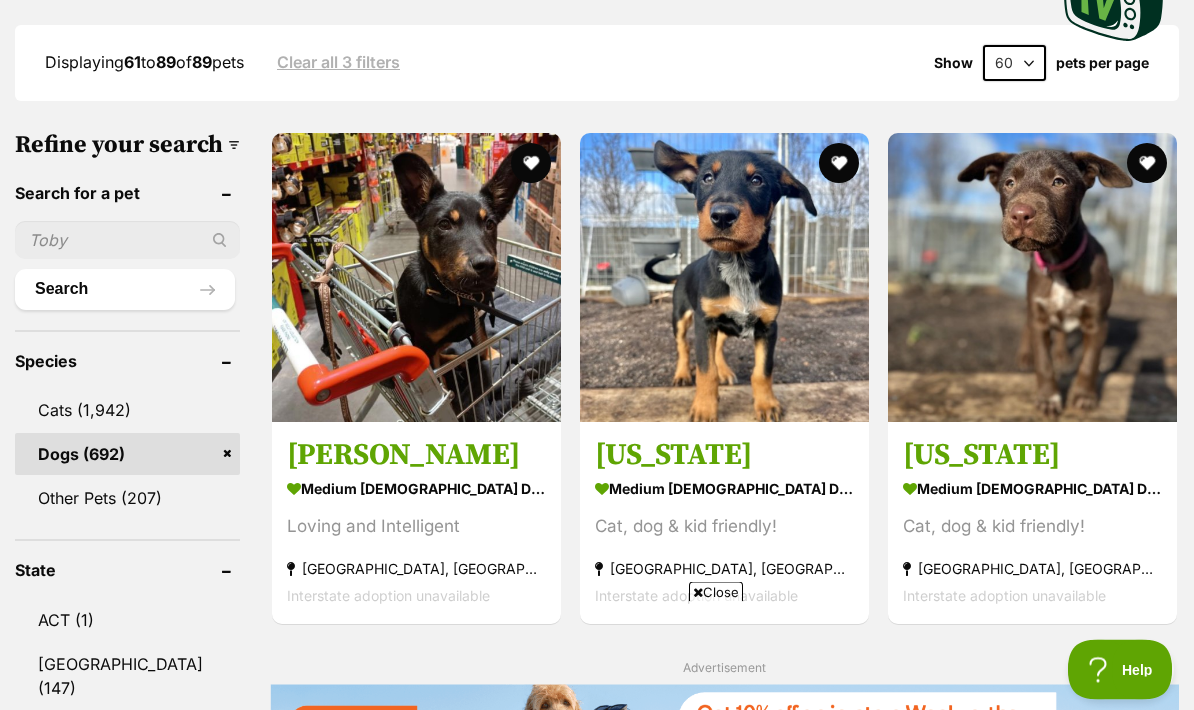 scroll, scrollTop: 0, scrollLeft: 0, axis: both 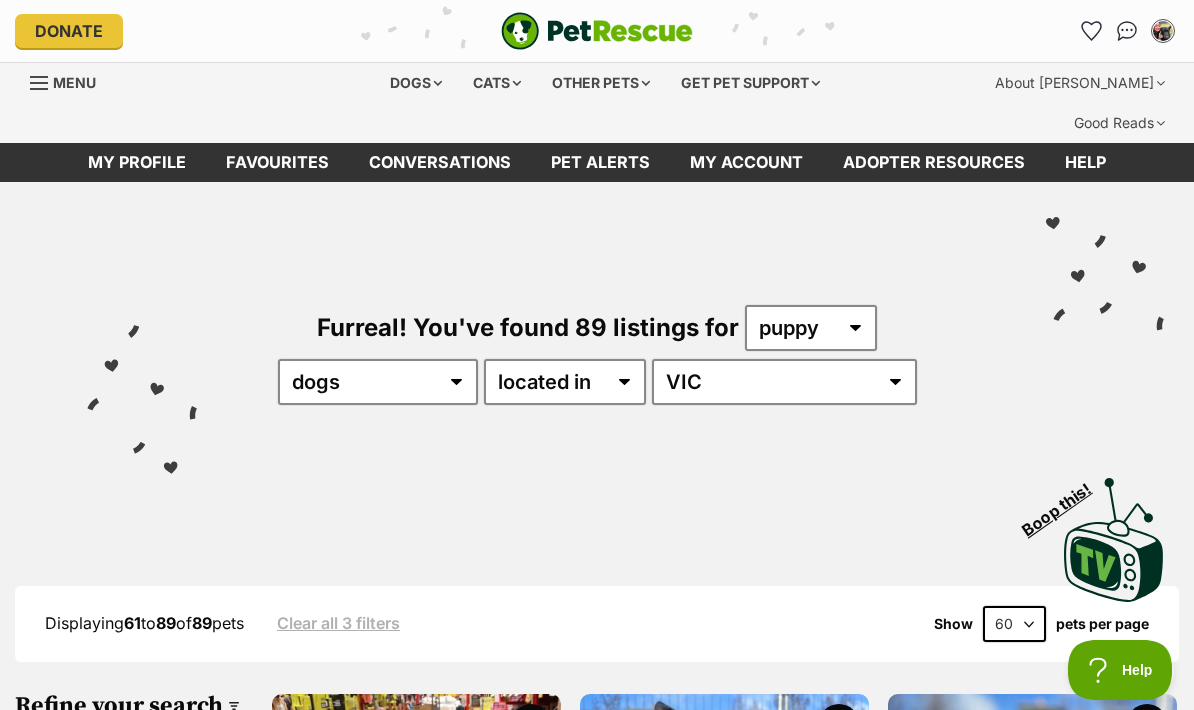click at bounding box center [1163, 31] 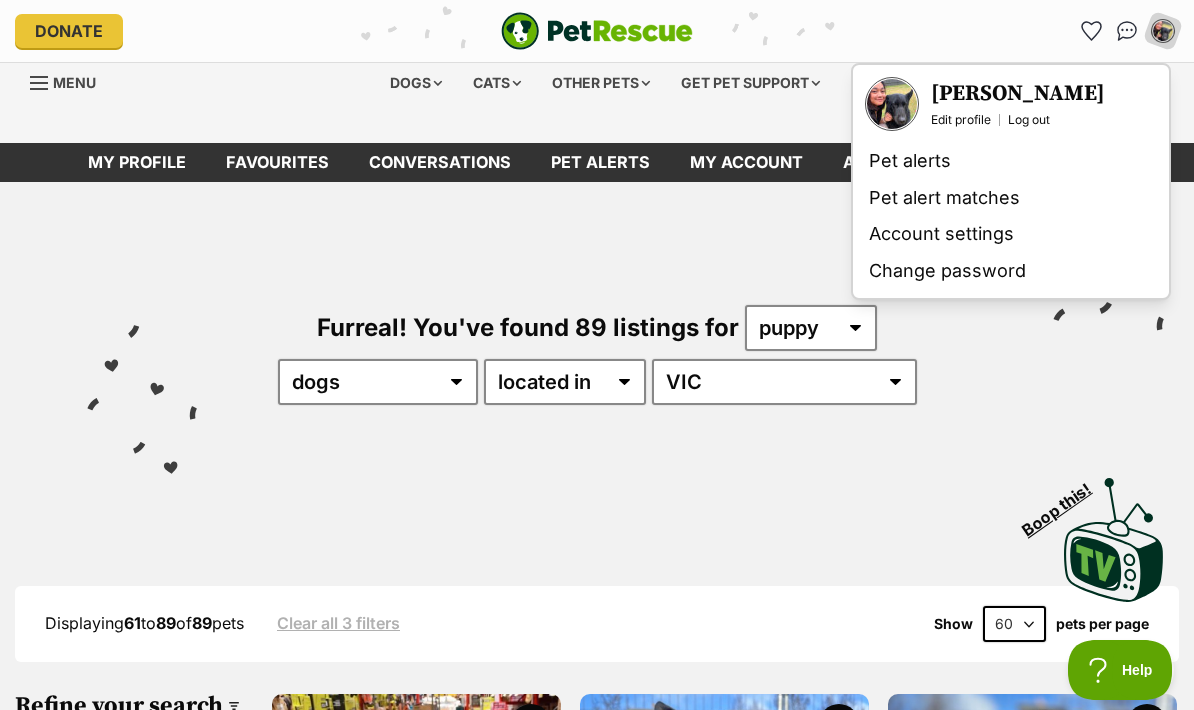 click on "Favourites" at bounding box center (277, 162) 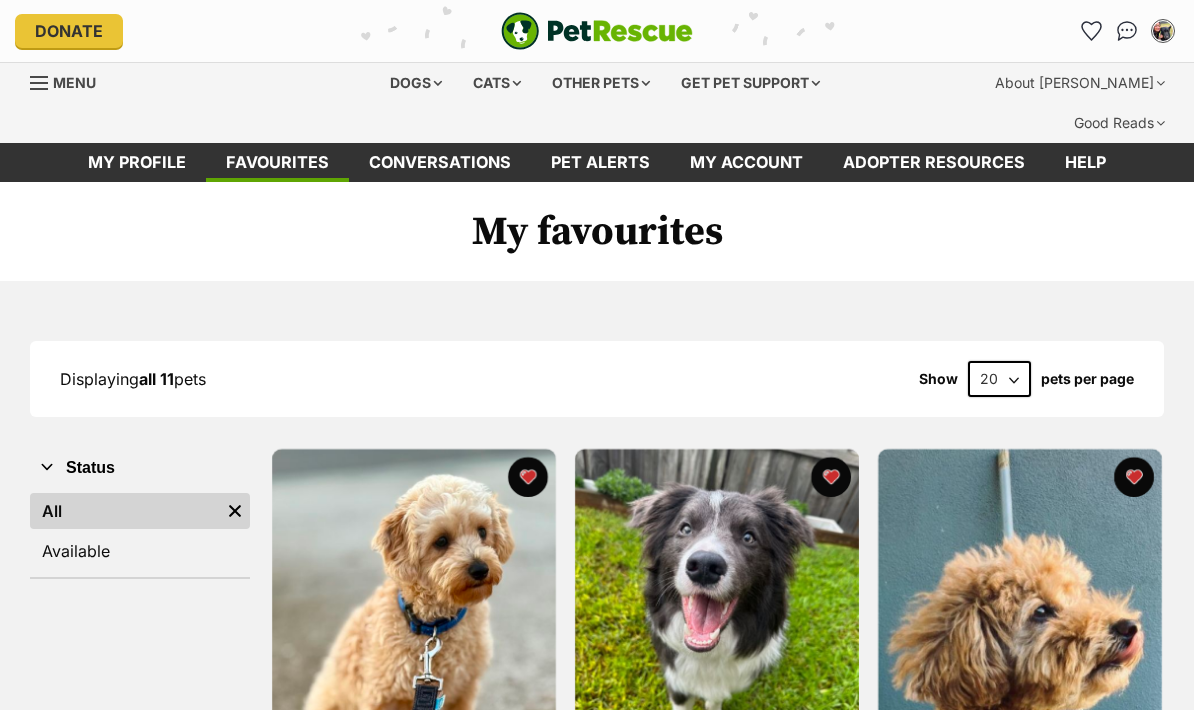 scroll, scrollTop: 0, scrollLeft: 0, axis: both 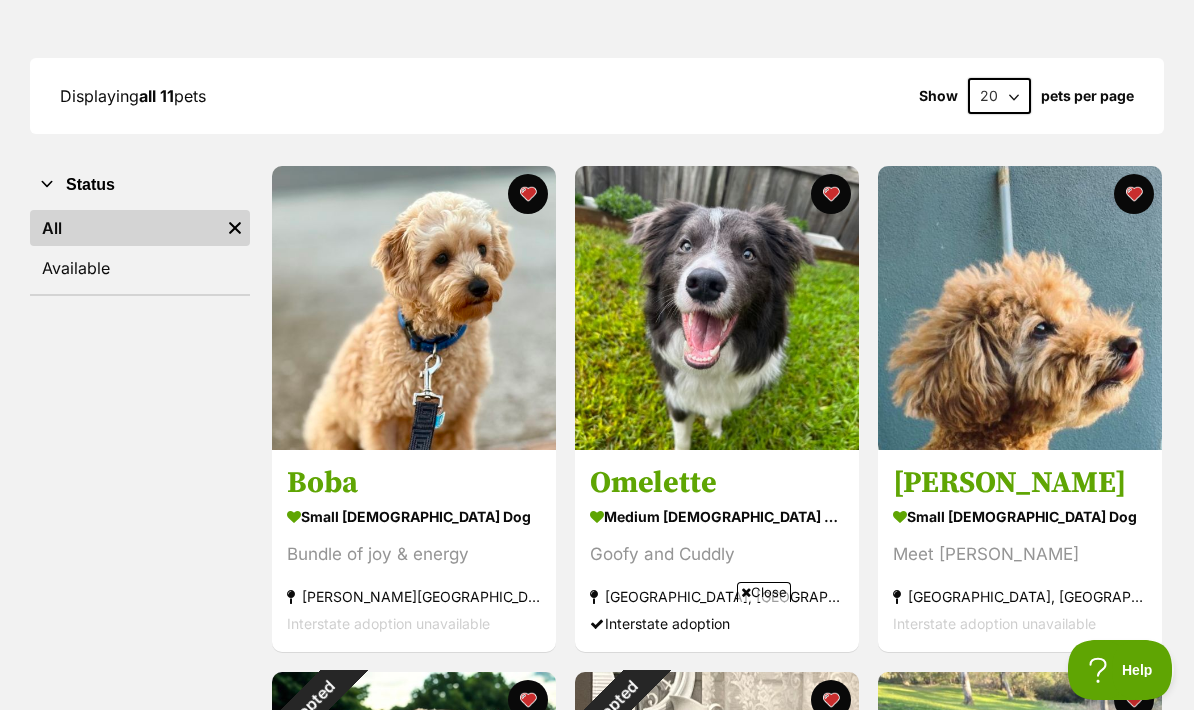 click at bounding box center (1020, 308) 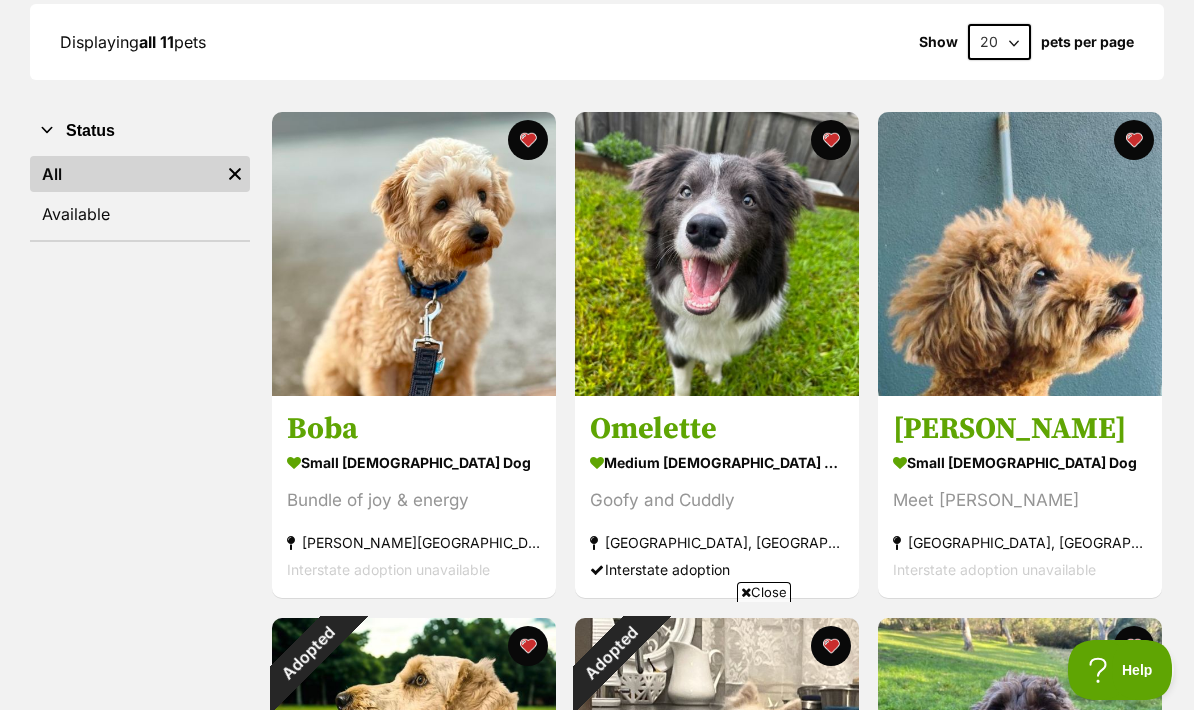 scroll, scrollTop: 302, scrollLeft: 0, axis: vertical 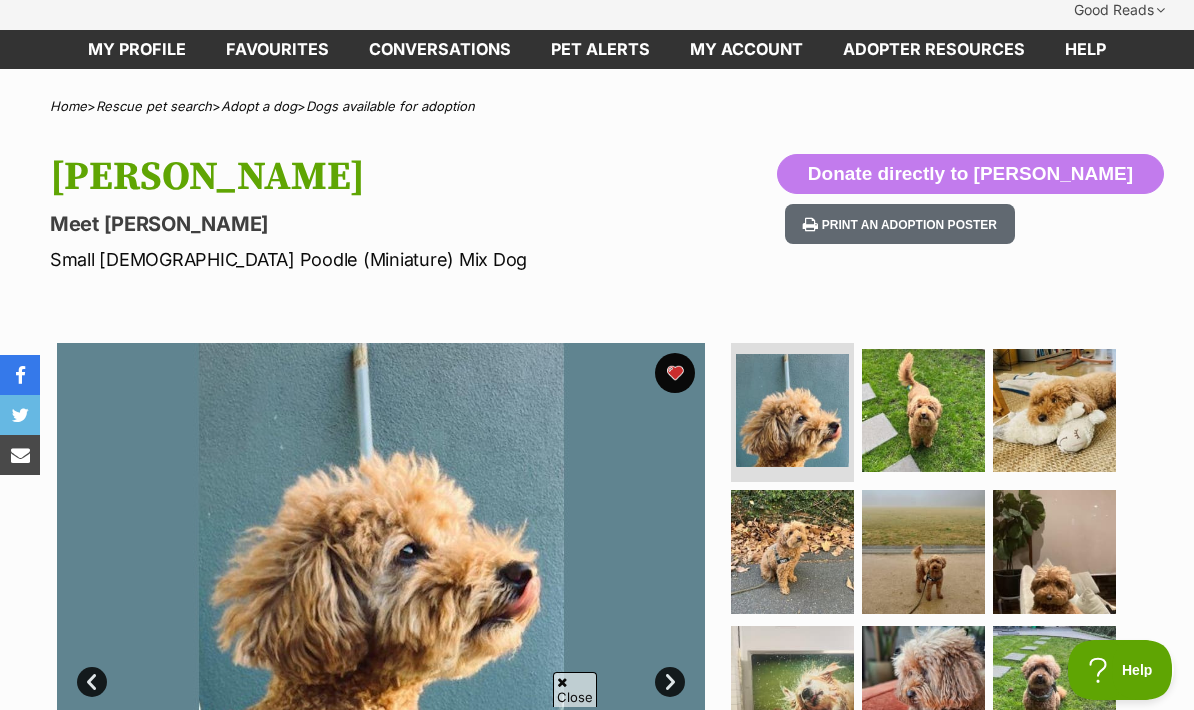 click at bounding box center [923, 551] 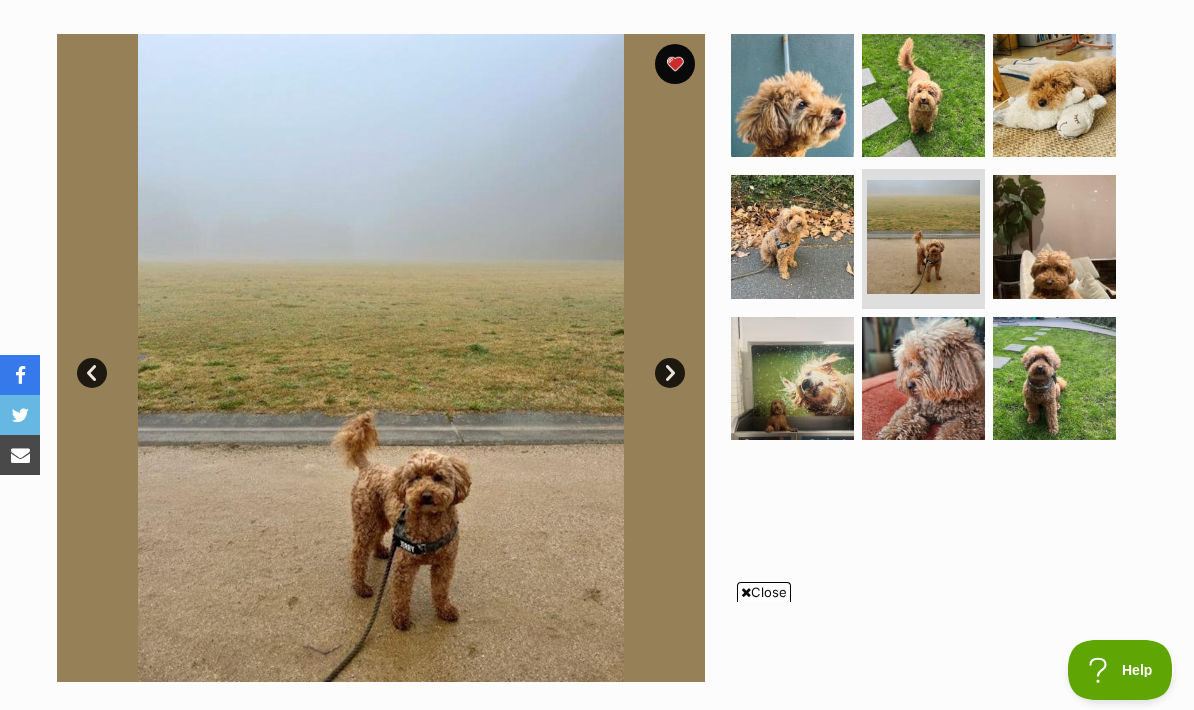 scroll, scrollTop: 349, scrollLeft: 0, axis: vertical 